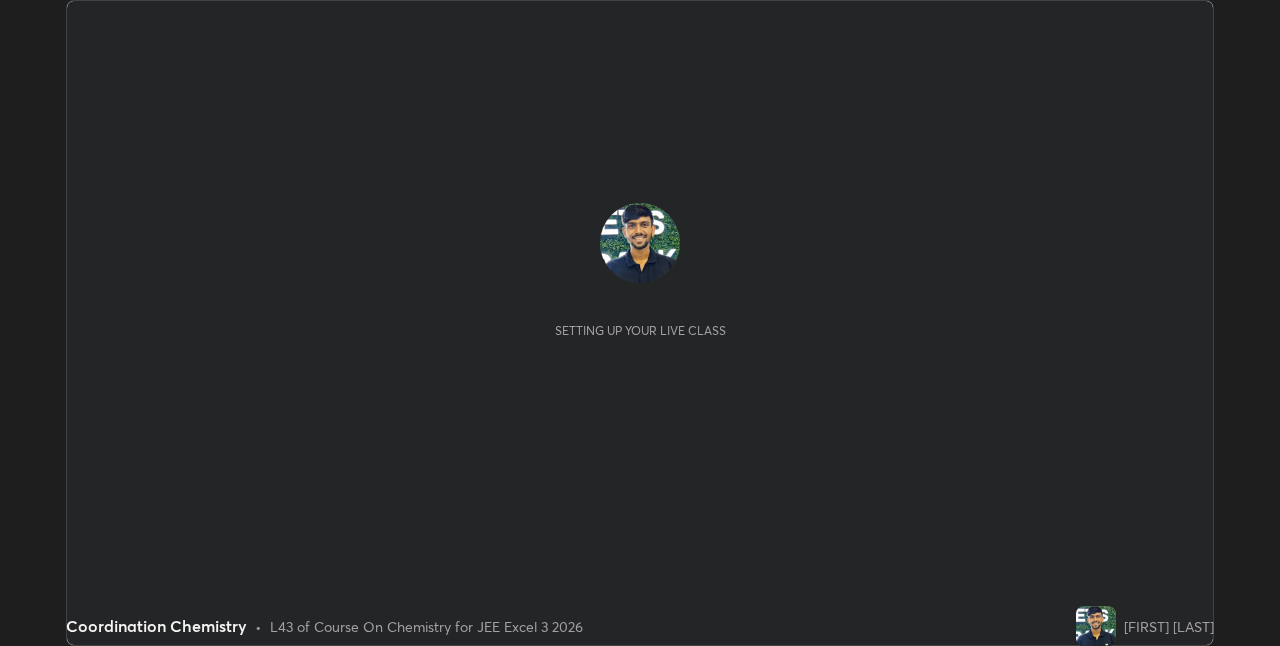 scroll, scrollTop: 0, scrollLeft: 0, axis: both 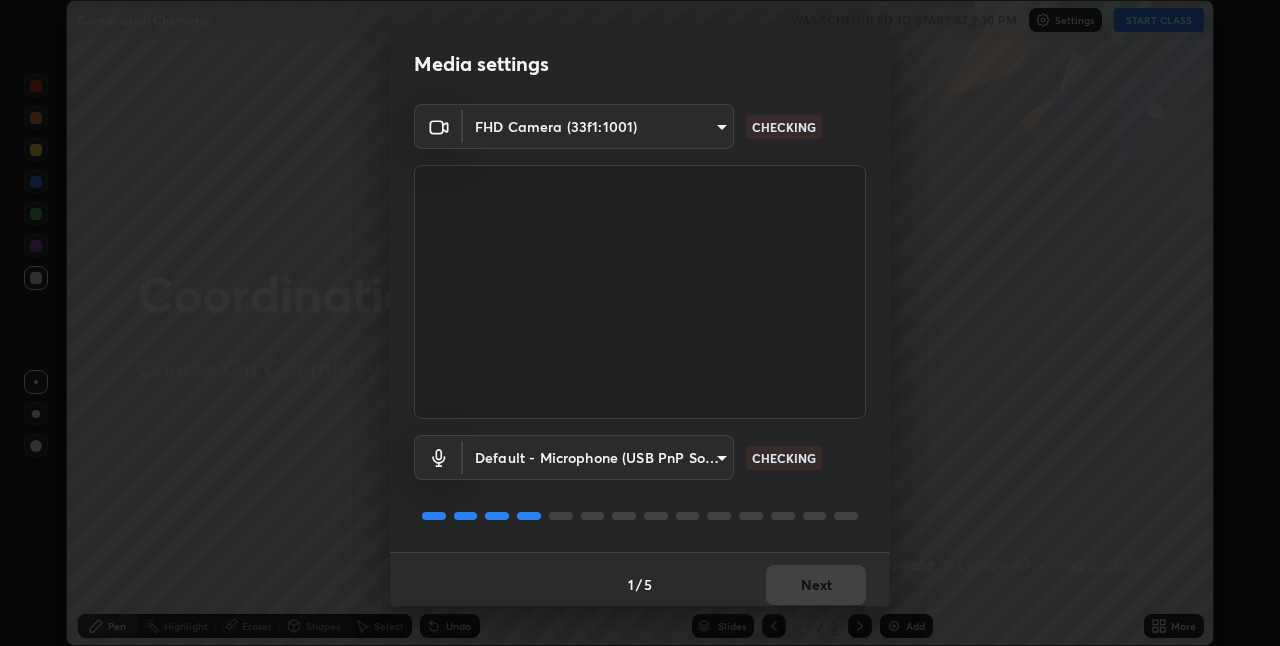 click on "Erase all Coordination Chemistry WAS SCHEDULED TO START AT  2:30 PM Settings START CLASS Setting up your live class Coordination Chemistry • L43 of Course On Chemistry for JEE Excel 3 2026 [FIRST] [LAST] Pen Highlight Eraser Shapes Select Undo Slides 2 / 2 Add More Enable hand raising Enable raise hand to speak to learners. Once enabled, chat will be turned off temporarily. Enable x   No doubts shared Encourage your learners to ask a doubt for better clarity Report an issue Reason for reporting Buffering Chat not working Audio - Video sync issue Educator video quality low ​ Attach an image Report Media settings FHD Camera (33f1:1001) ddf3b4b9105fdc81afbc44368f91a24737767c4c68b93bb528deb36e4364d8a6 CHECKING Default - Microphone (USB PnP Sound Device) default CHECKING 1 / 5 Next" at bounding box center (640, 323) 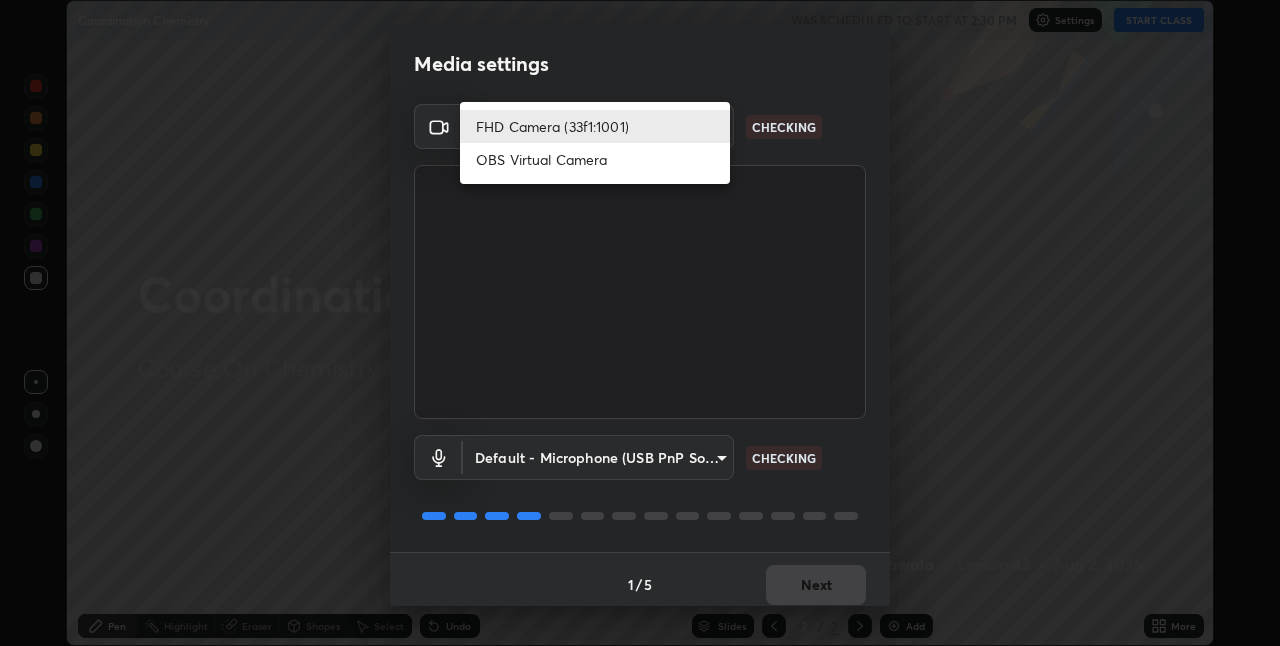 click at bounding box center [640, 323] 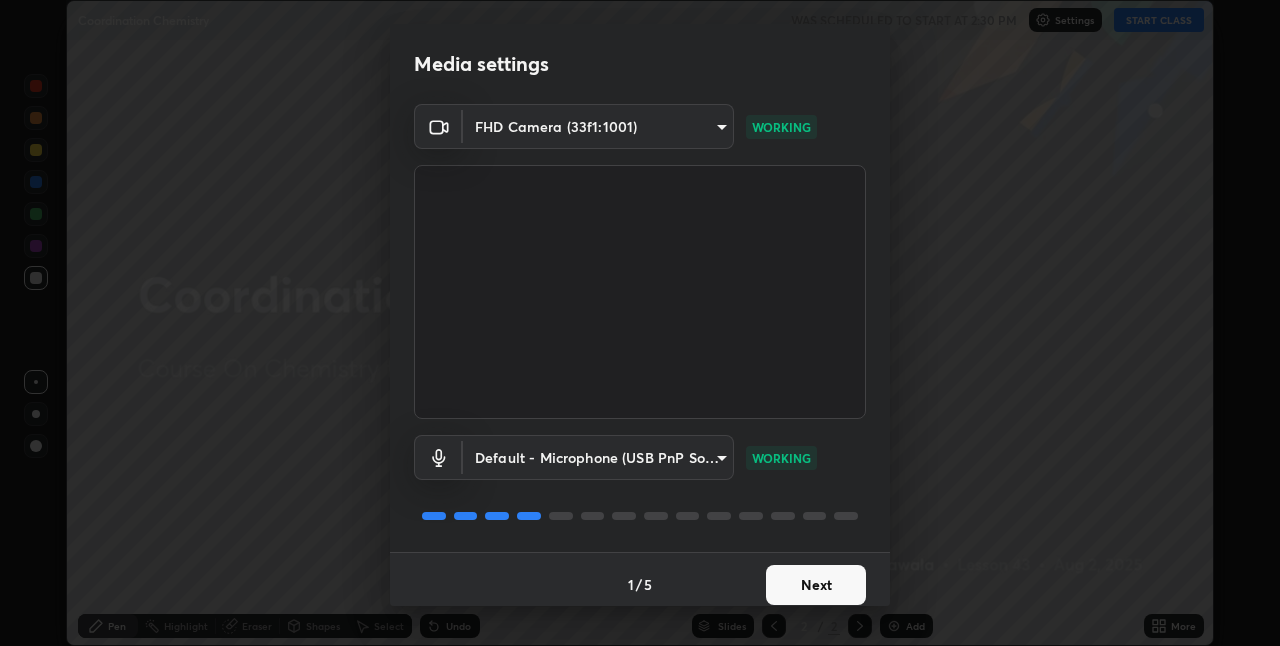 scroll, scrollTop: 10, scrollLeft: 0, axis: vertical 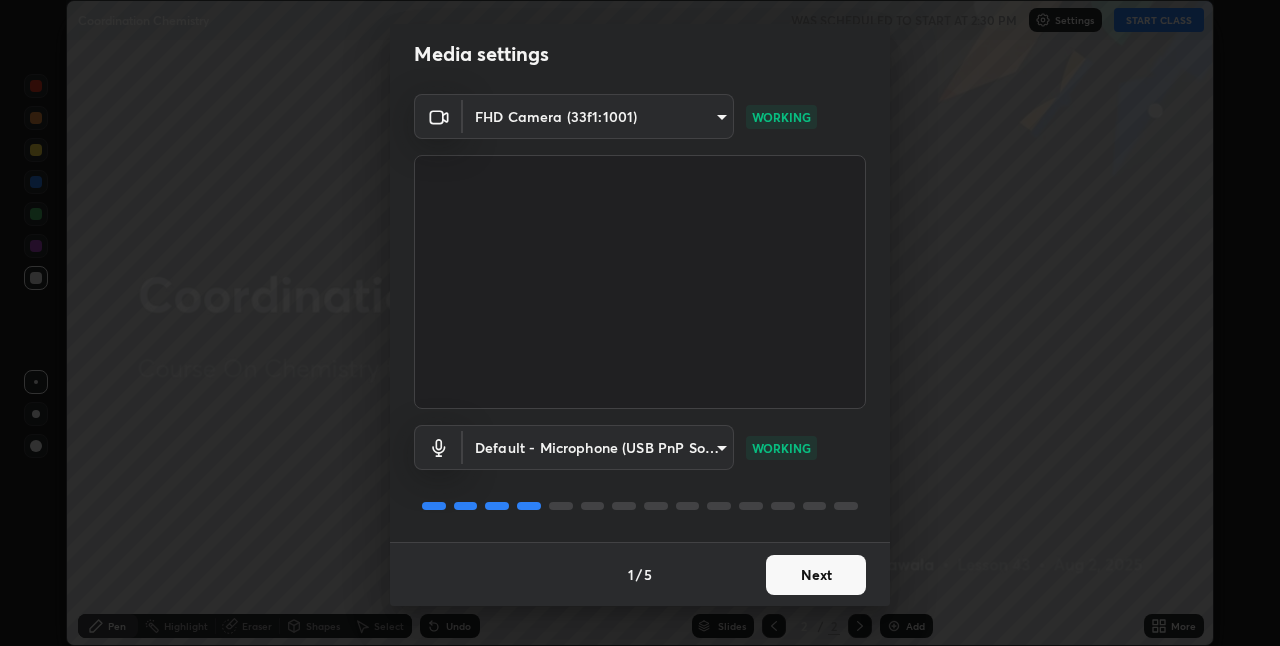 click on "Next" at bounding box center (816, 575) 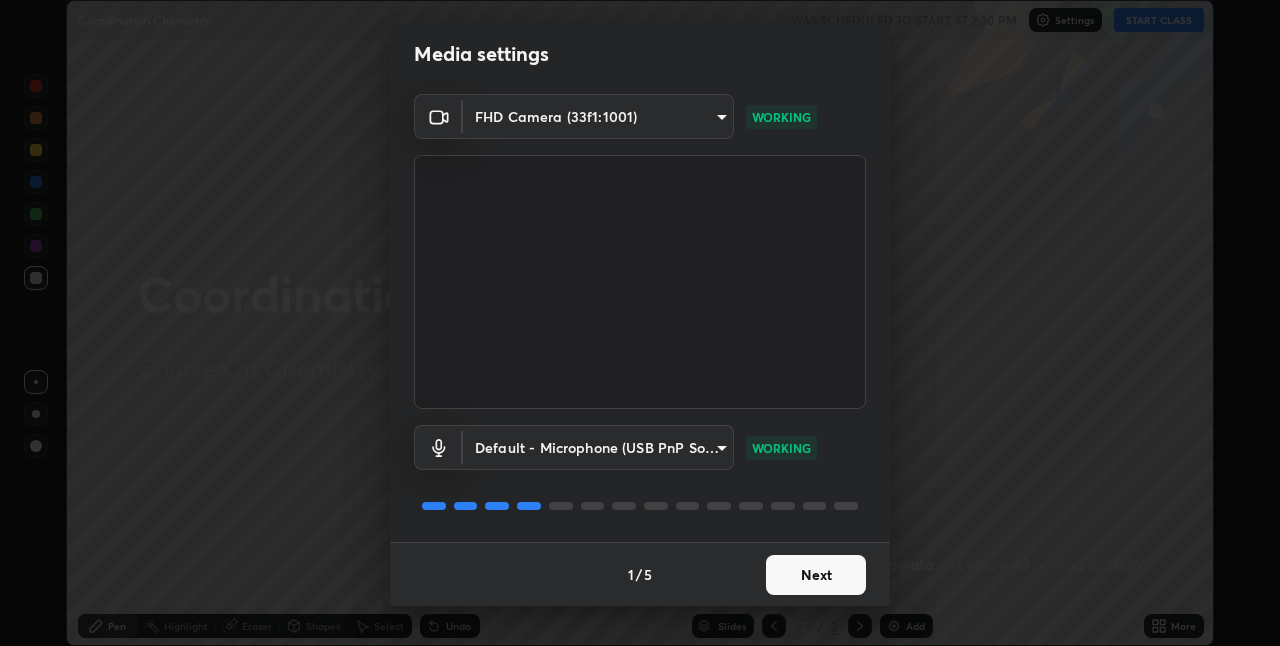 scroll, scrollTop: 0, scrollLeft: 0, axis: both 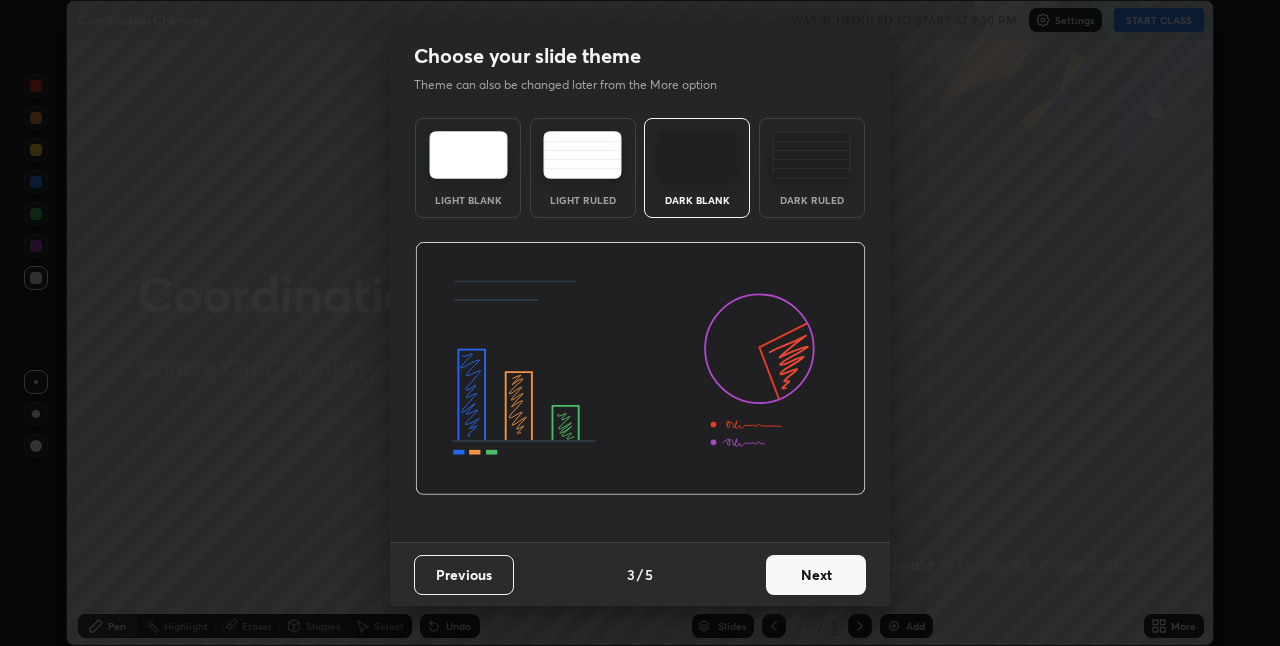 click on "Next" at bounding box center (816, 575) 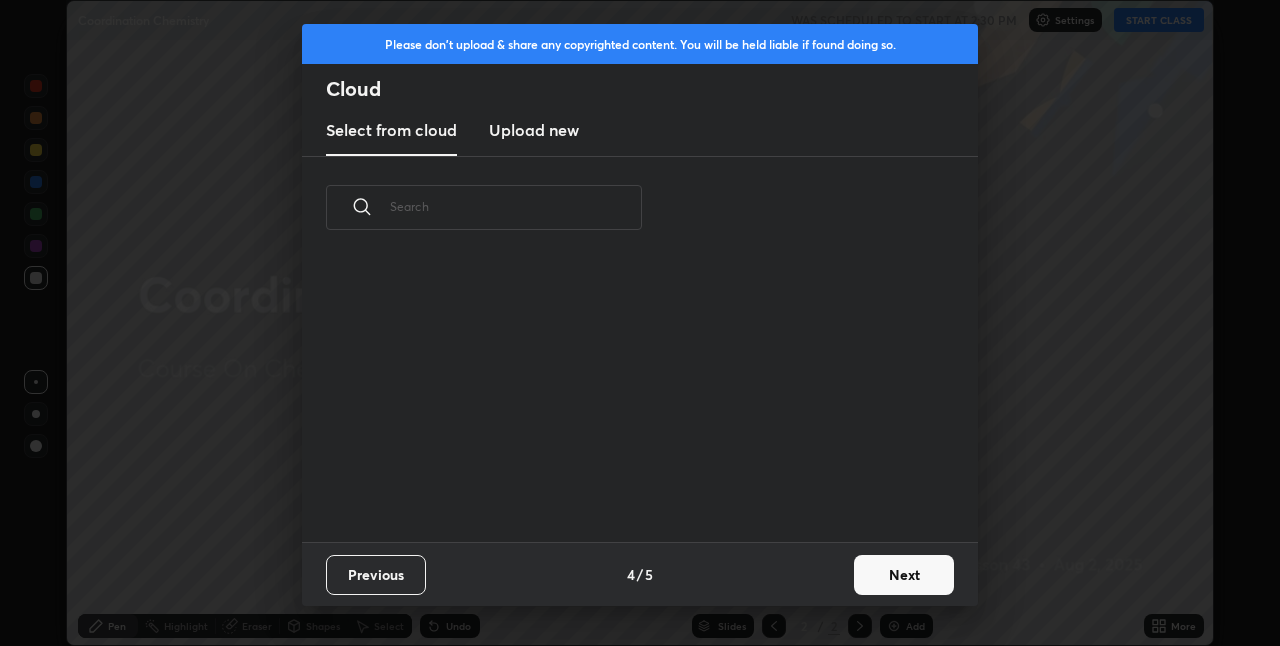 click on "Next" at bounding box center [904, 575] 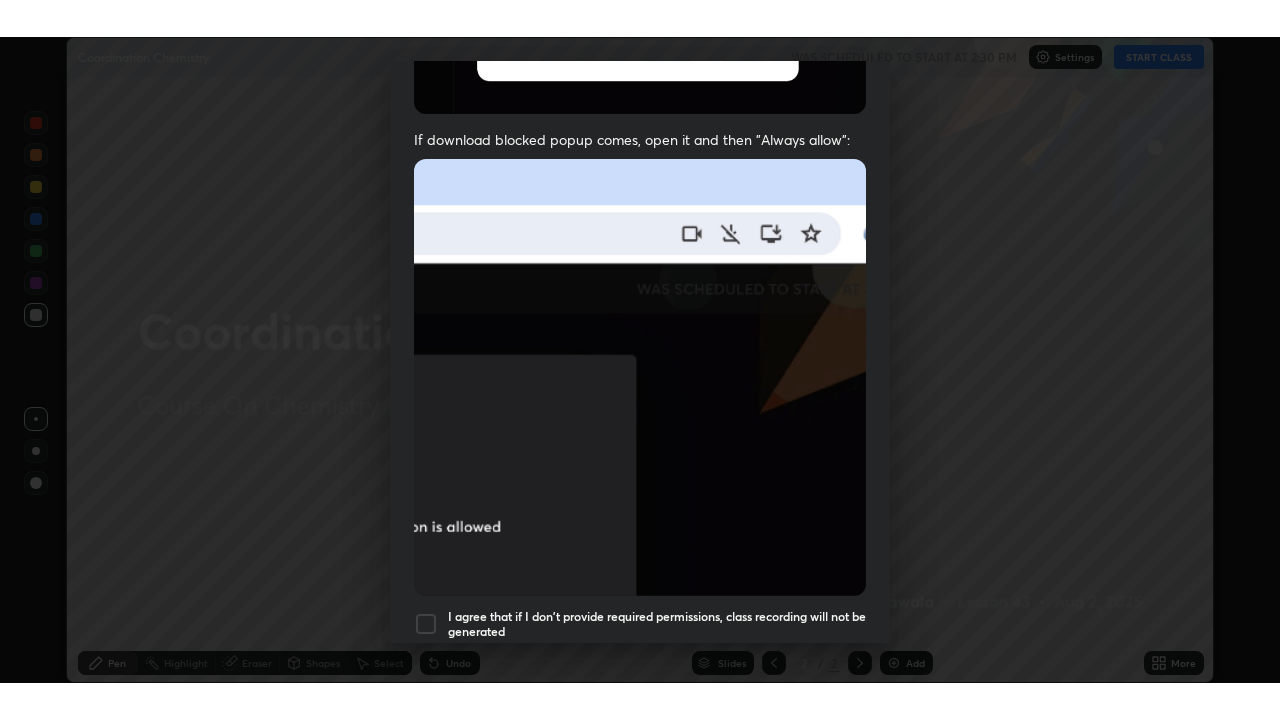 scroll, scrollTop: 418, scrollLeft: 0, axis: vertical 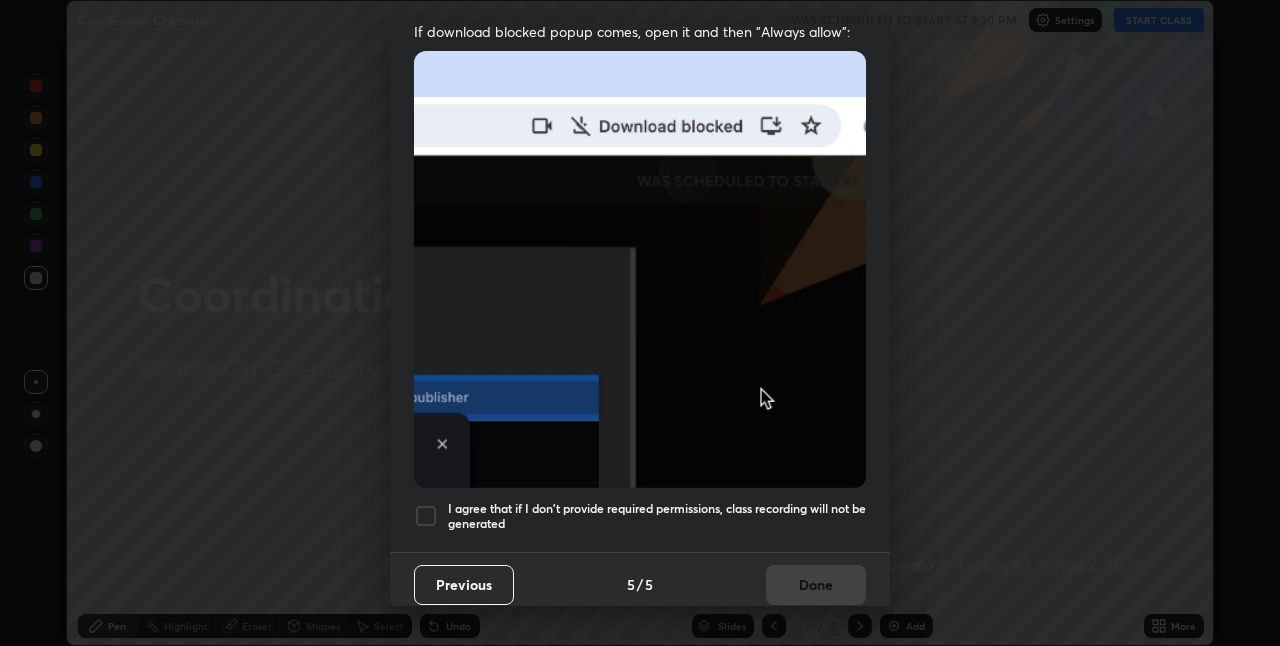 click on "I agree that if I don't provide required permissions, class recording will not be generated" at bounding box center [657, 516] 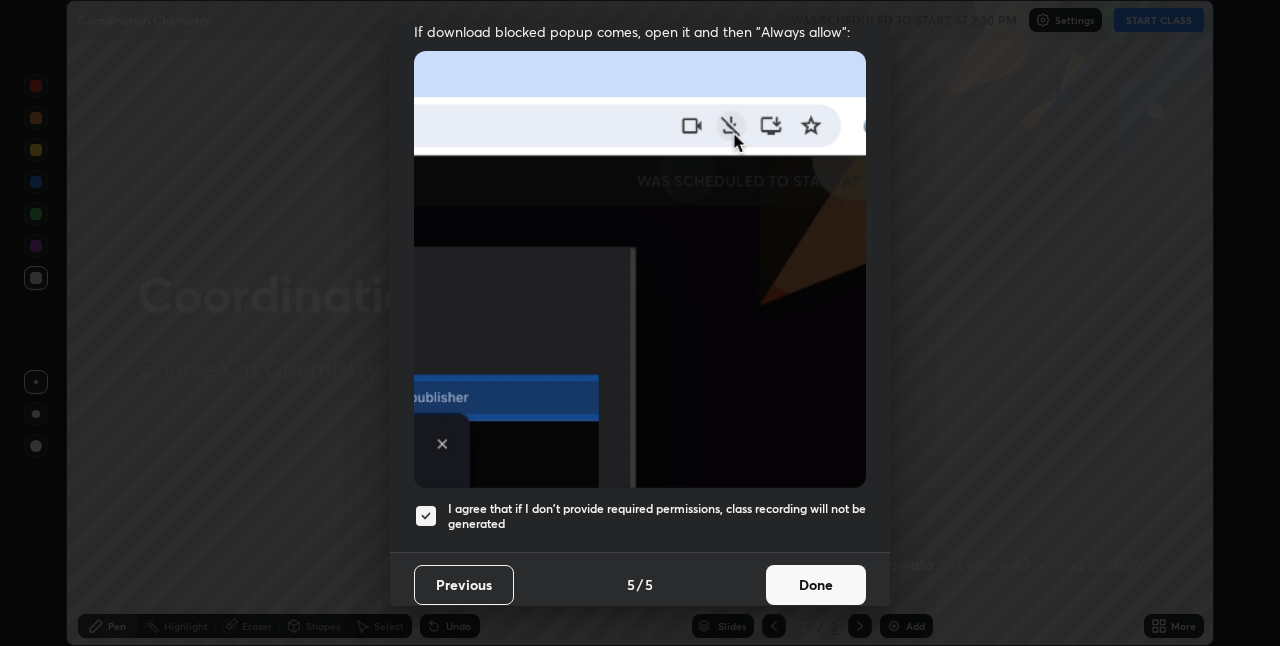 click on "Done" at bounding box center (816, 585) 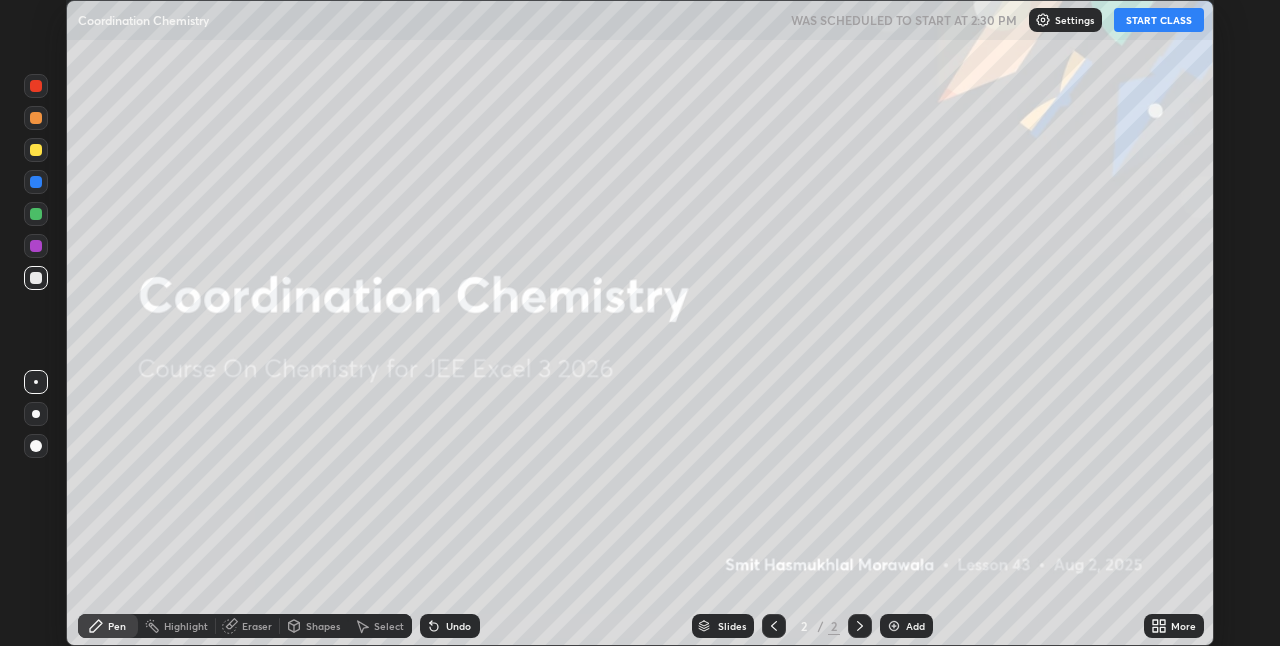 click on "START CLASS" at bounding box center (1159, 20) 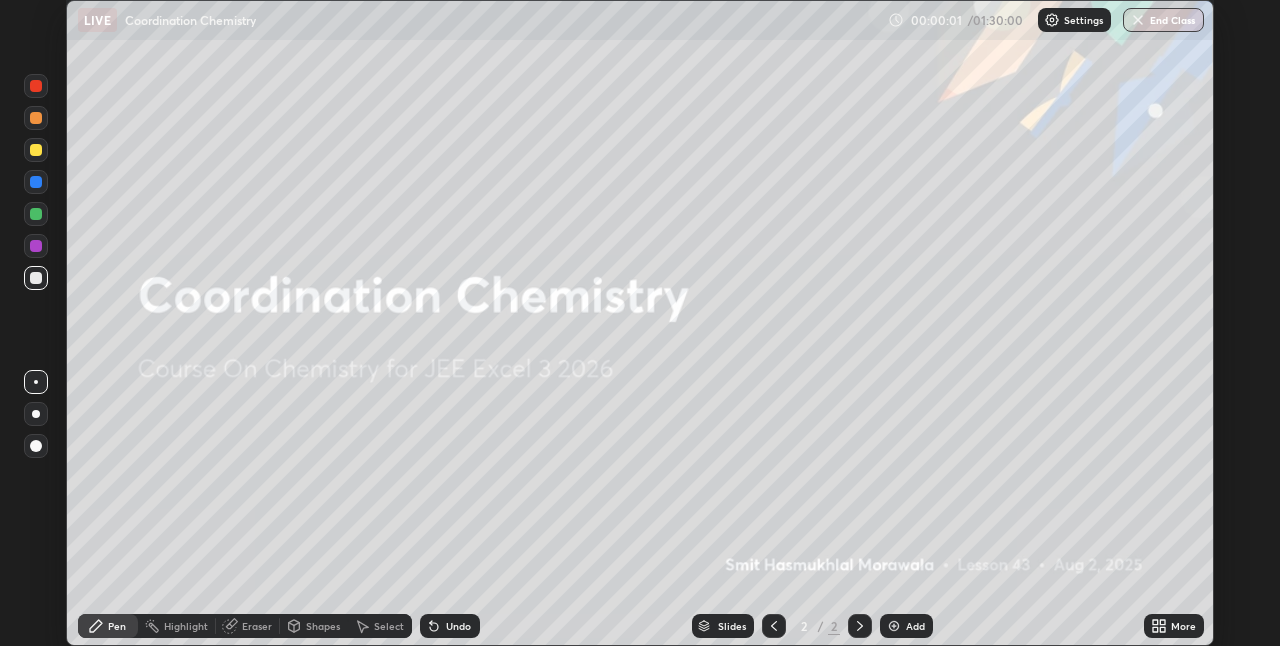click 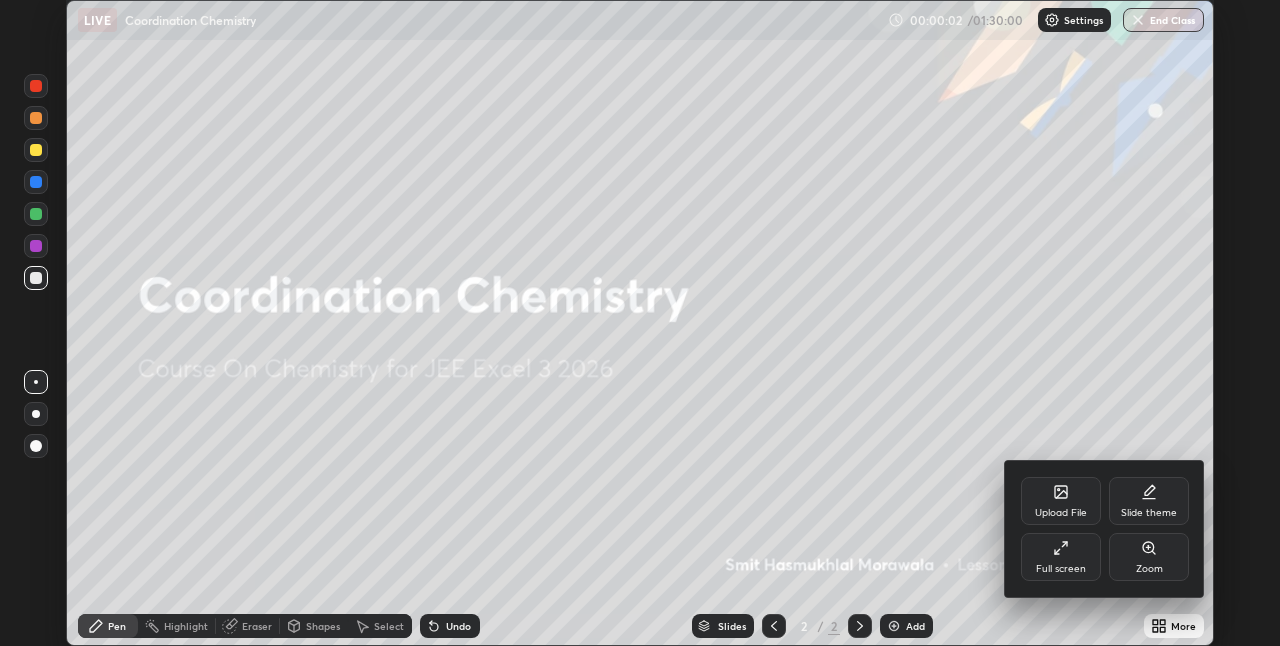 click on "Full screen" at bounding box center [1061, 557] 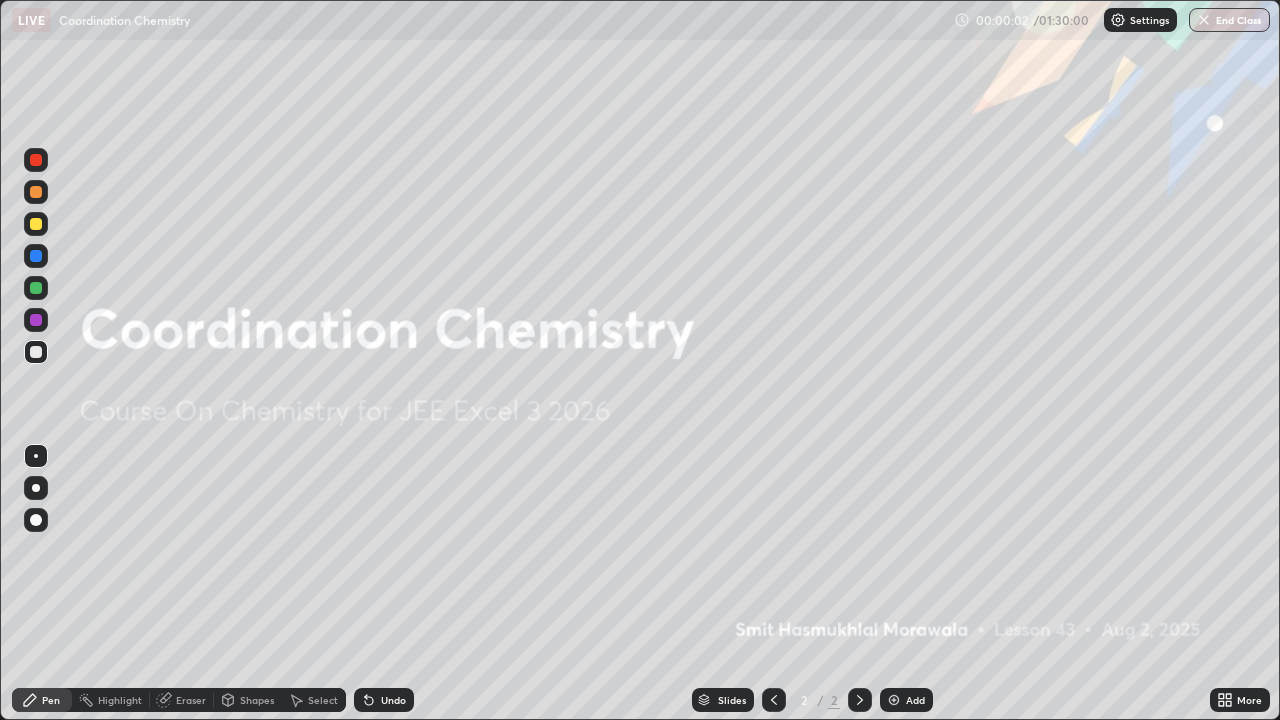 scroll, scrollTop: 99280, scrollLeft: 98720, axis: both 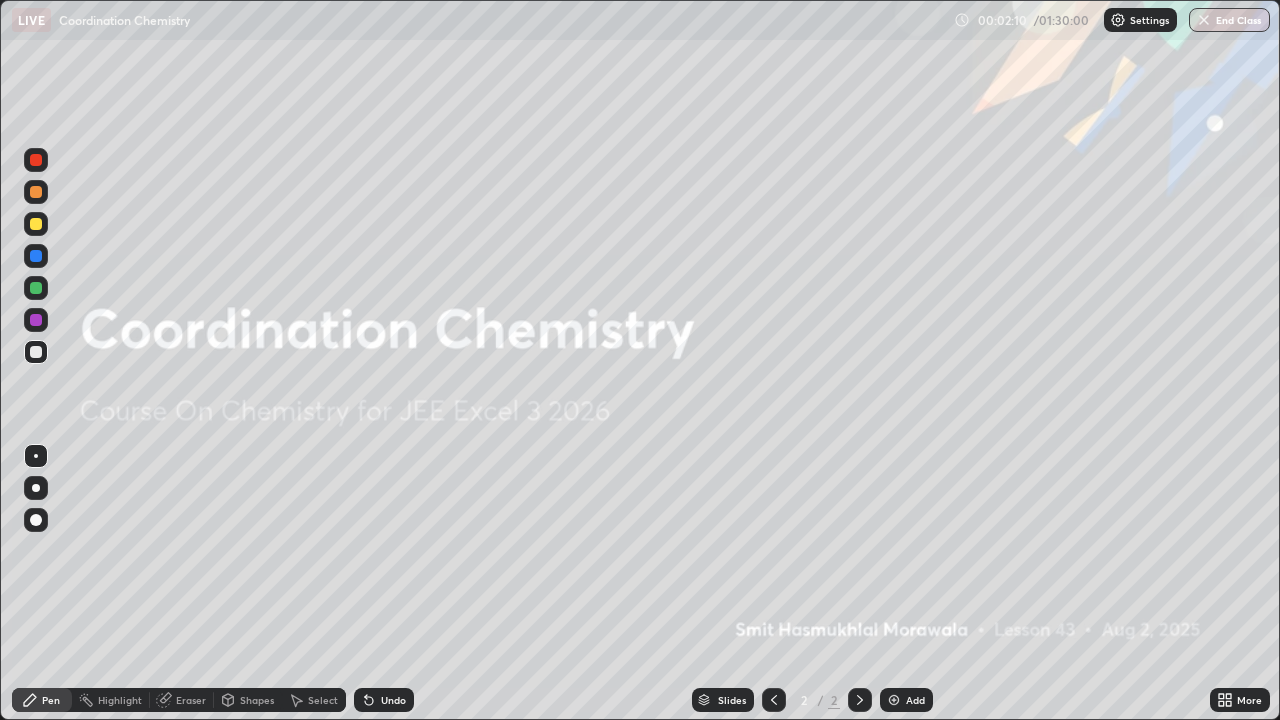 click on "Add" at bounding box center (915, 700) 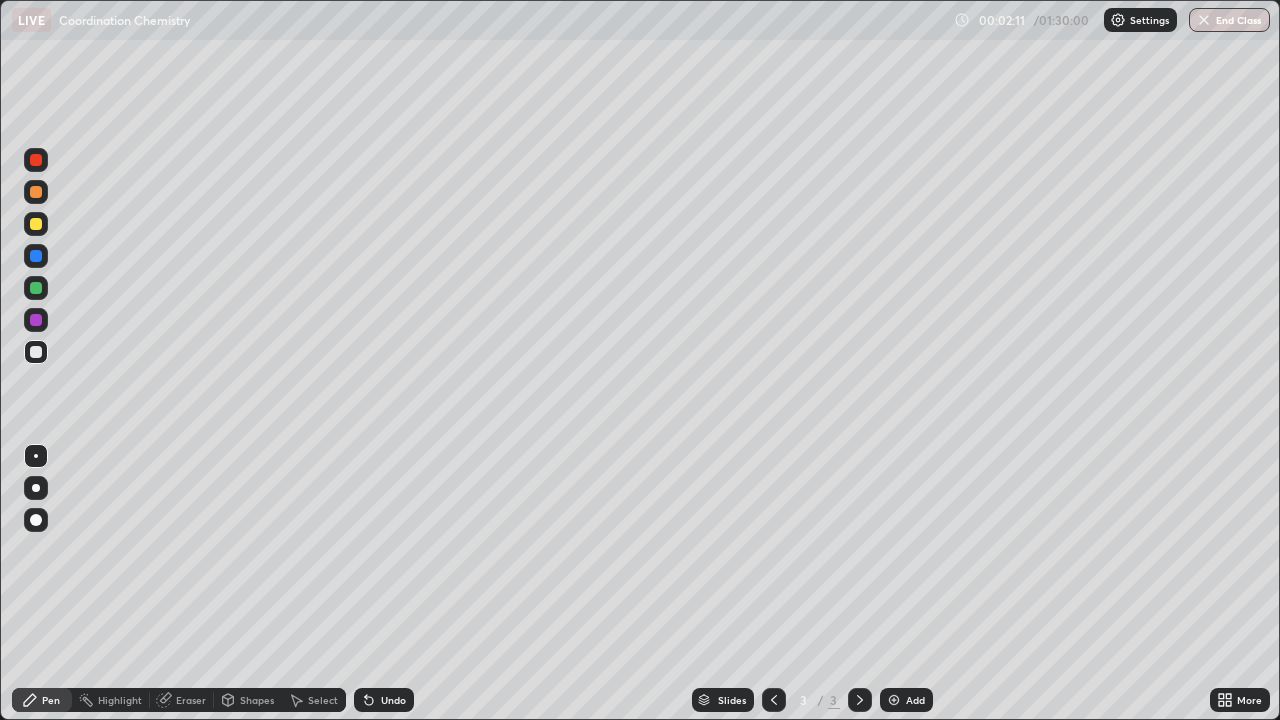 click at bounding box center (36, 224) 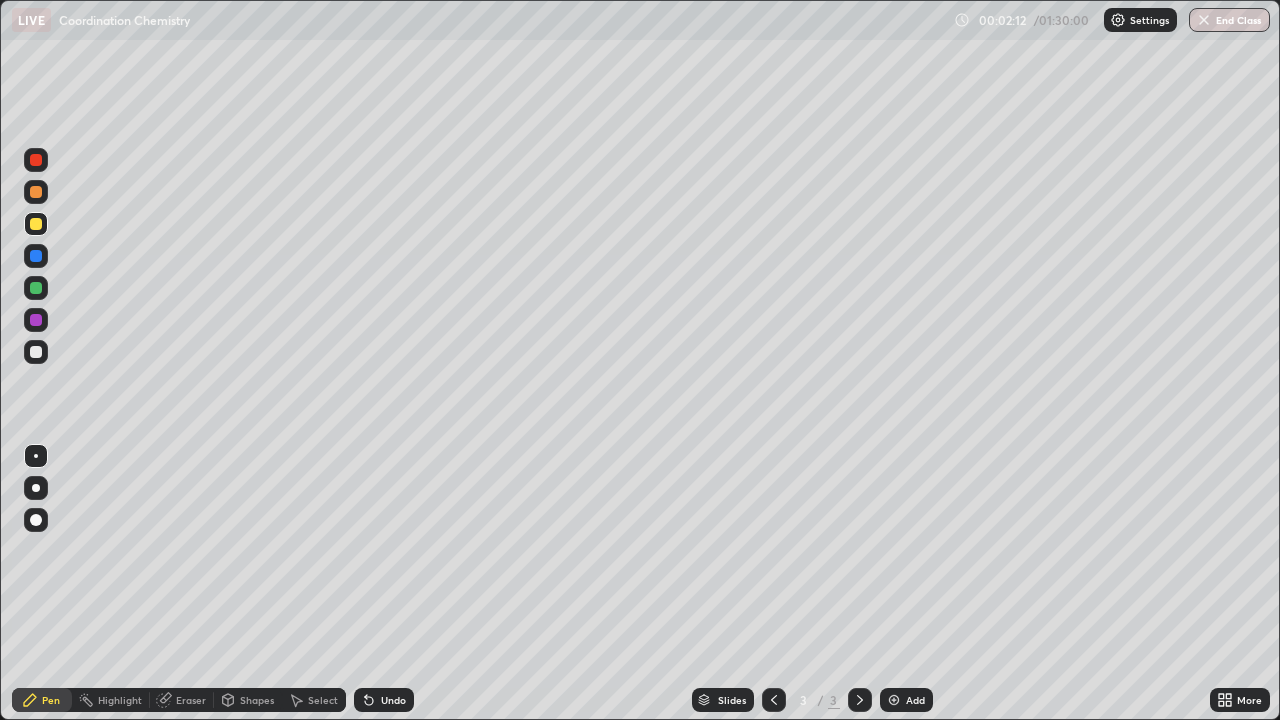 click at bounding box center (36, 488) 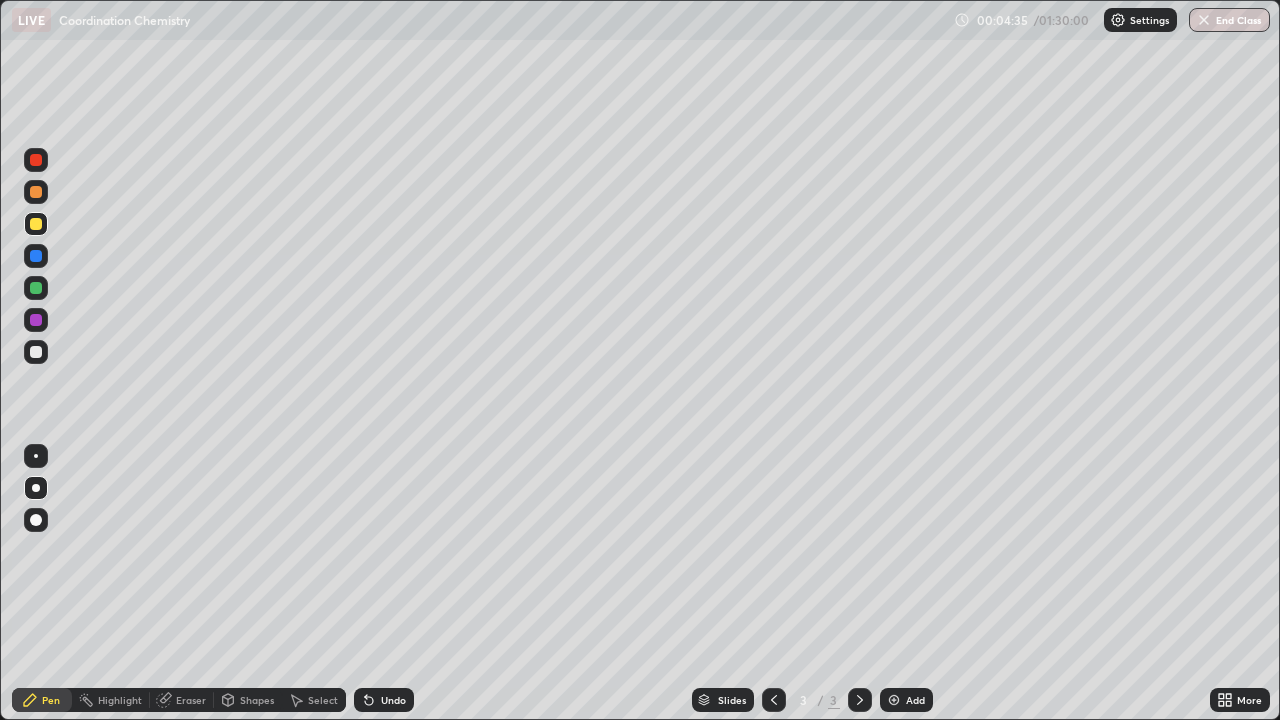 click on "Undo" at bounding box center [393, 700] 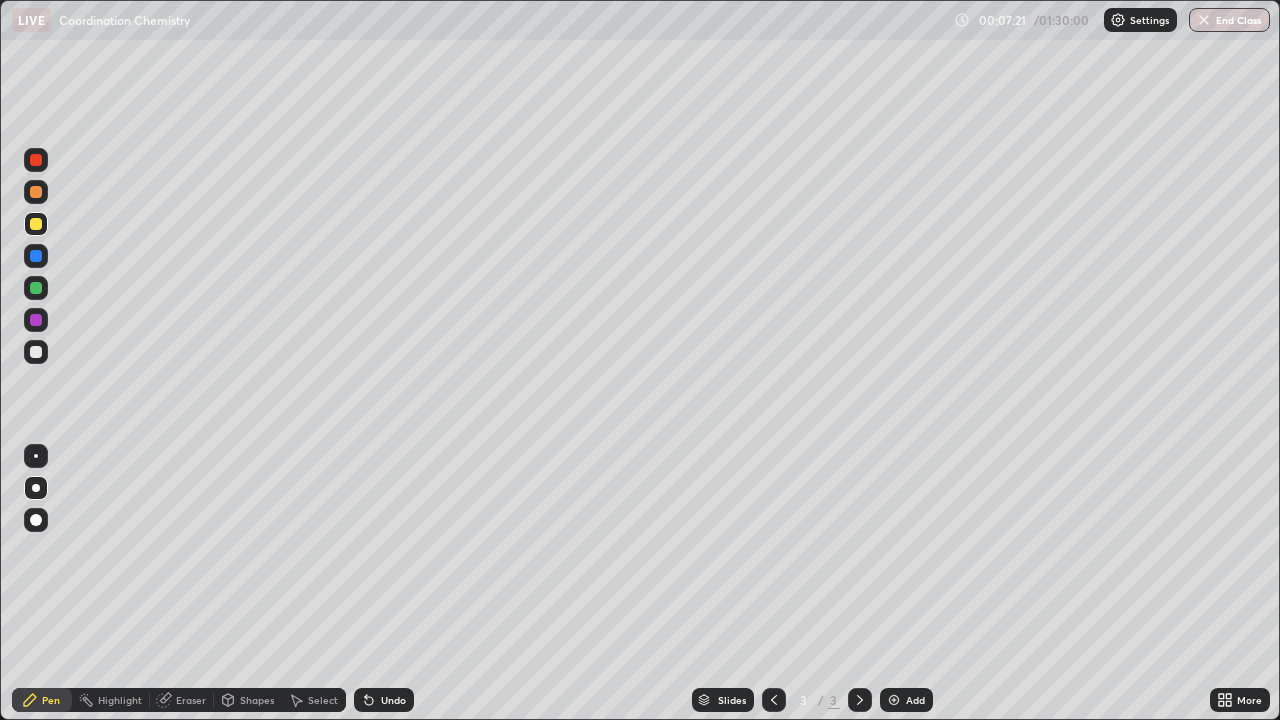 click on "More" at bounding box center (1240, 700) 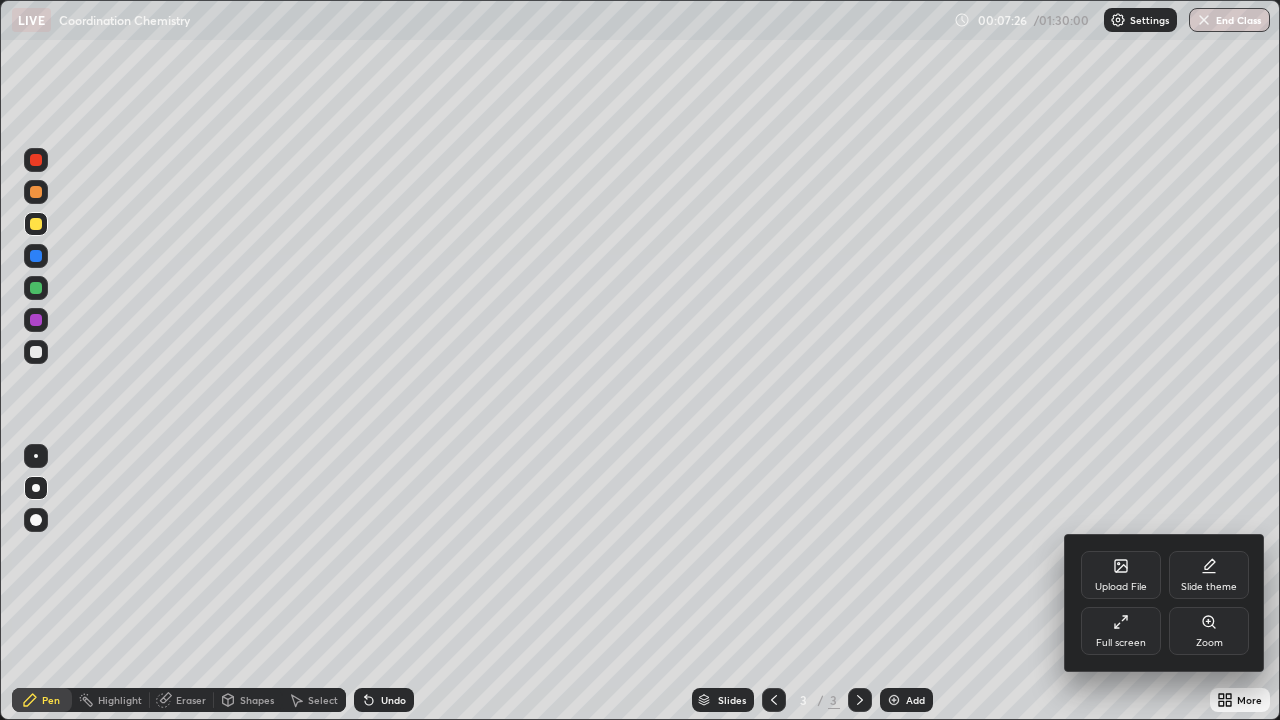click at bounding box center [640, 360] 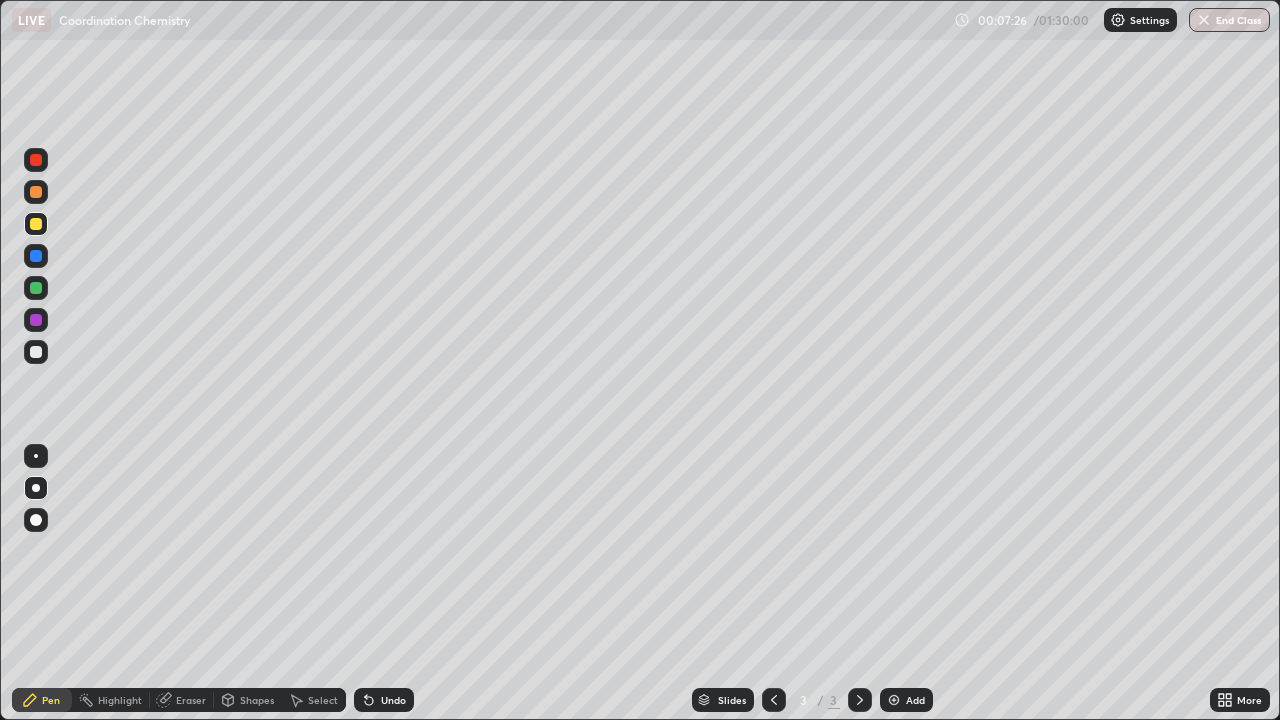 click on "Add" at bounding box center [915, 700] 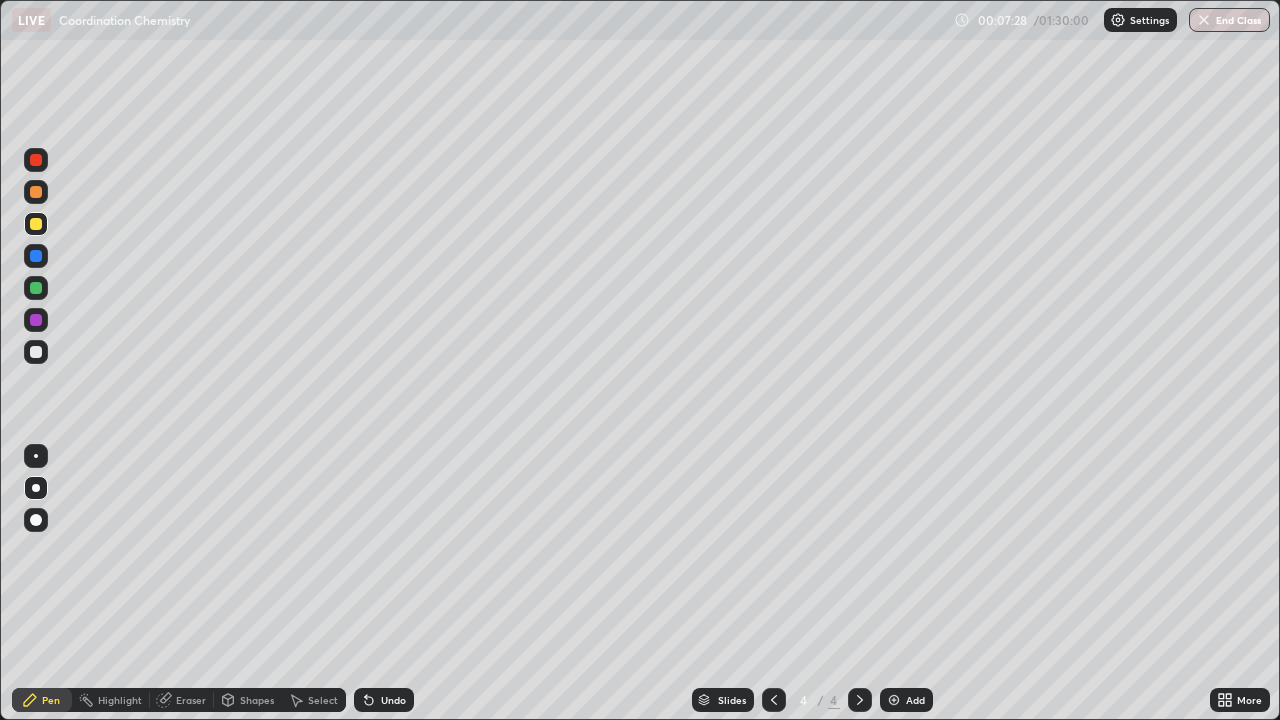 click at bounding box center (36, 192) 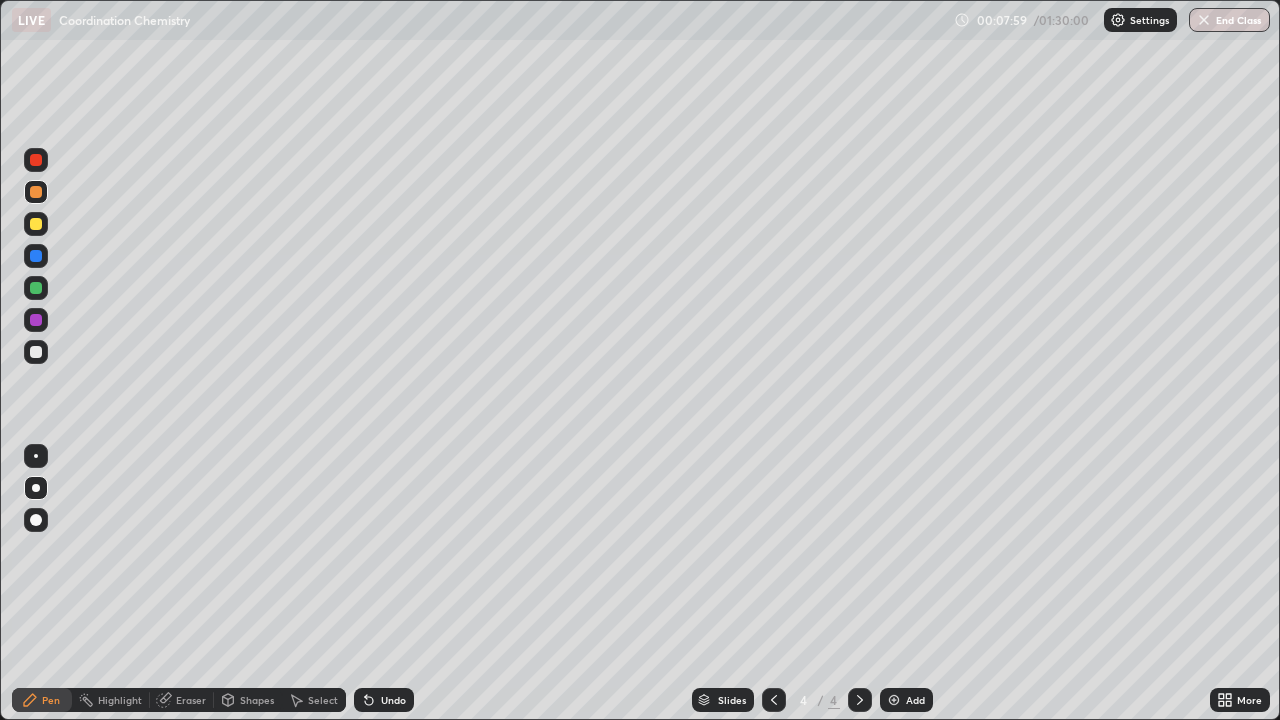 click on "Undo" at bounding box center (384, 700) 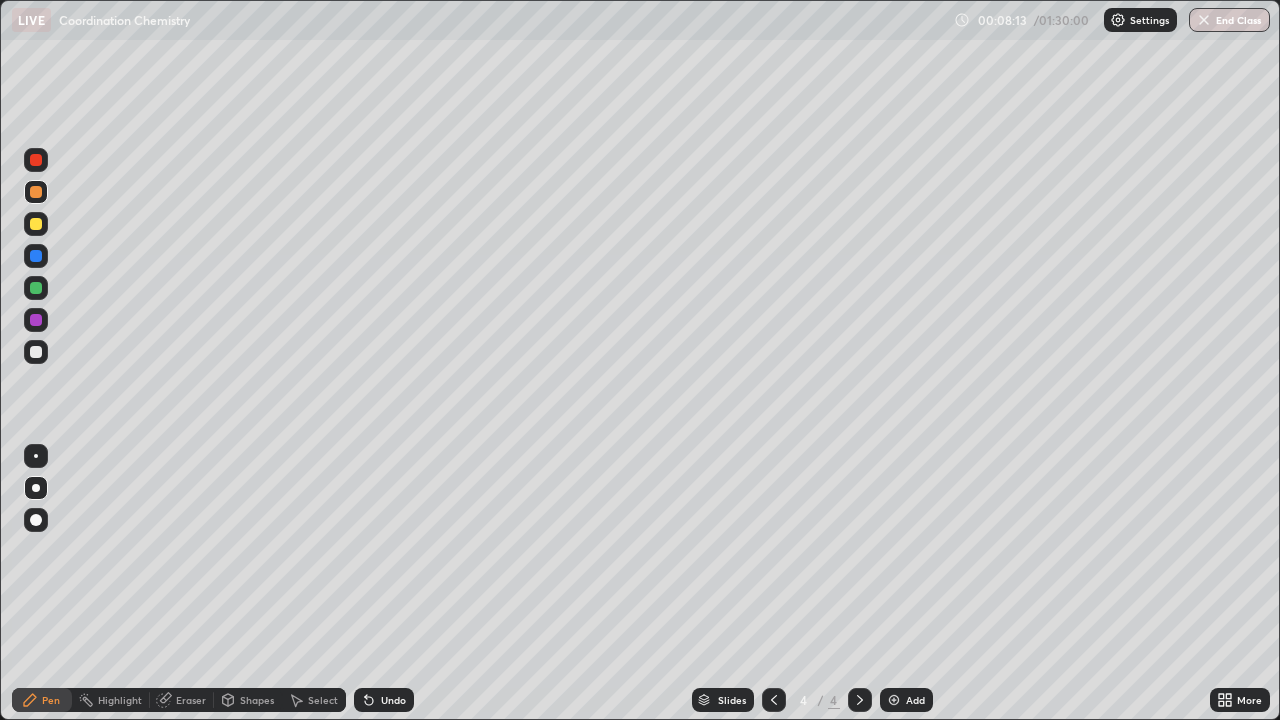 click on "Undo" at bounding box center [384, 700] 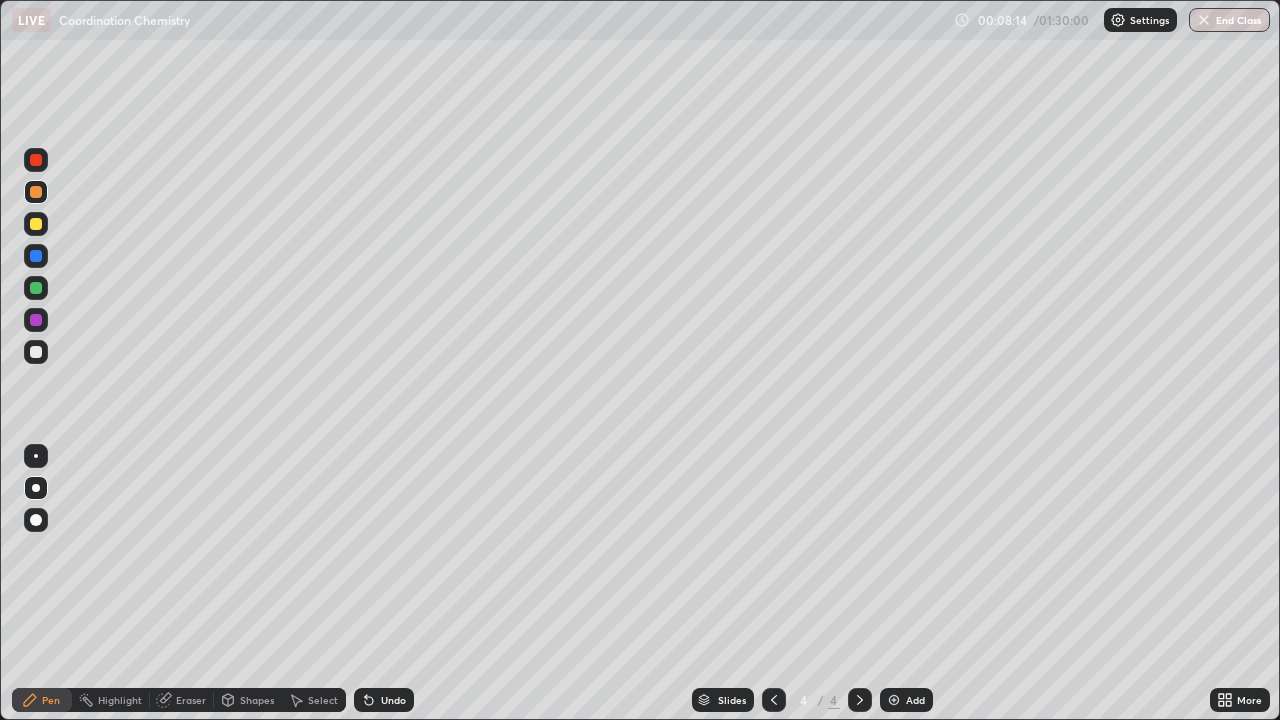 click on "Undo" at bounding box center [393, 700] 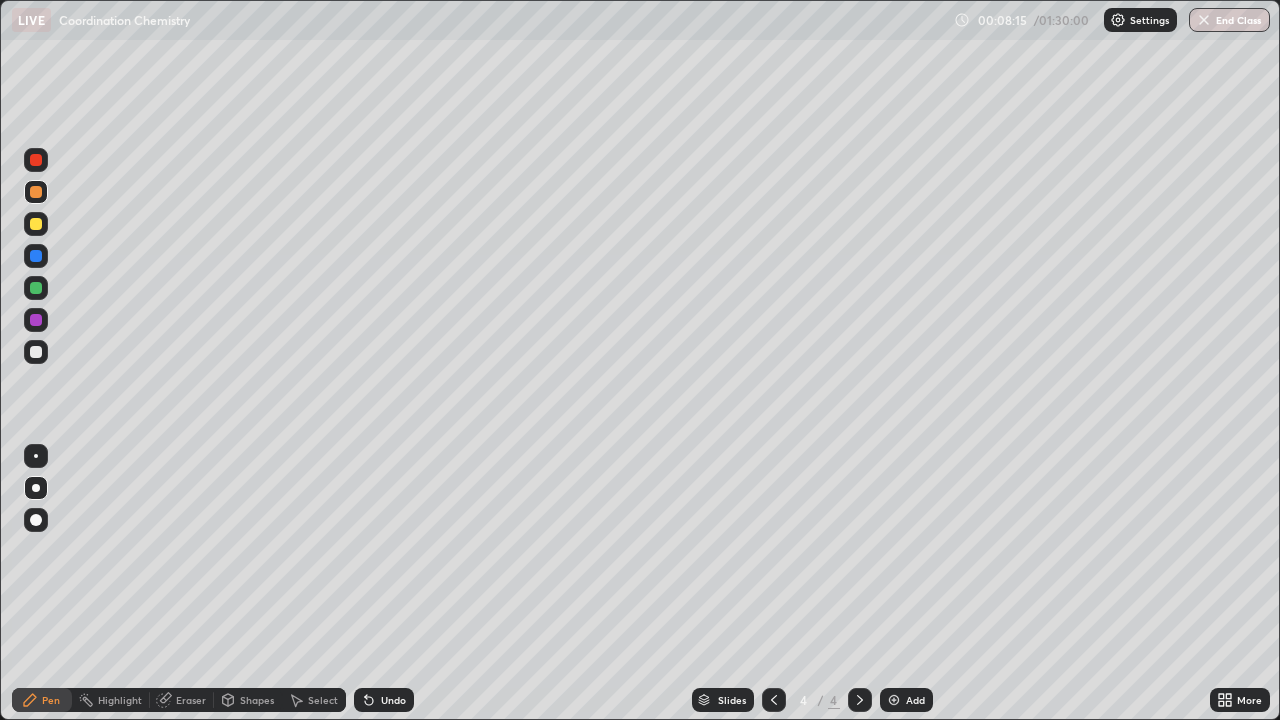 click on "Undo" at bounding box center [384, 700] 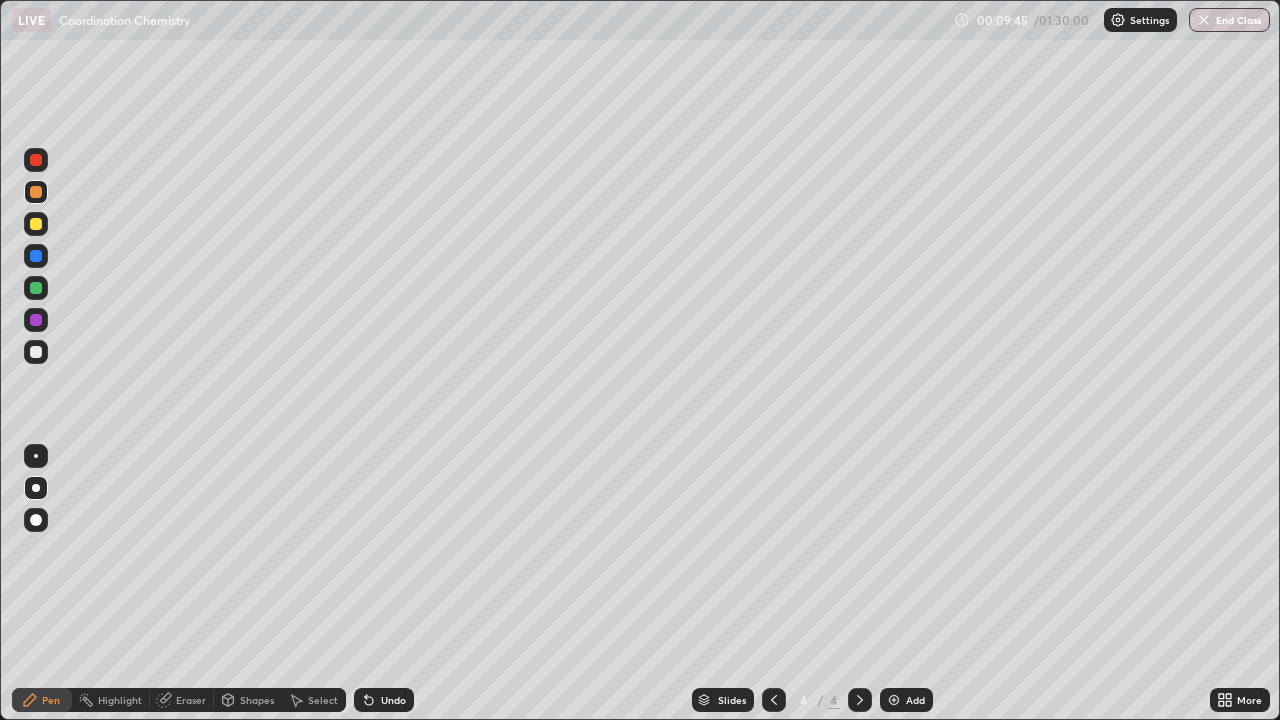 click on "More" at bounding box center [1240, 700] 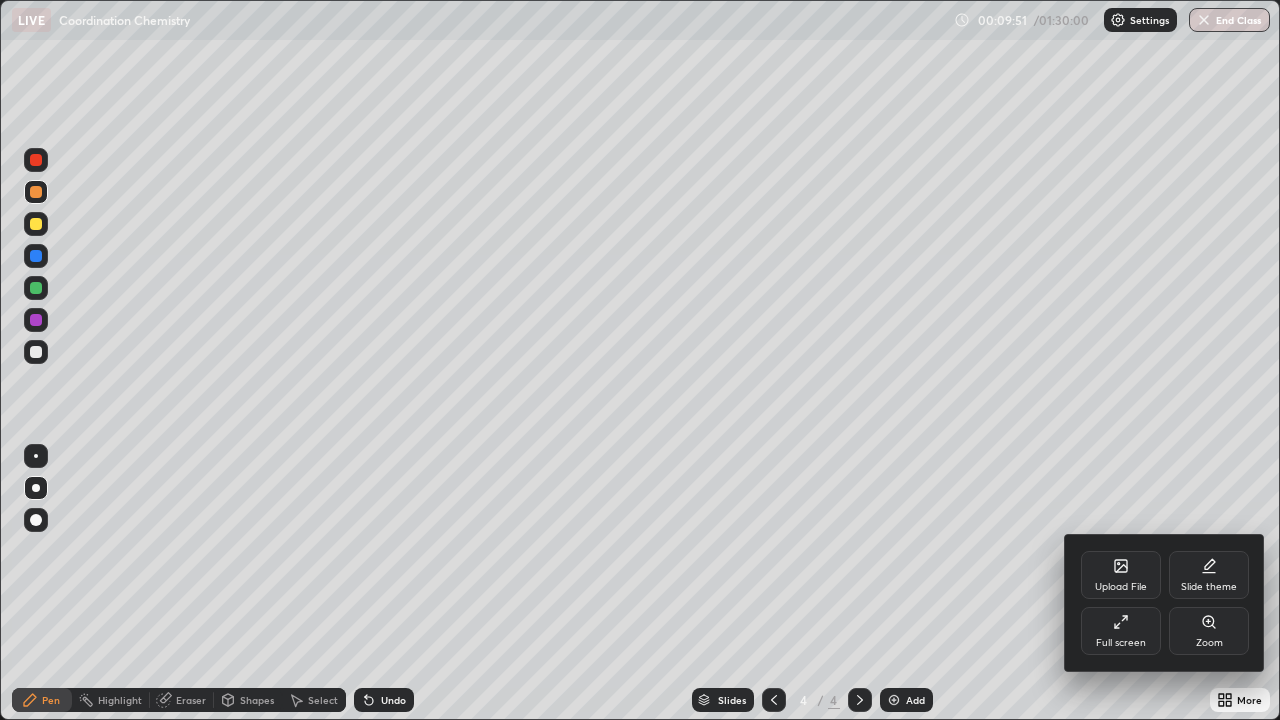 click on "Upload File" at bounding box center [1121, 575] 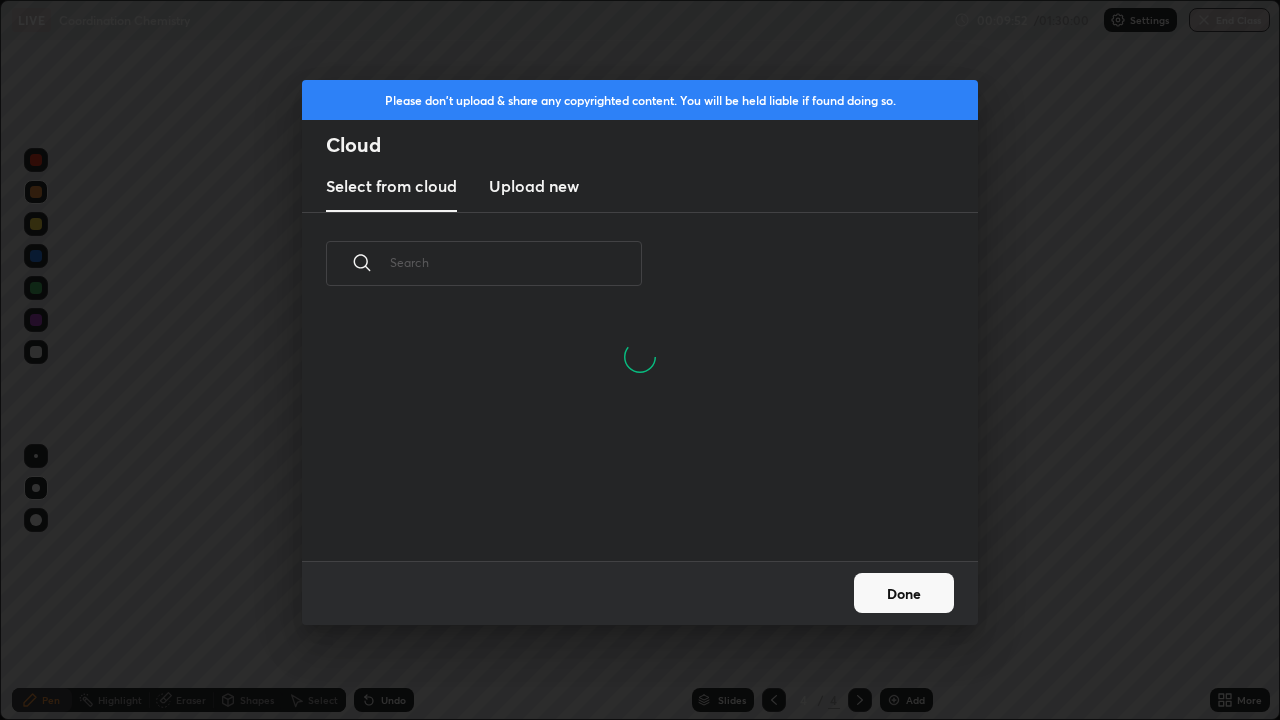 scroll, scrollTop: 7, scrollLeft: 11, axis: both 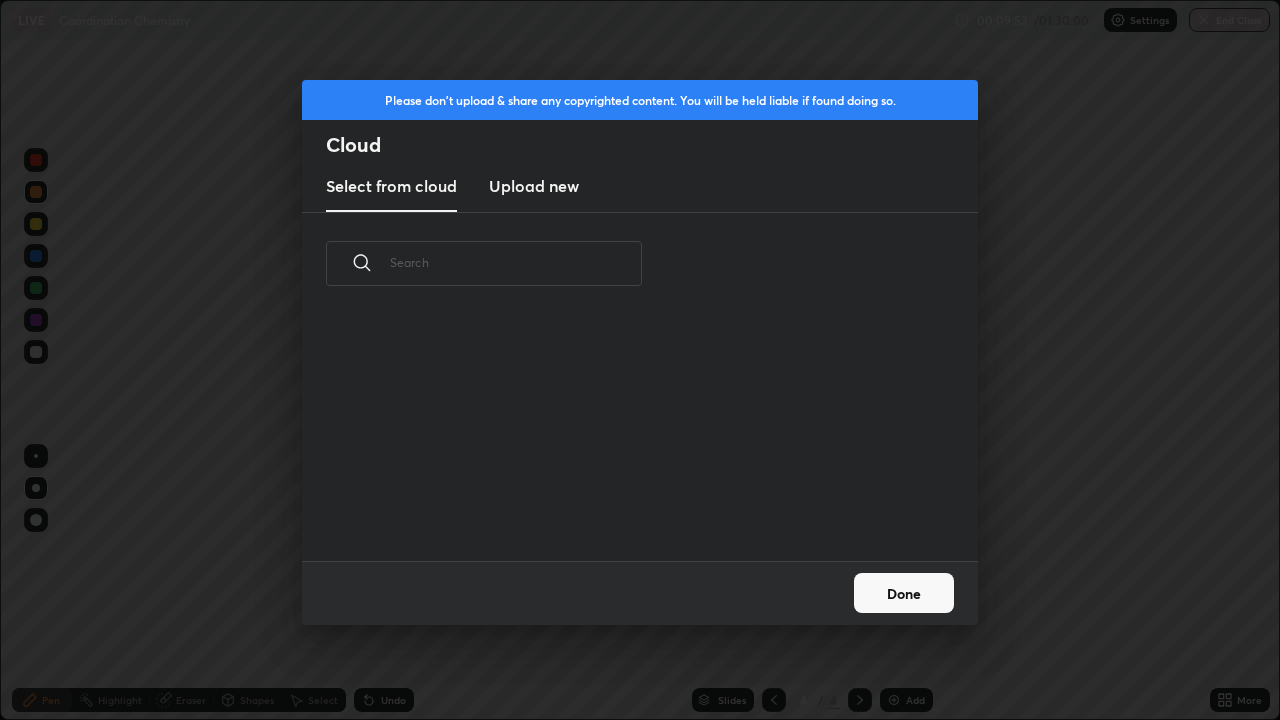 click on "Upload new" at bounding box center [534, 187] 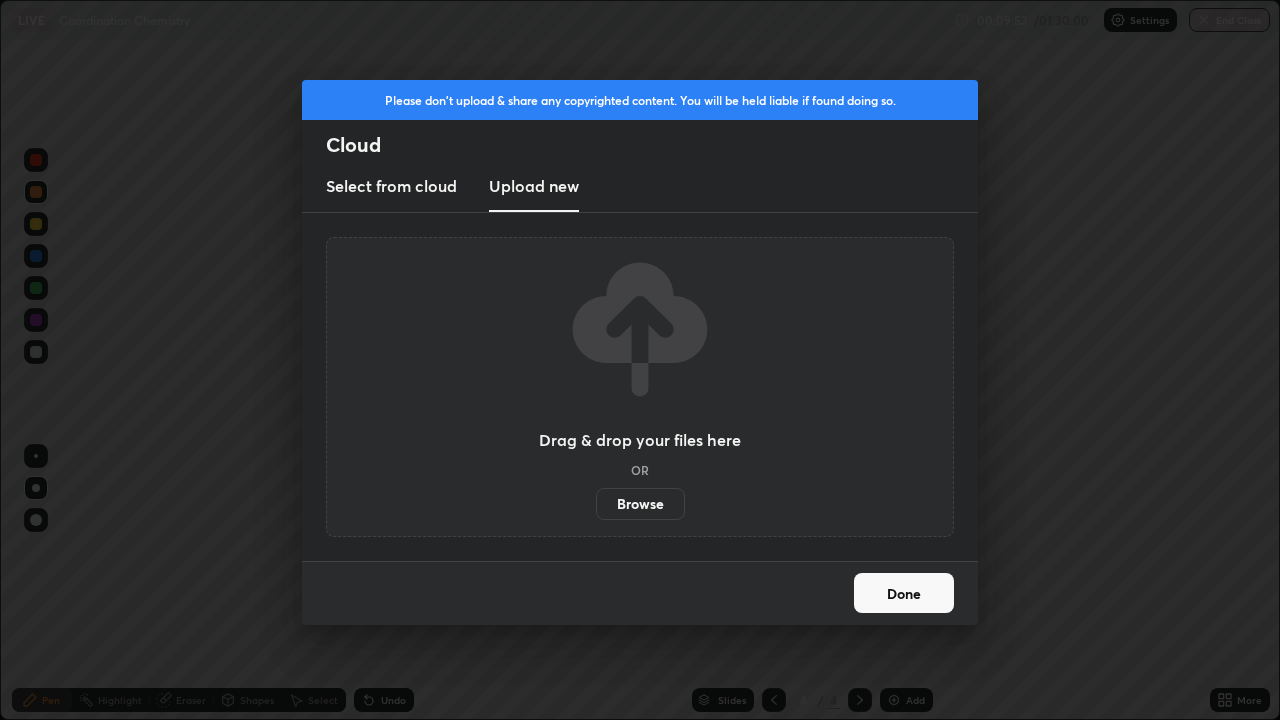 click on "Browse" at bounding box center (640, 504) 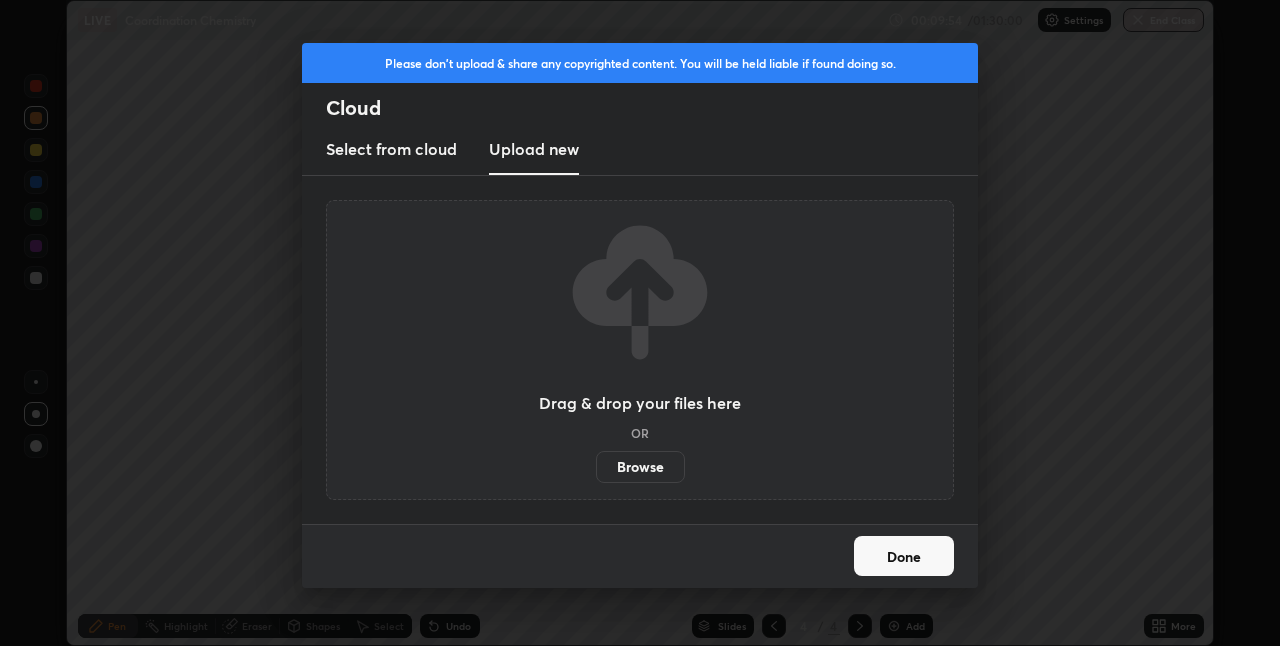 scroll, scrollTop: 646, scrollLeft: 1280, axis: both 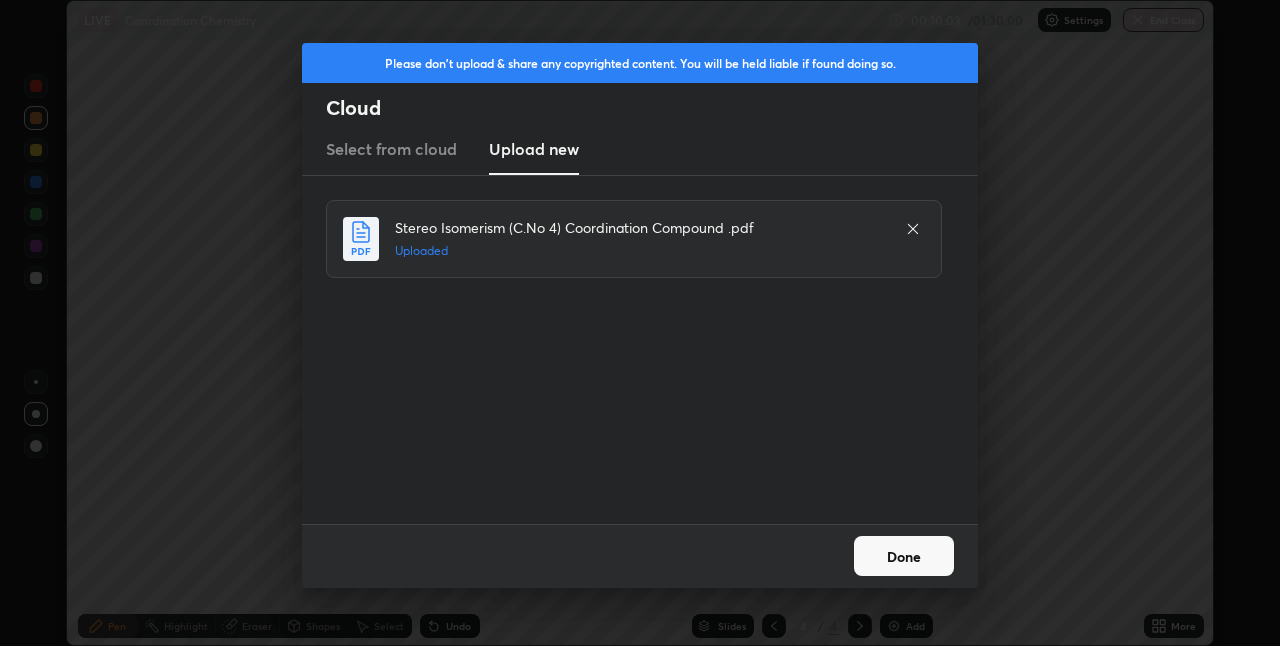 click on "Done" at bounding box center [904, 556] 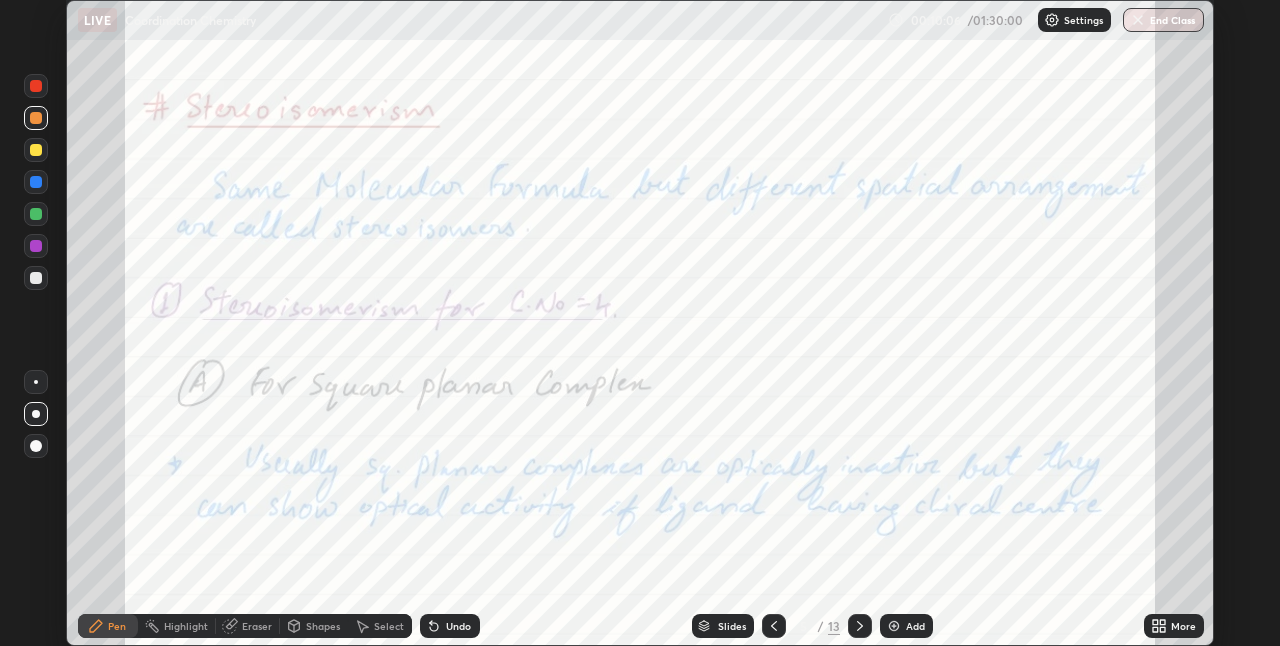 click on "More" at bounding box center [1183, 626] 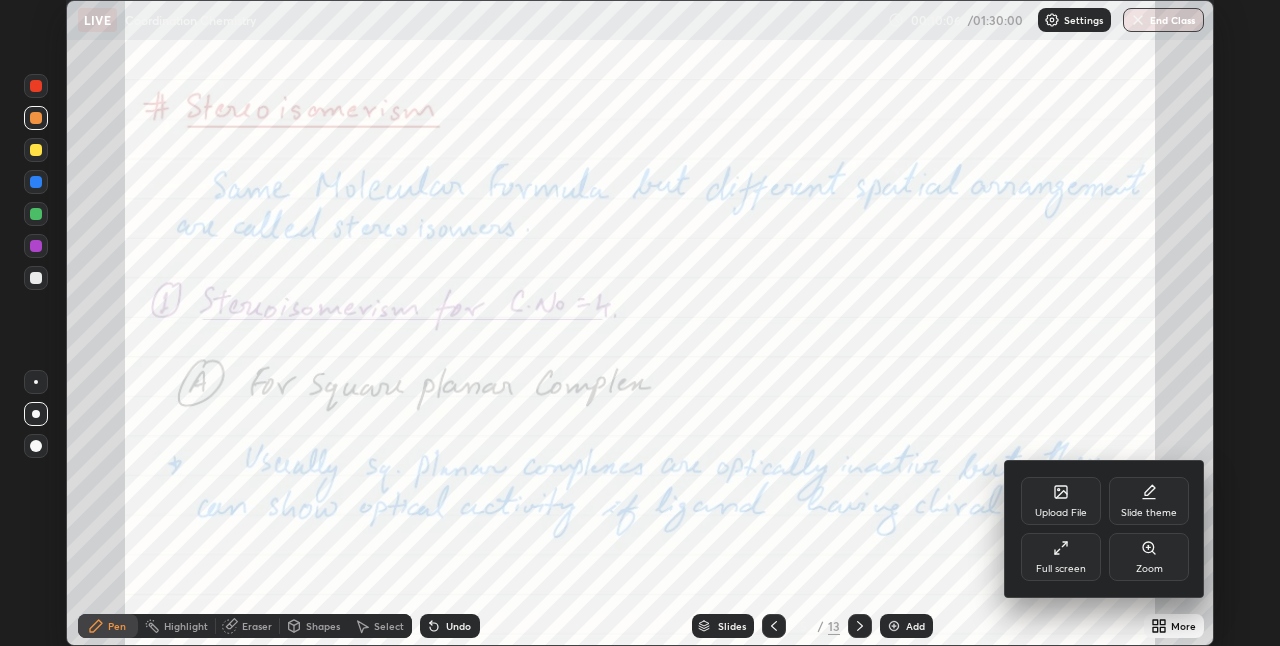 click on "Full screen" at bounding box center [1061, 557] 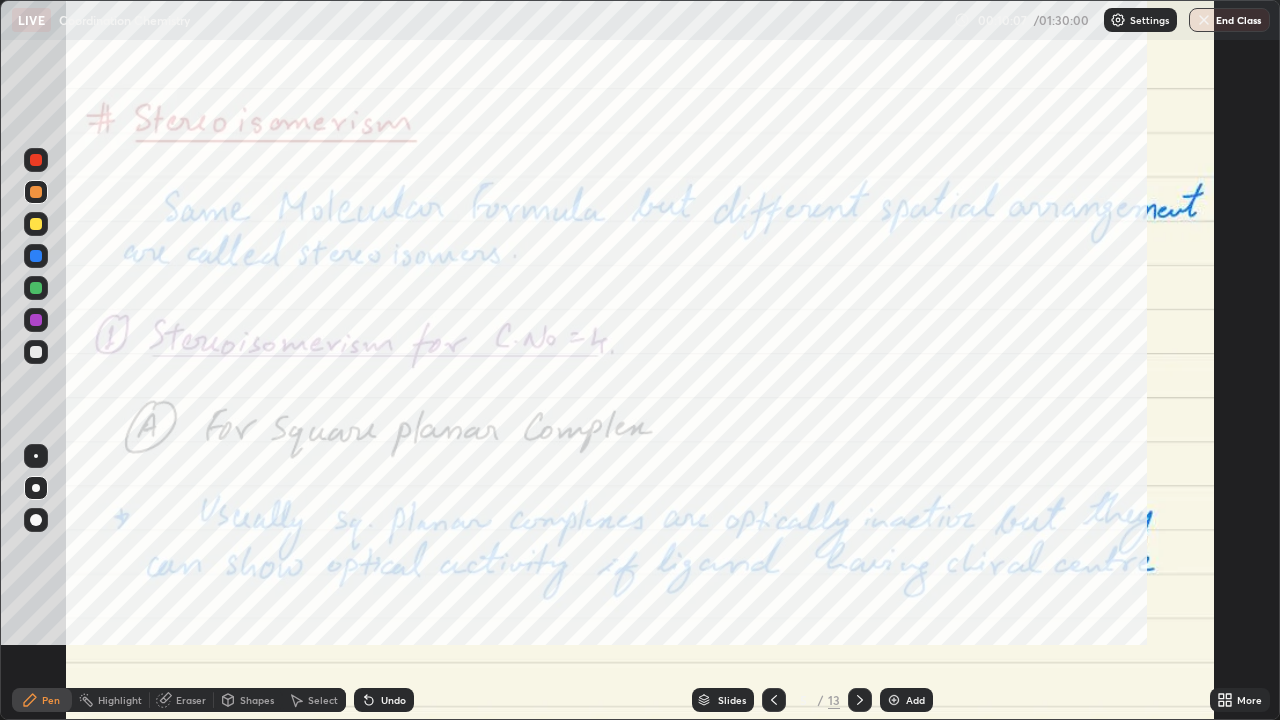 scroll, scrollTop: 99280, scrollLeft: 98720, axis: both 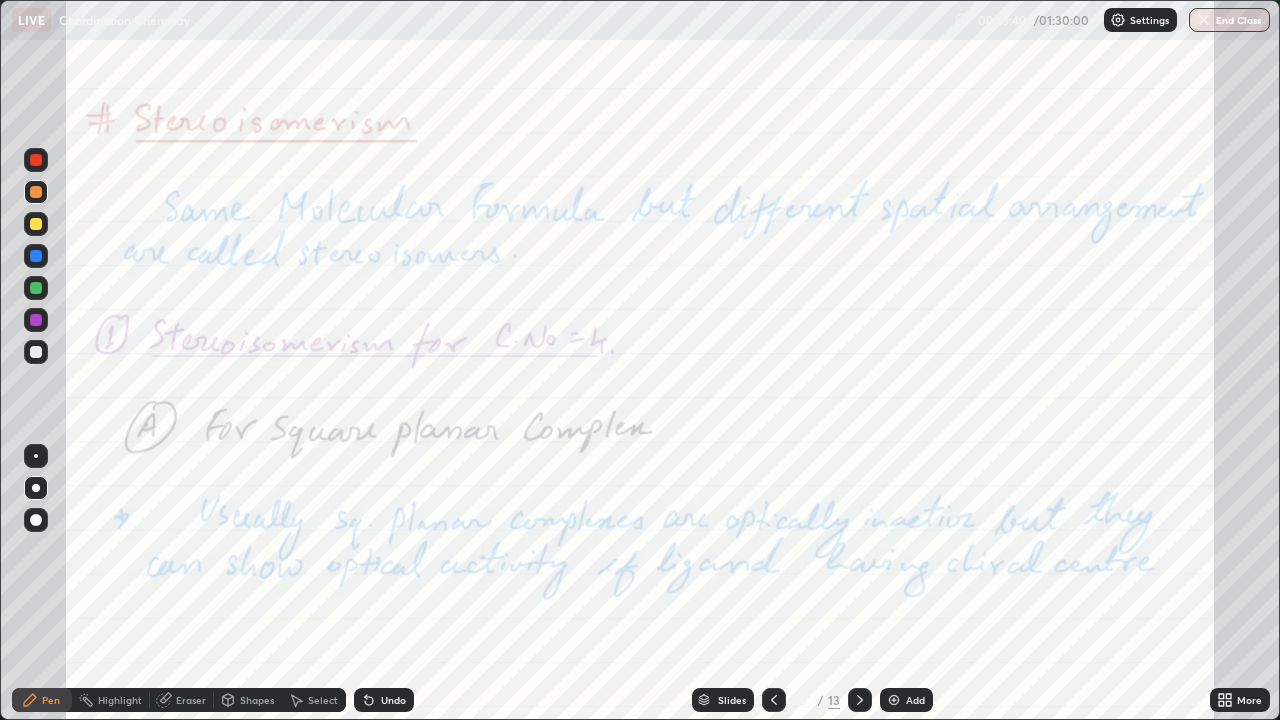 click 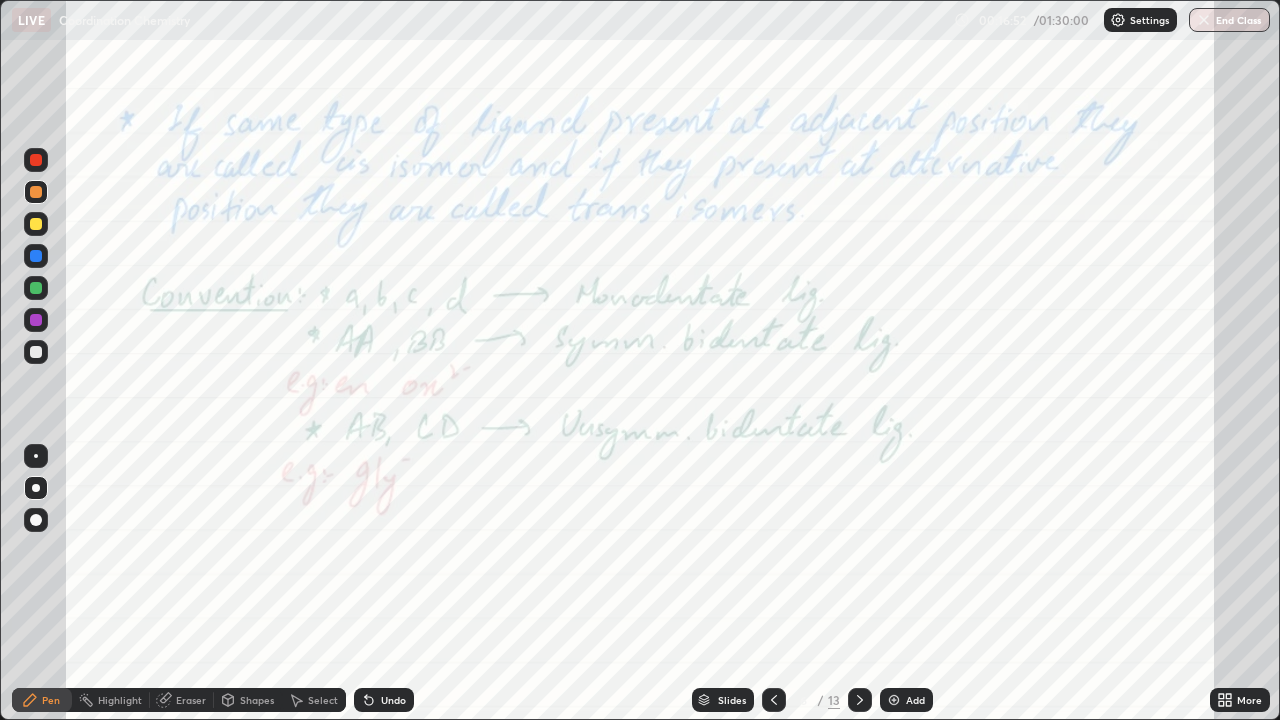 click on "Add" at bounding box center (915, 700) 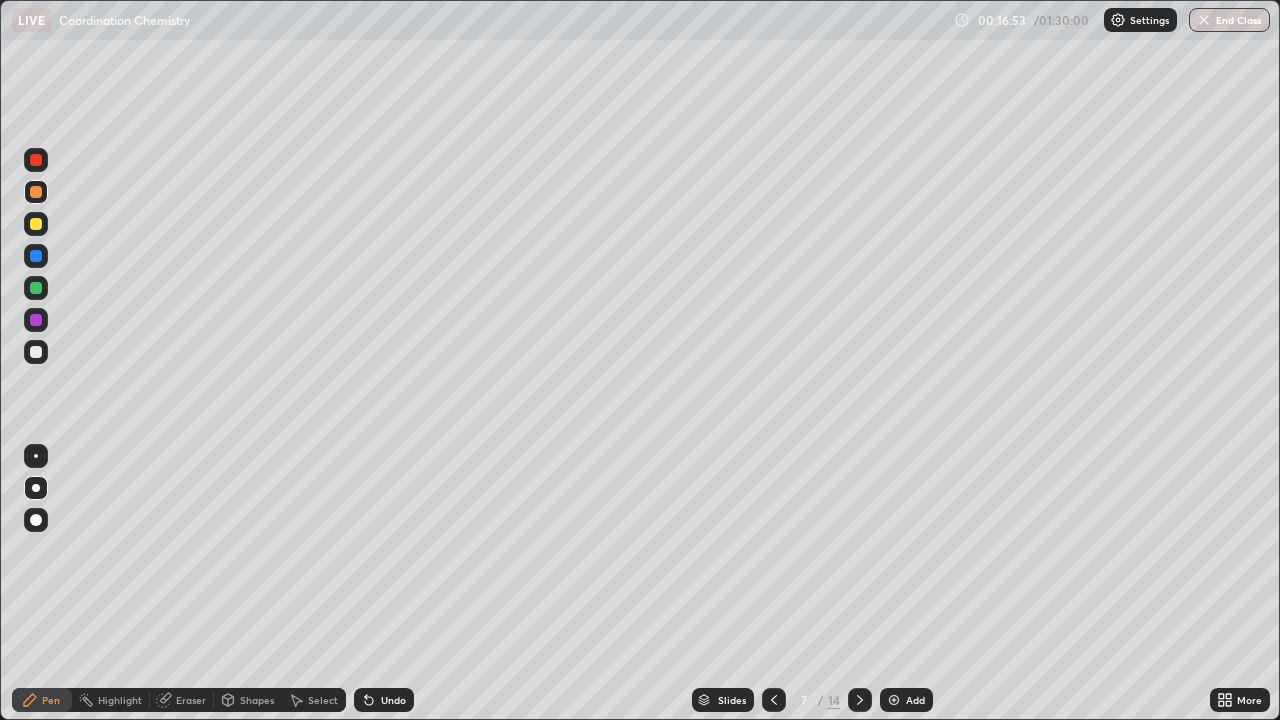 click at bounding box center [36, 320] 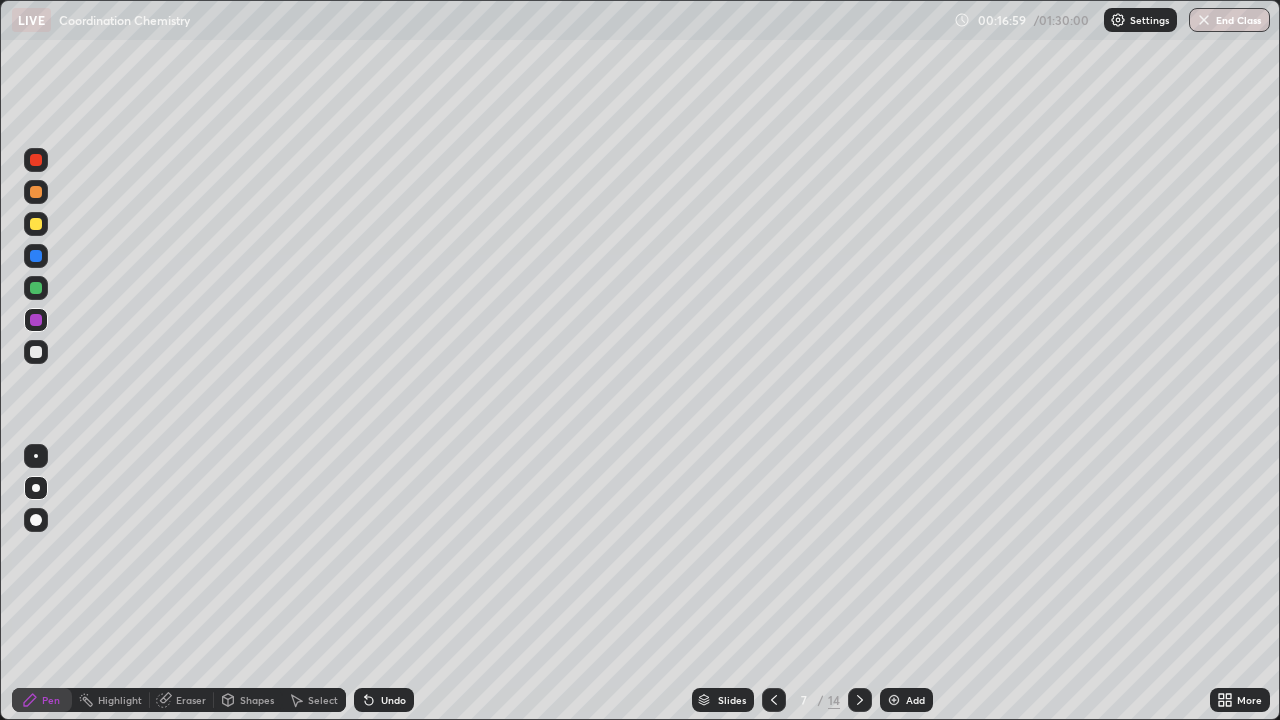 click at bounding box center [36, 352] 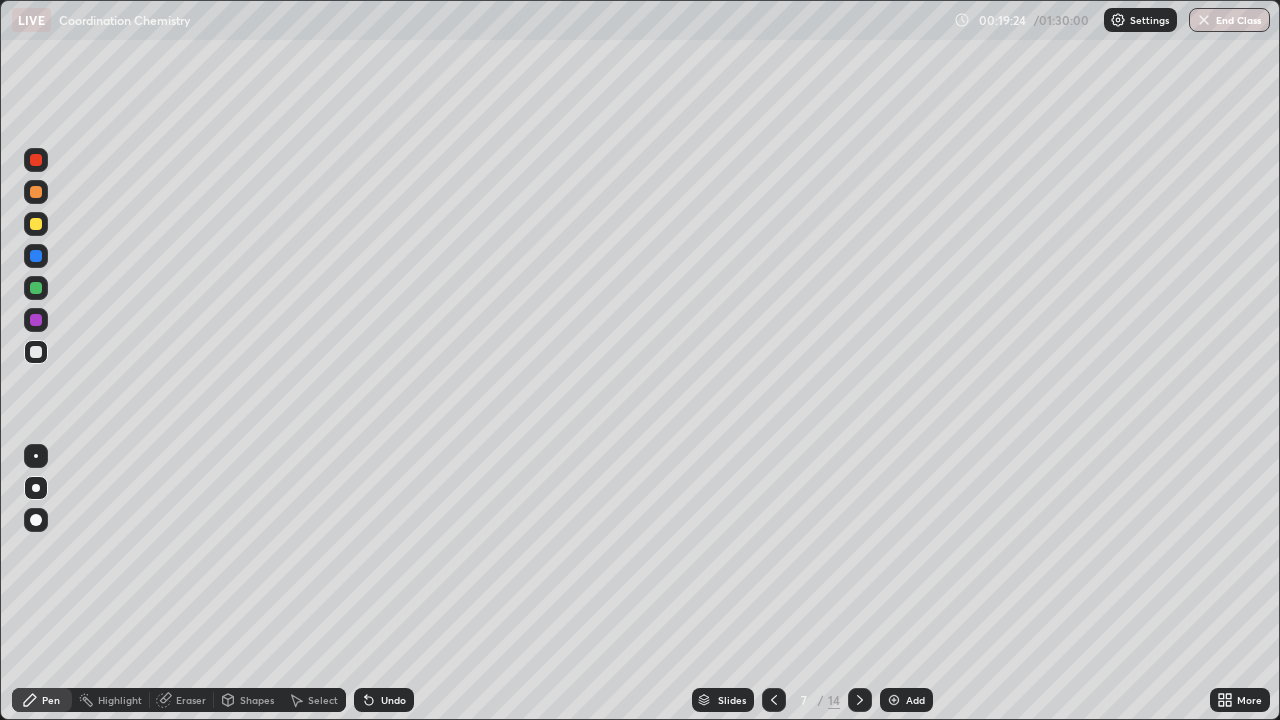 click on "Add" at bounding box center [915, 700] 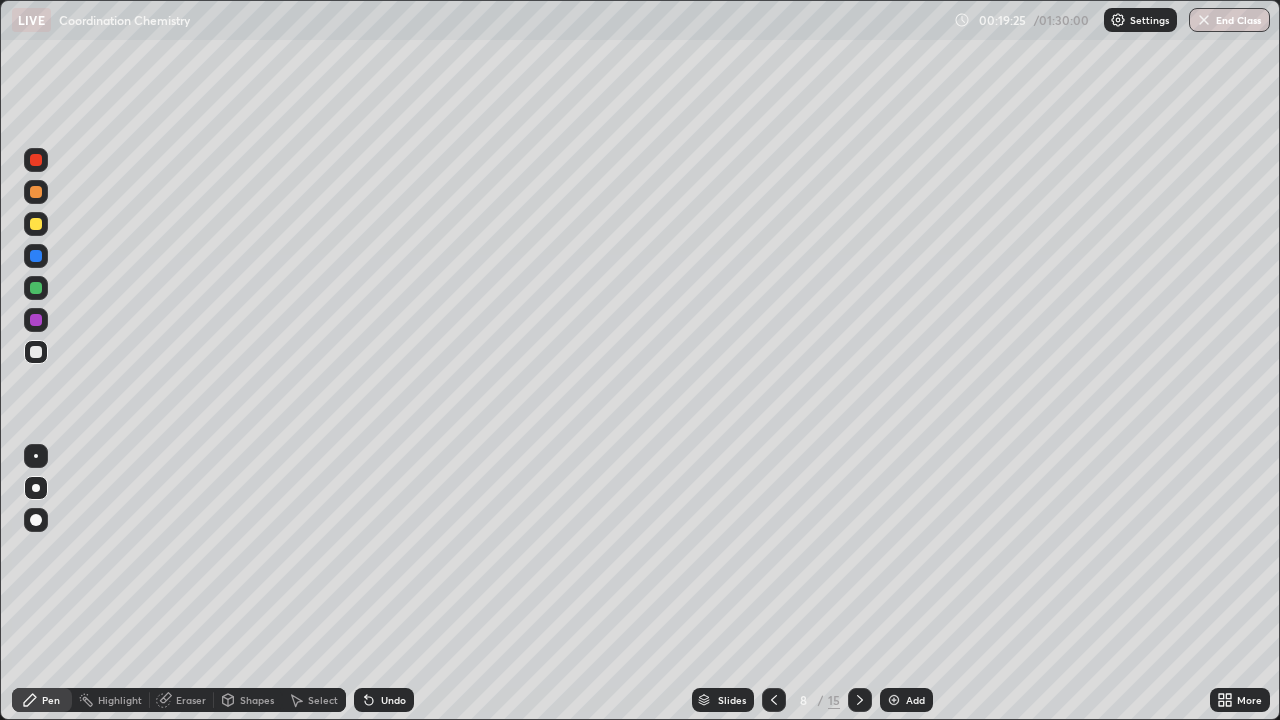 click at bounding box center [36, 288] 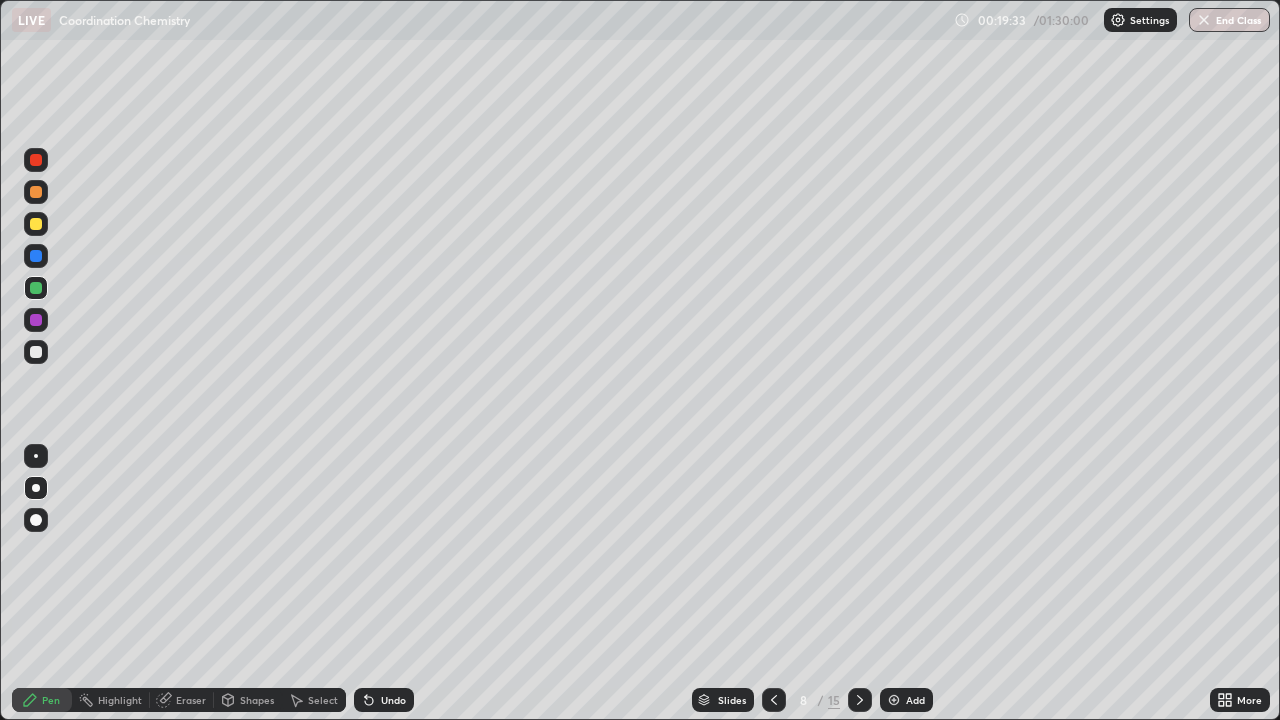 click at bounding box center (36, 352) 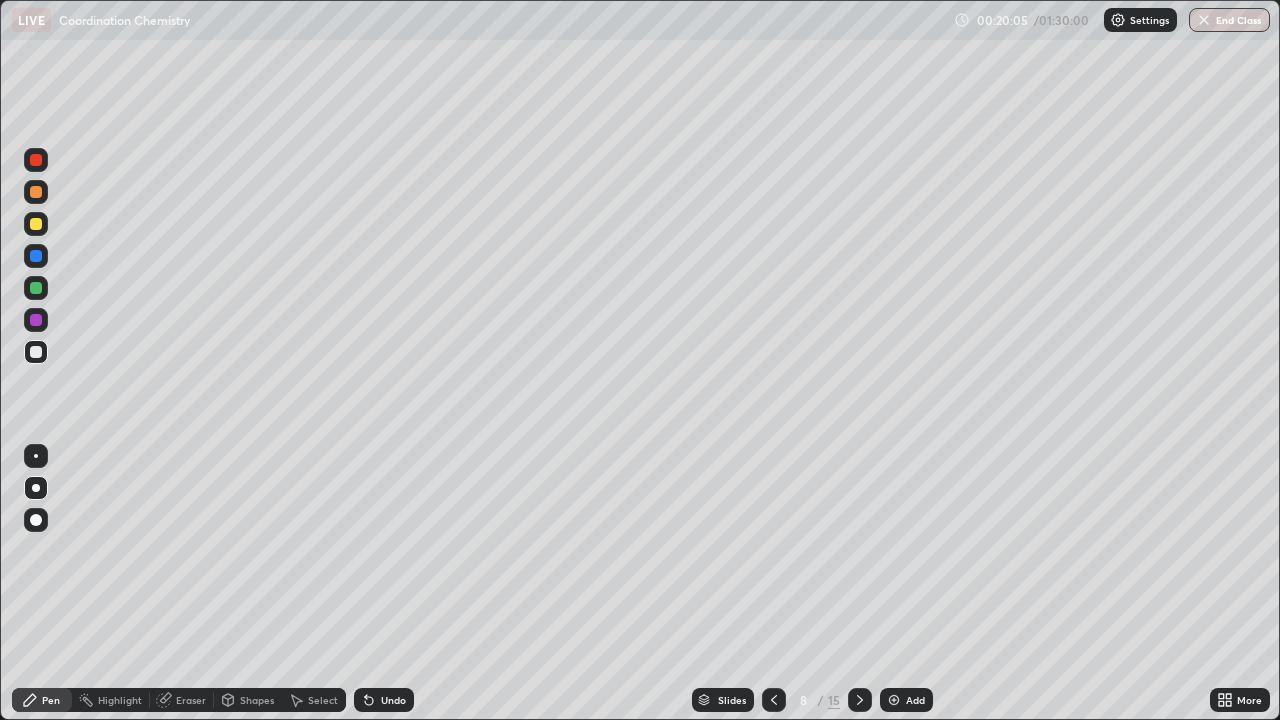 click at bounding box center [36, 224] 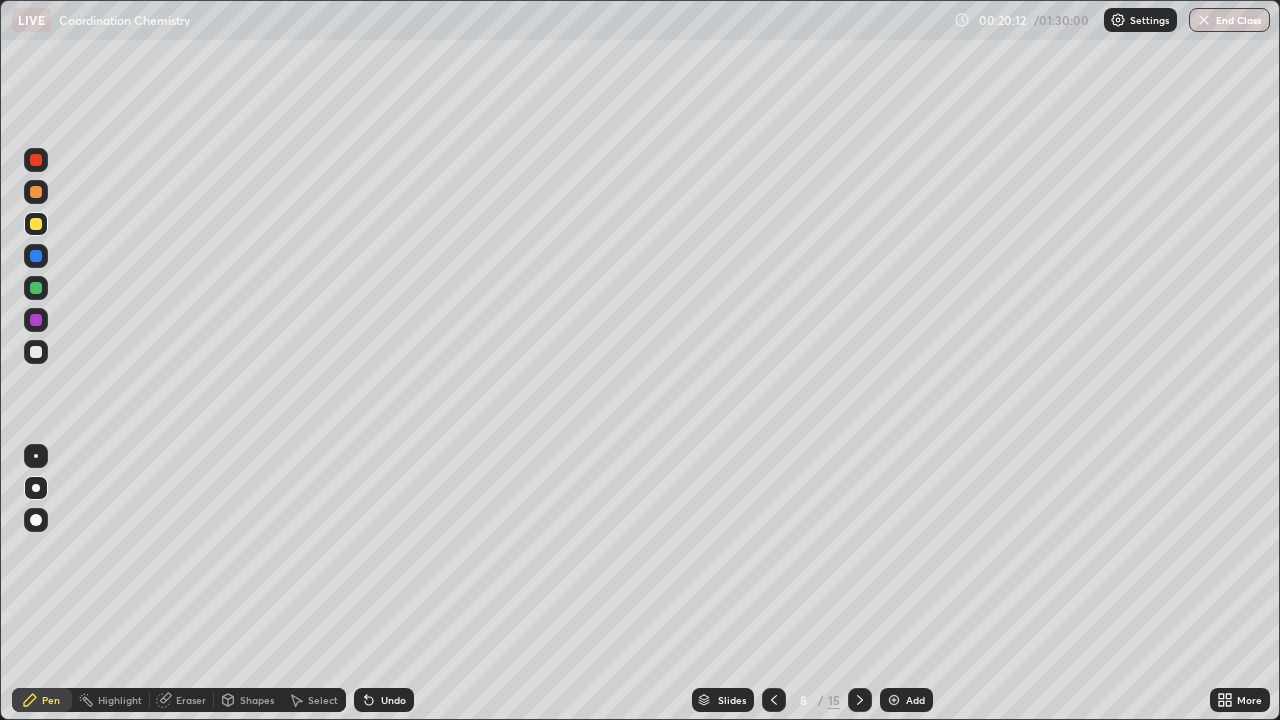 click on "Undo" at bounding box center [384, 700] 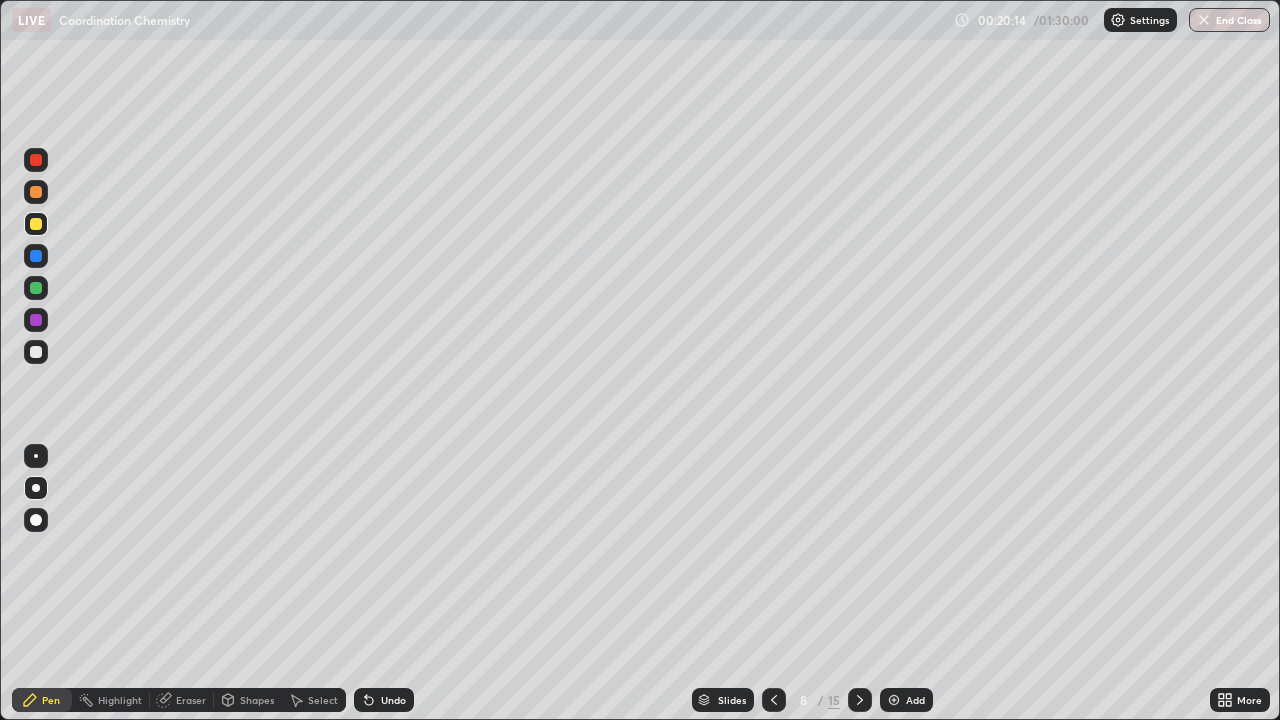 click at bounding box center [36, 352] 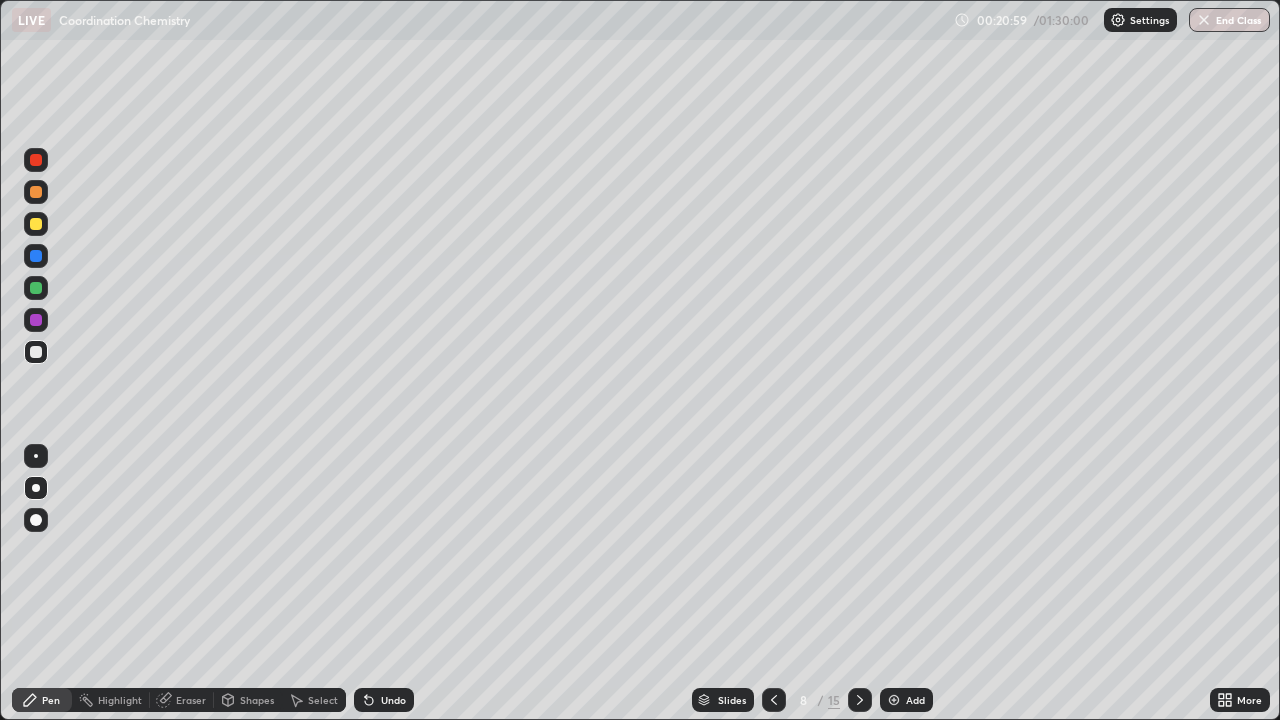 click on "Undo" at bounding box center (393, 700) 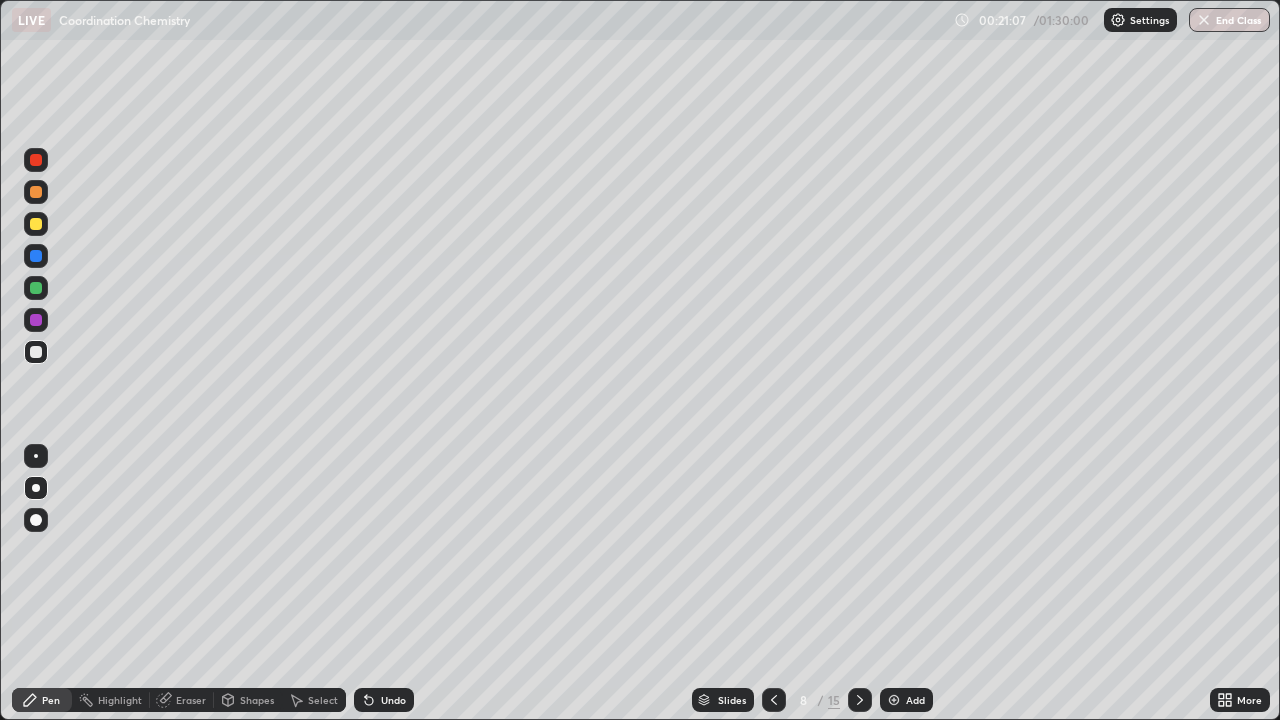 click at bounding box center [36, 256] 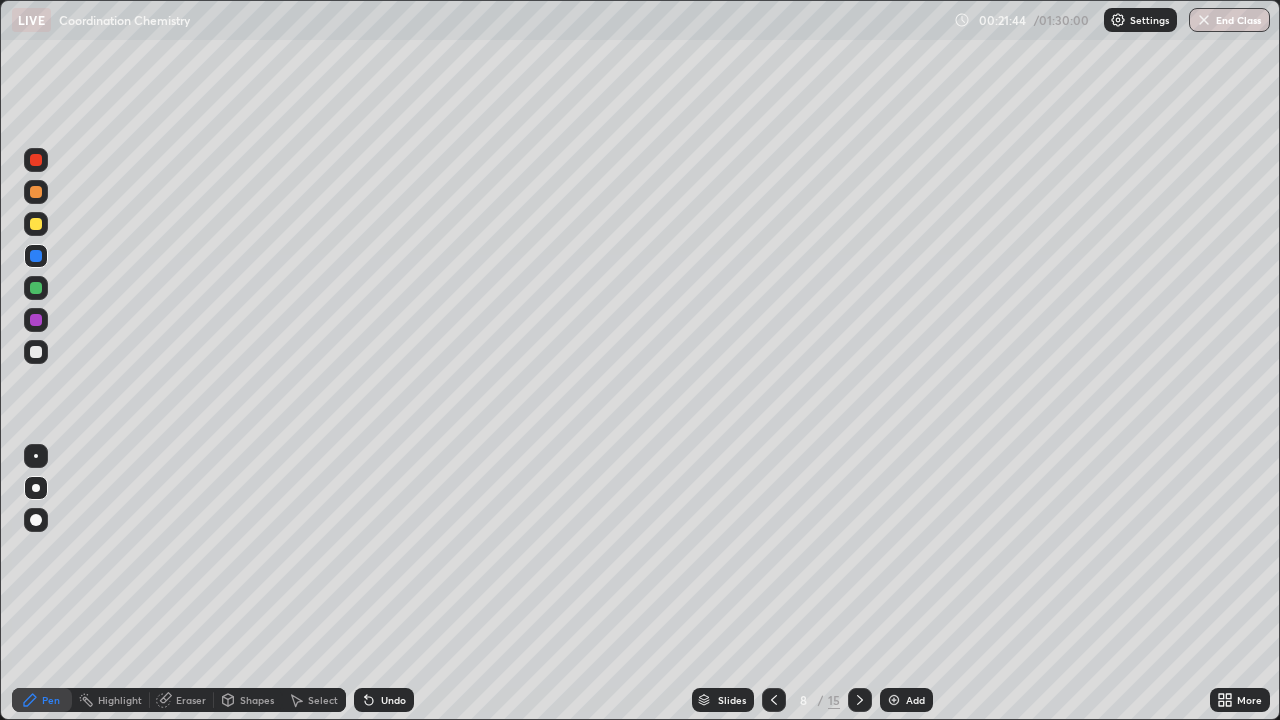 click at bounding box center [860, 700] 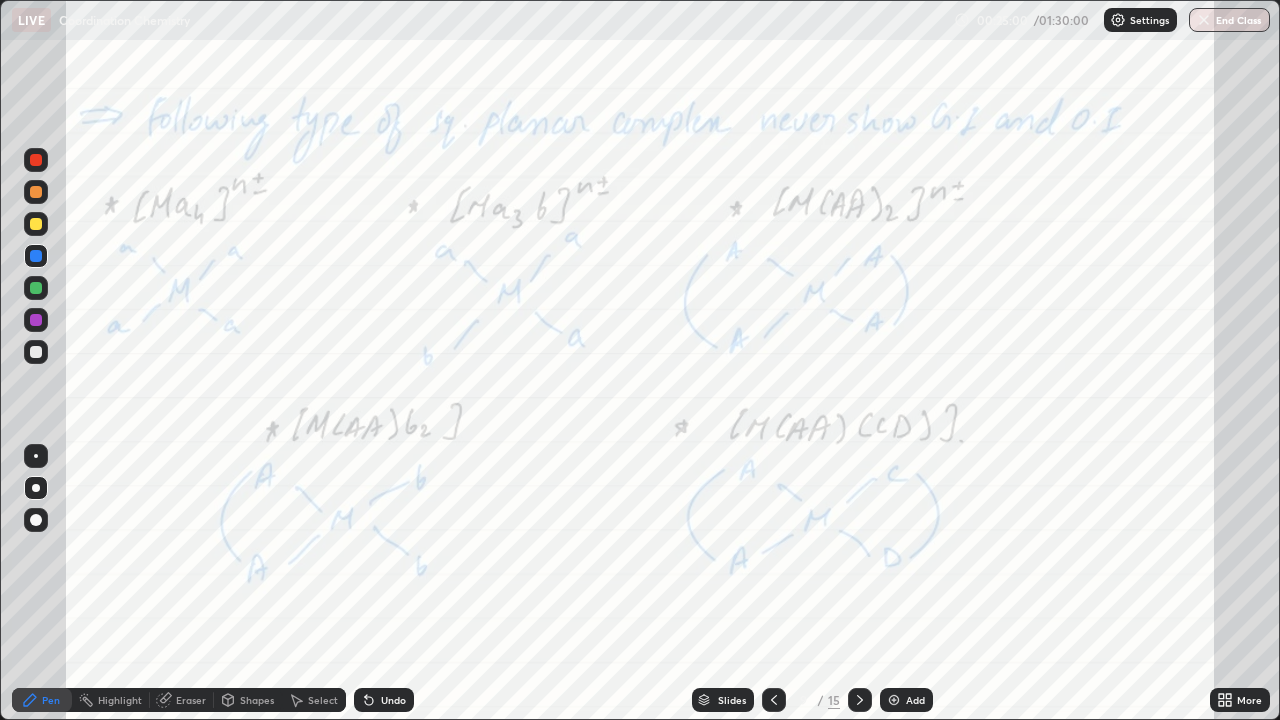 click 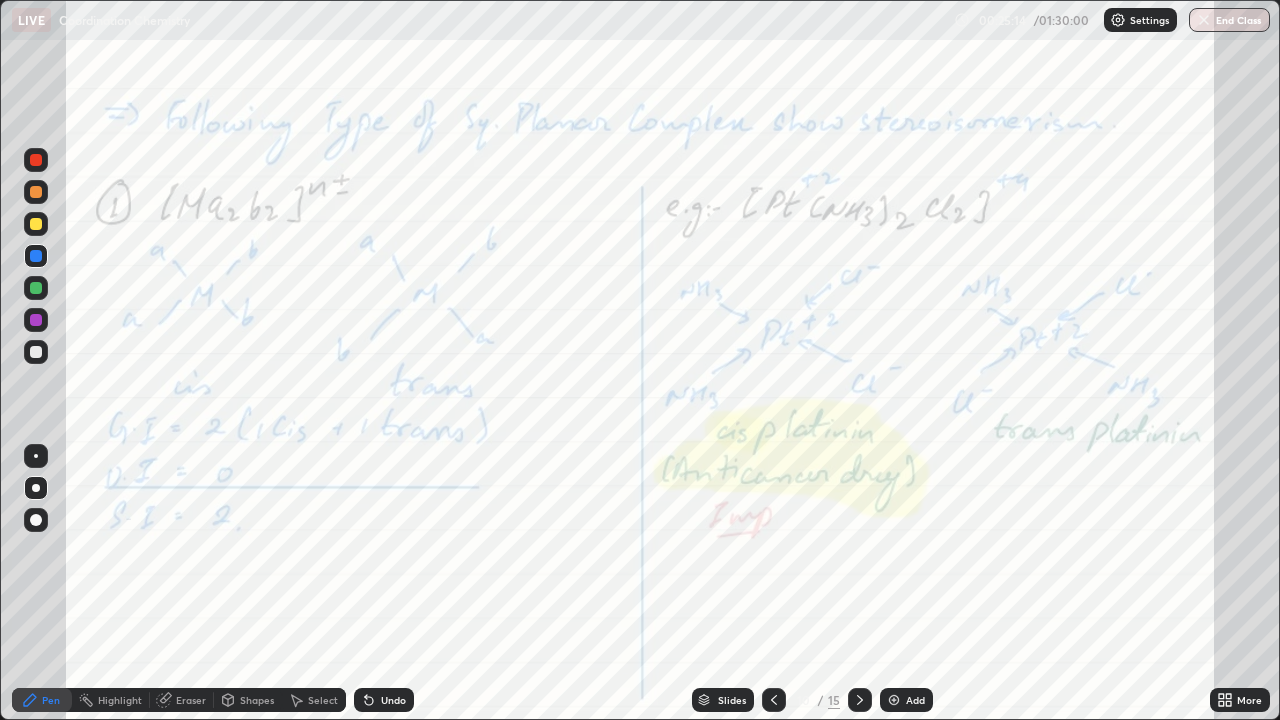 click on "Highlight" at bounding box center [120, 700] 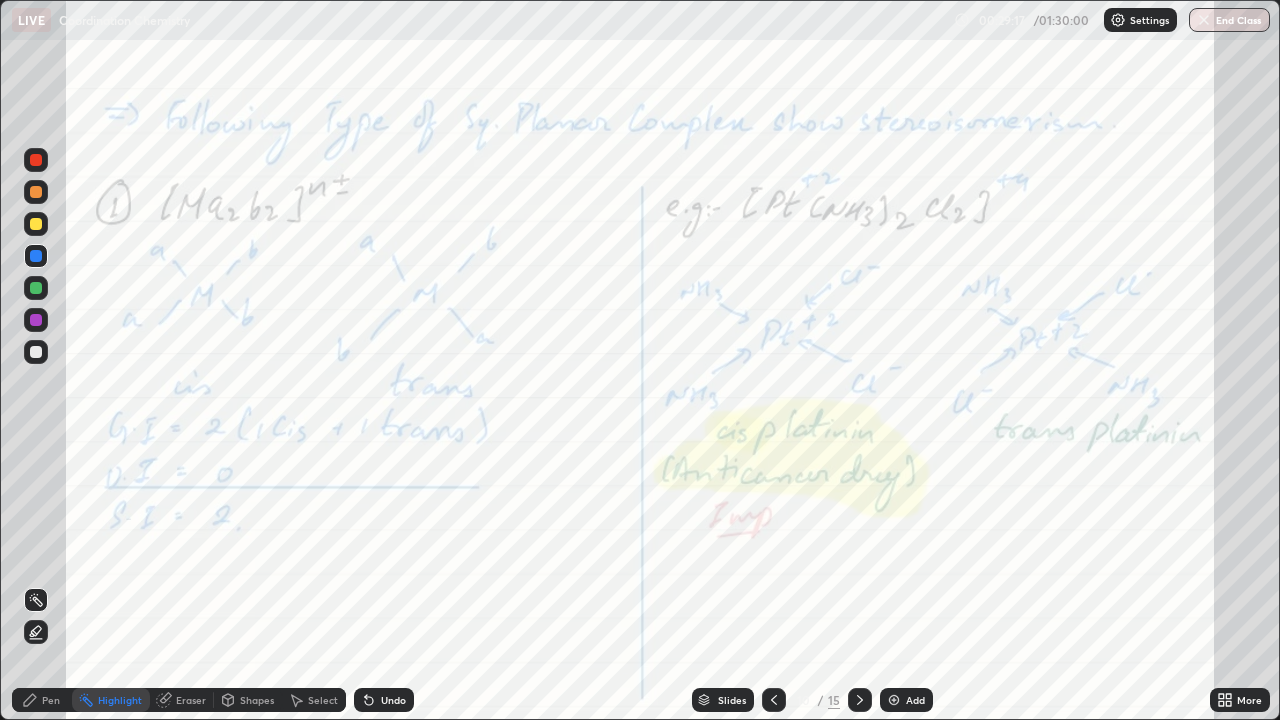 click on "Add" at bounding box center (906, 700) 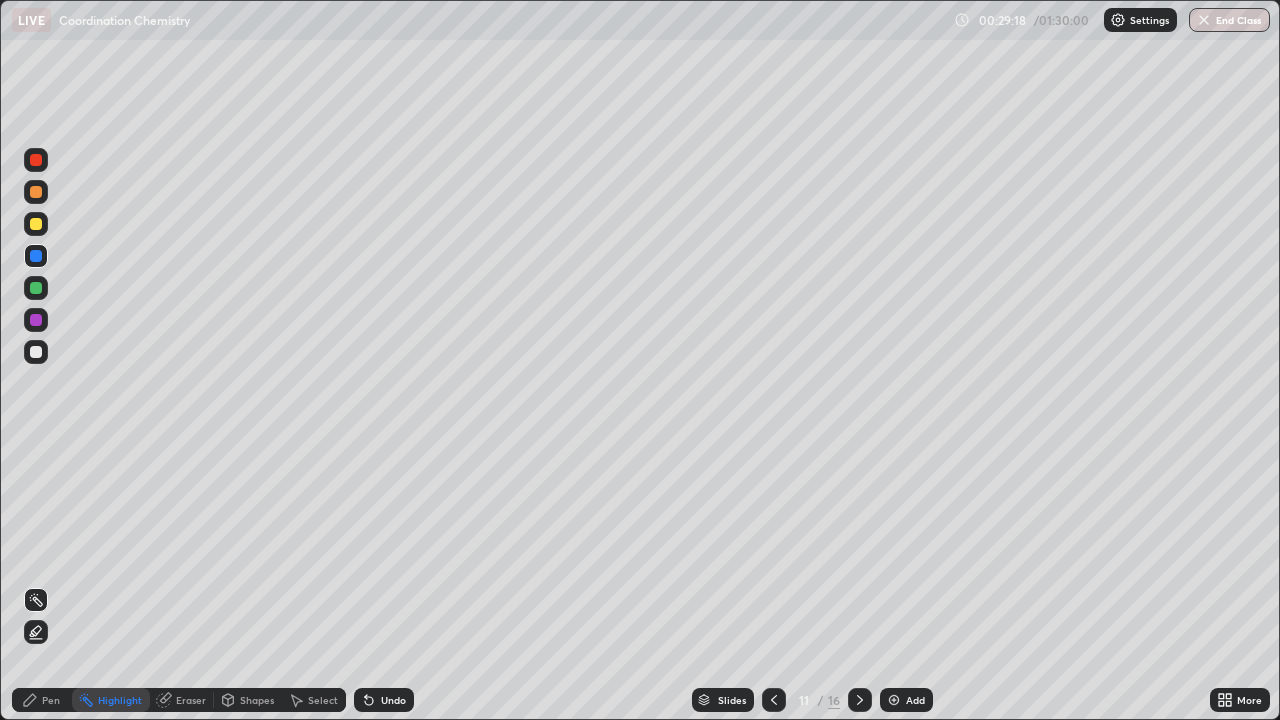 click at bounding box center [36, 320] 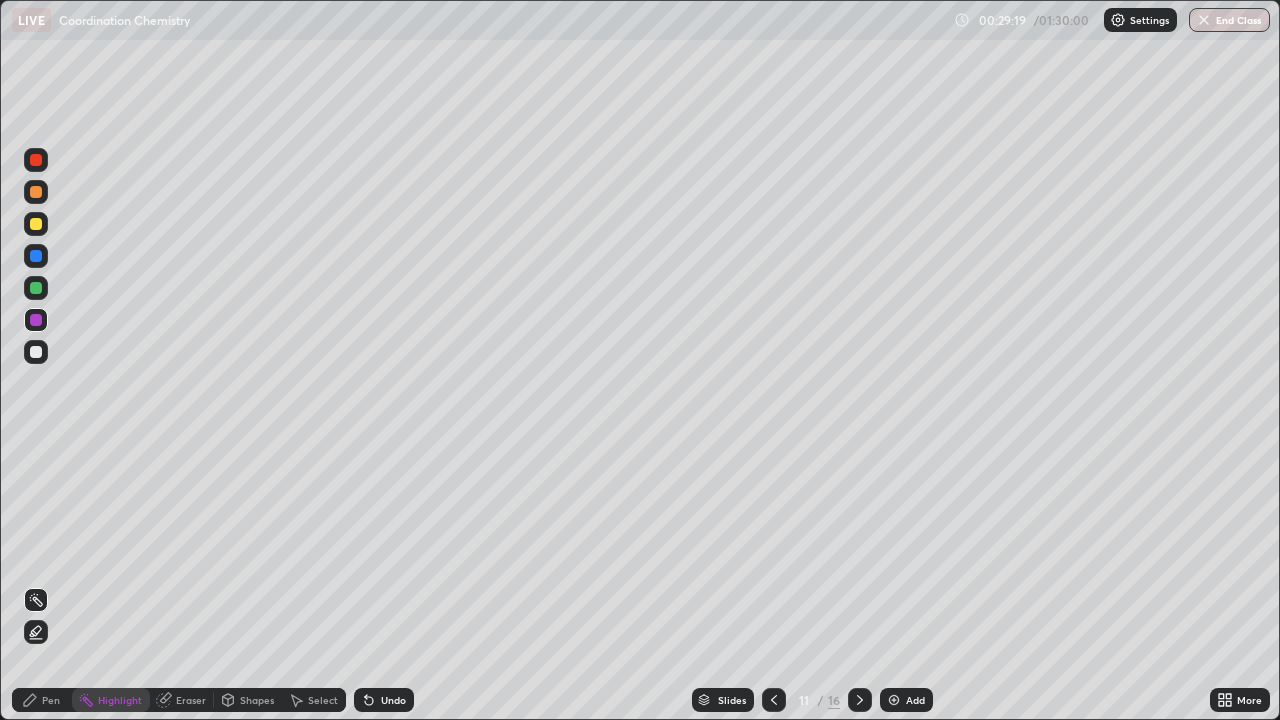 click 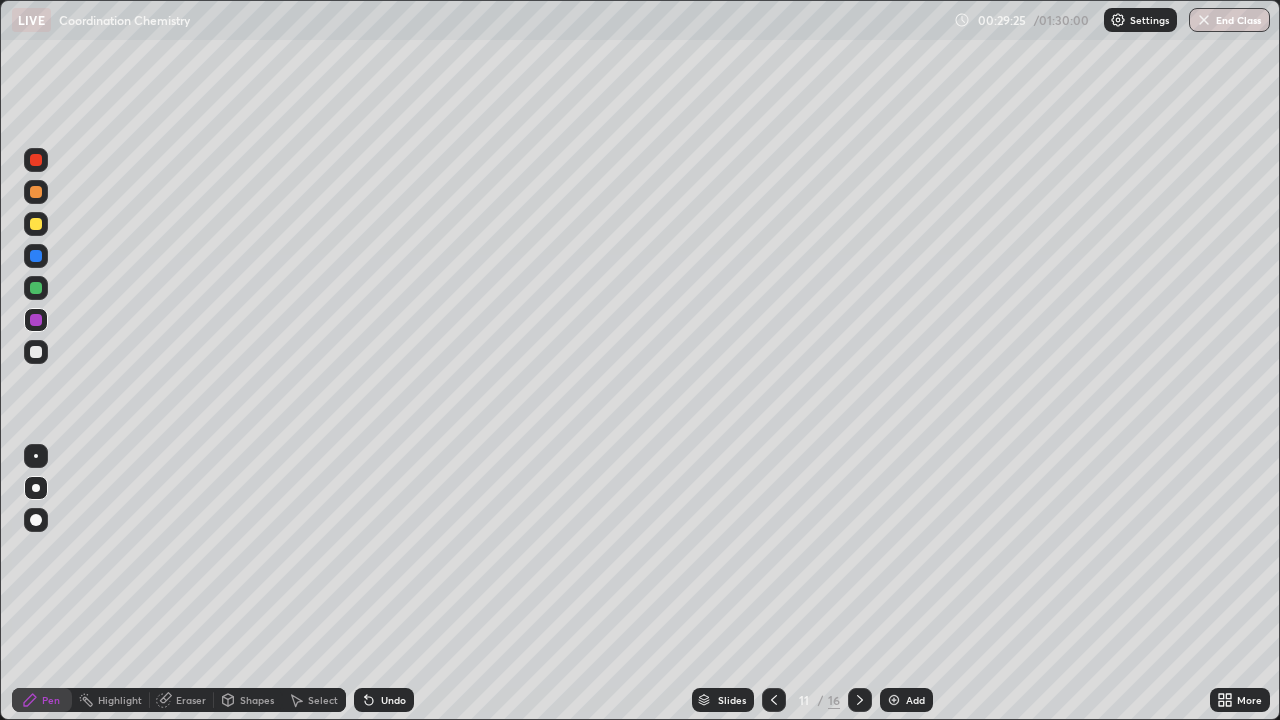 click at bounding box center (36, 352) 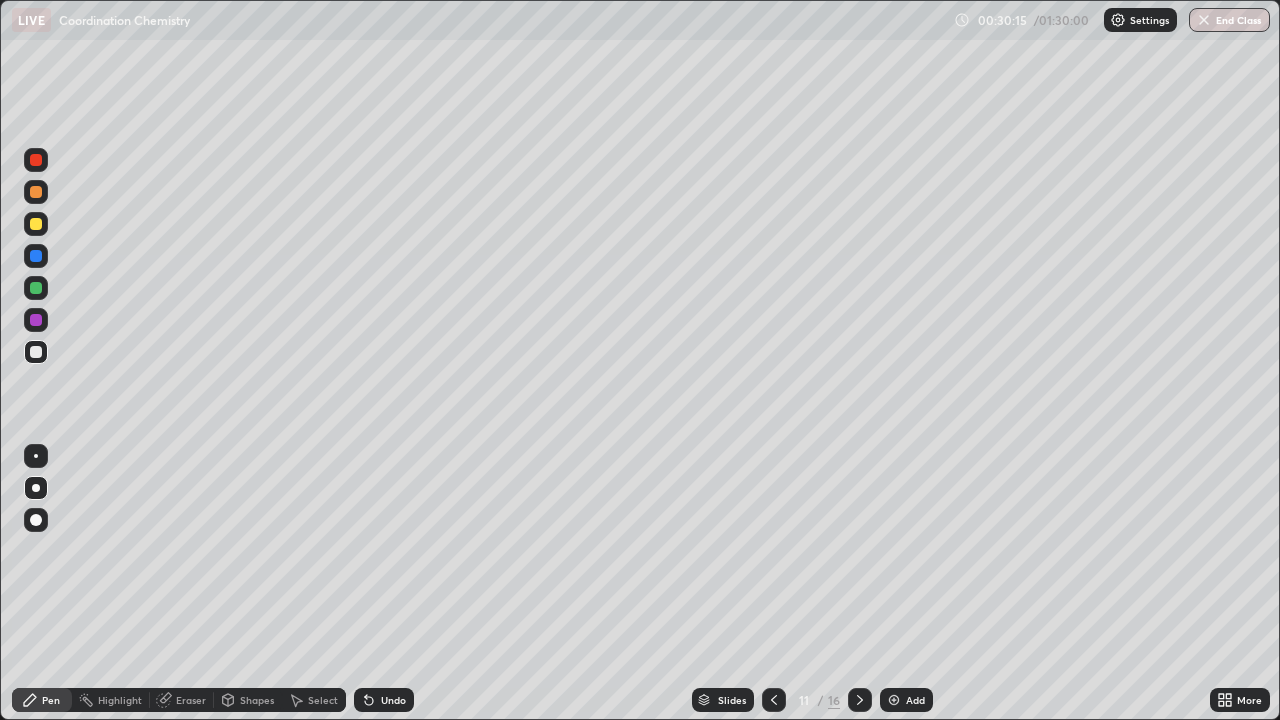 click 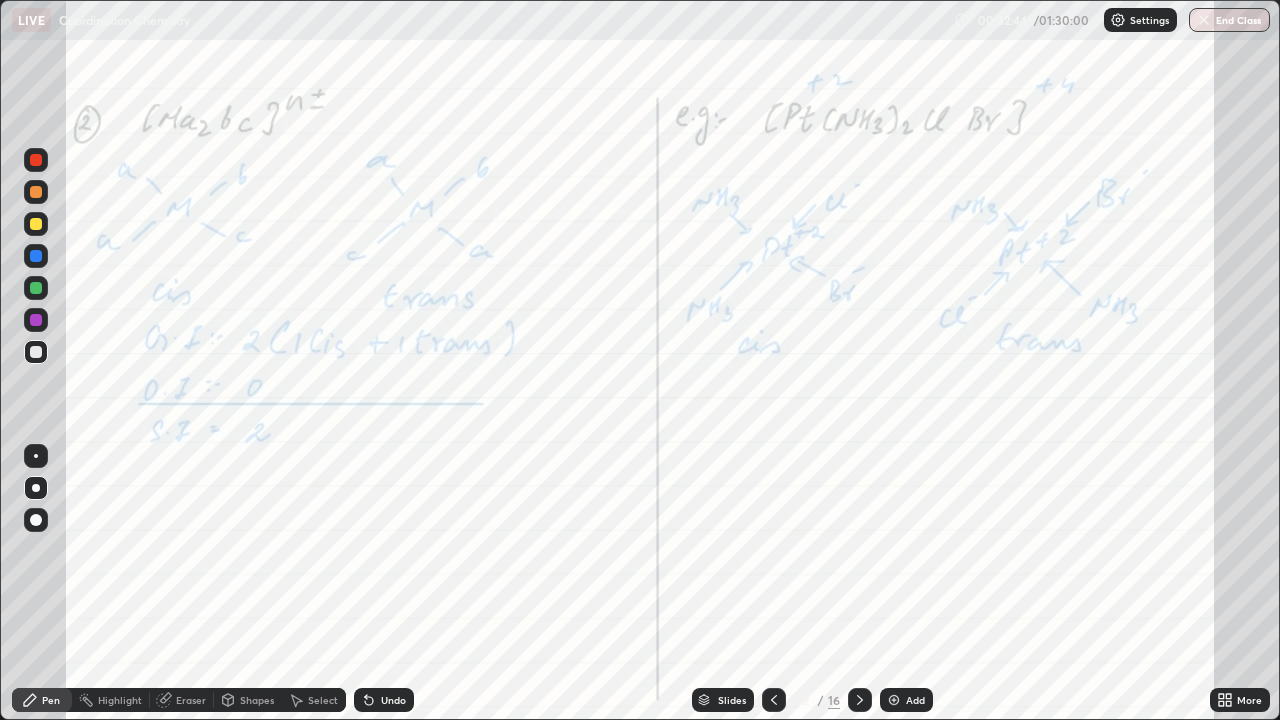 click on "Add" at bounding box center (915, 700) 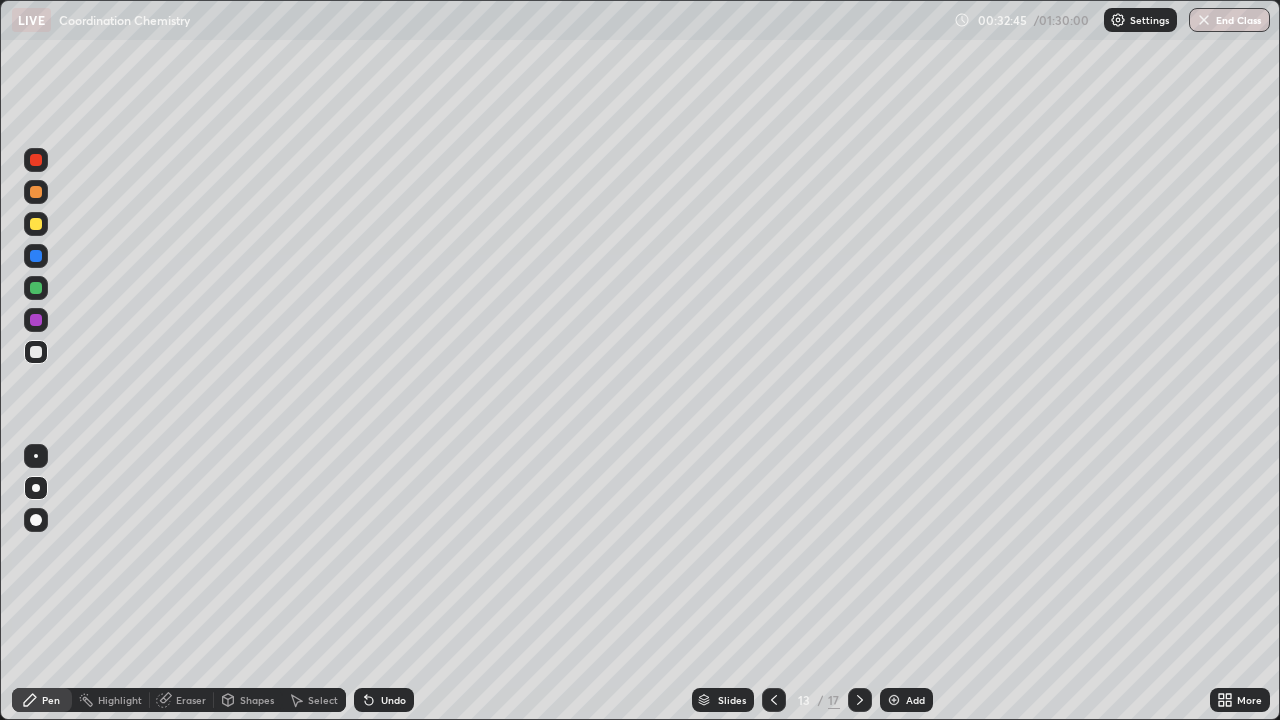 click at bounding box center (36, 192) 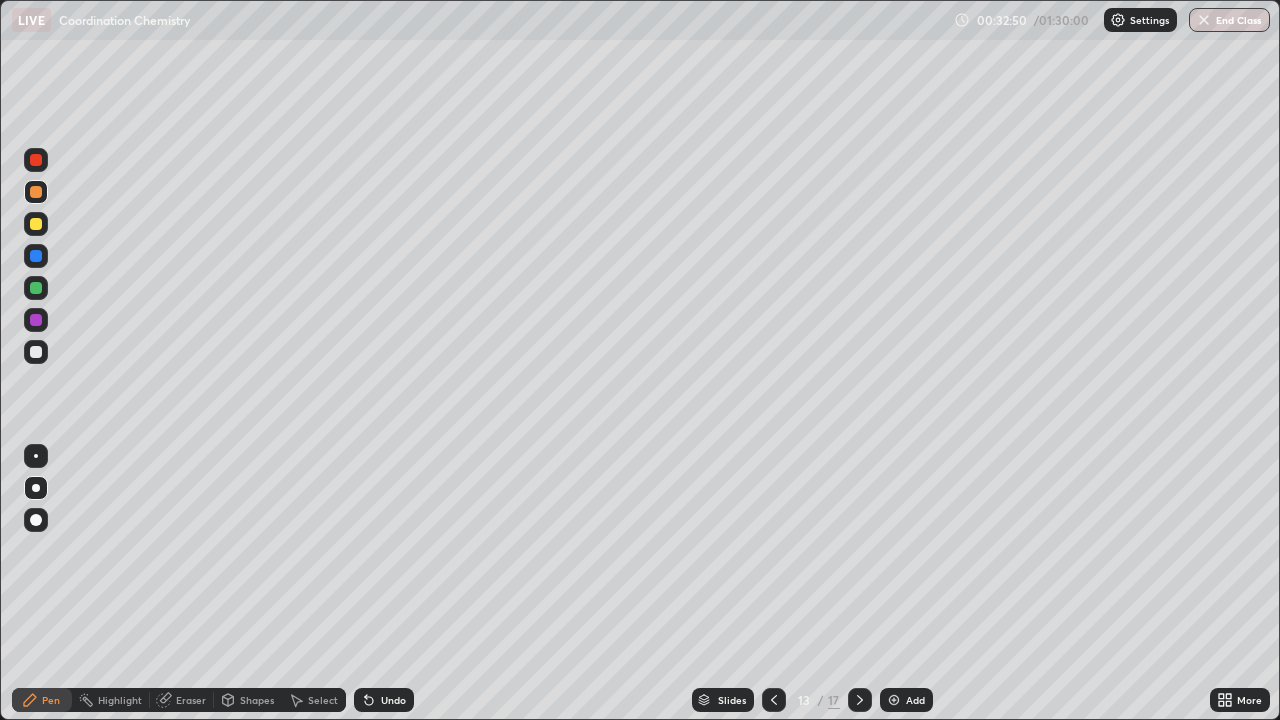 click at bounding box center [36, 352] 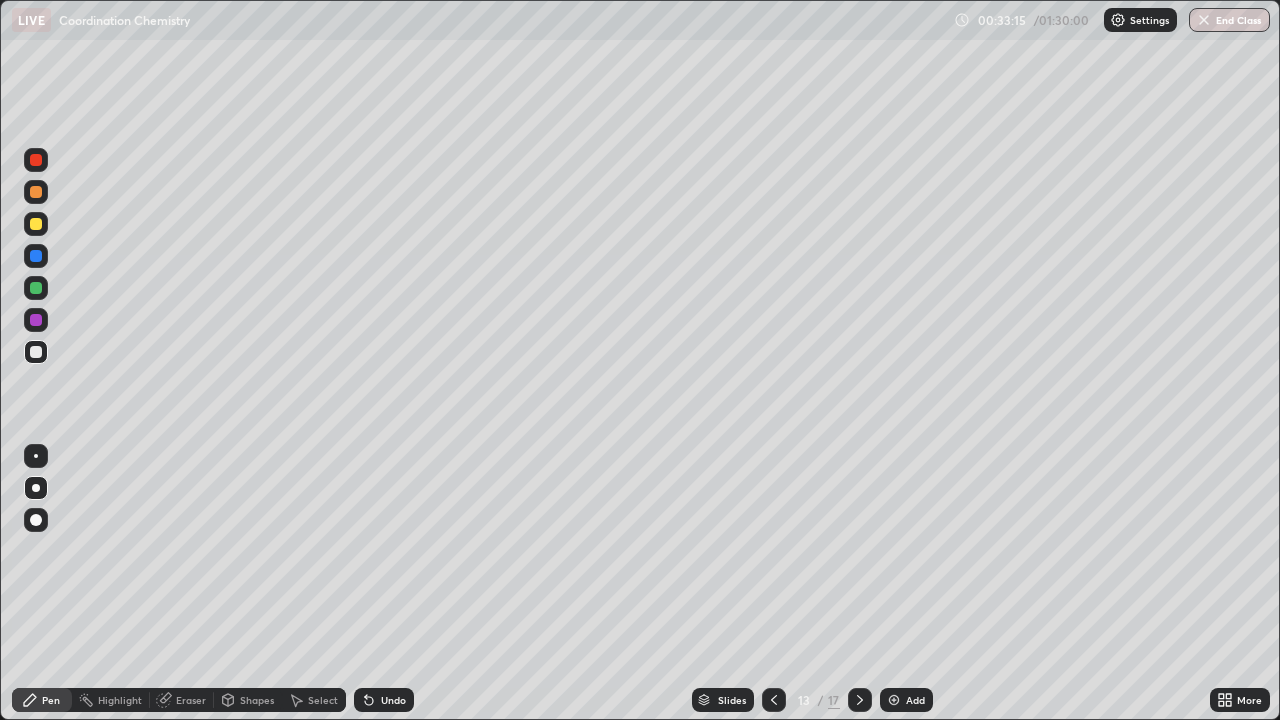 click at bounding box center [36, 352] 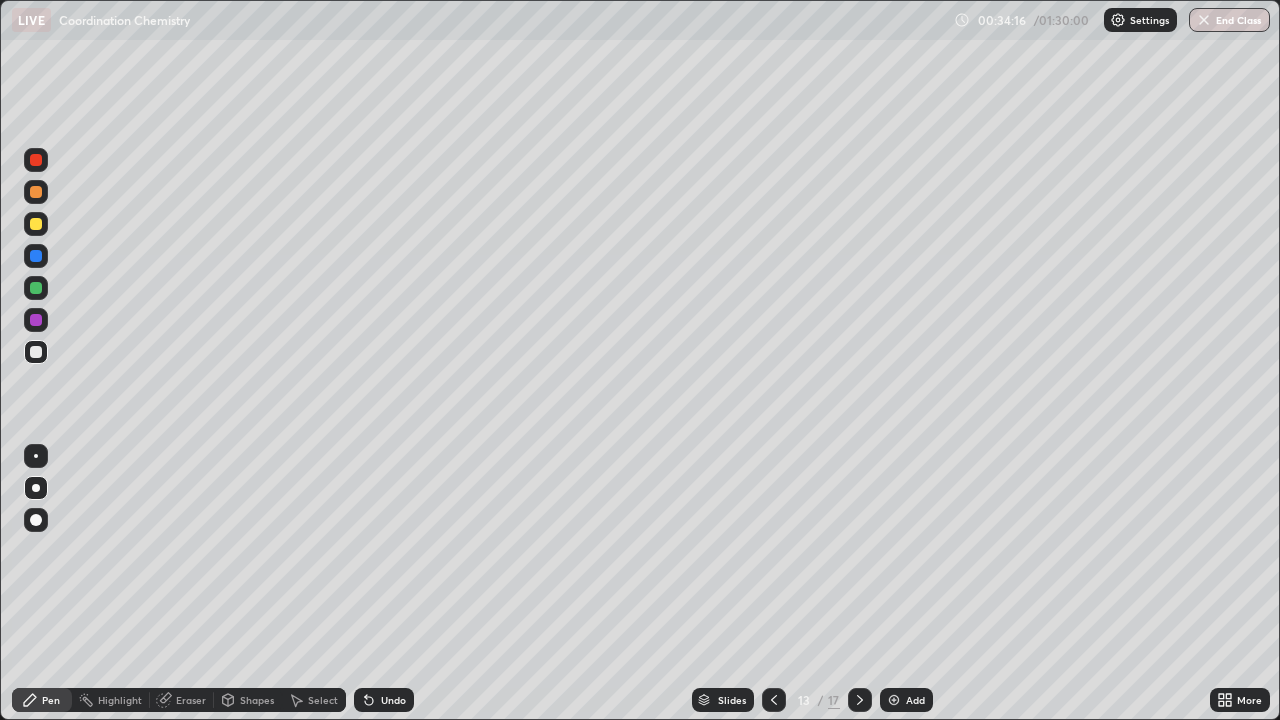 click on "Undo" at bounding box center [384, 700] 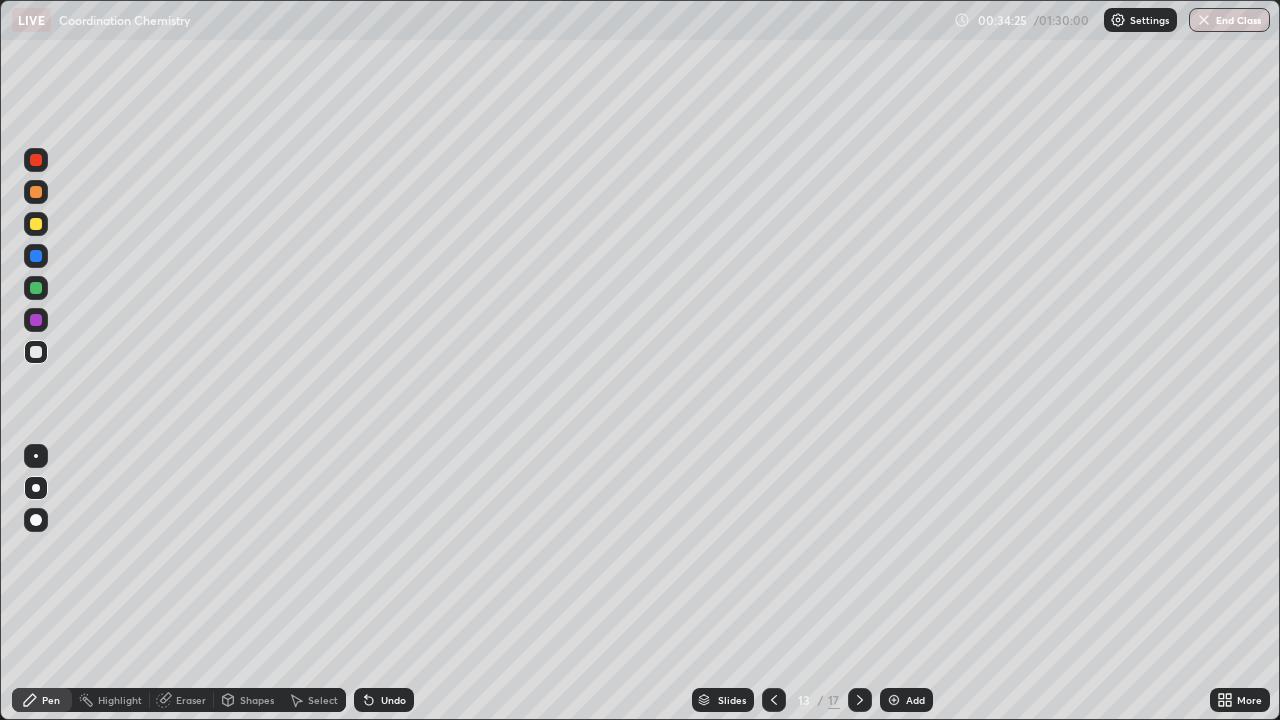 click at bounding box center (36, 320) 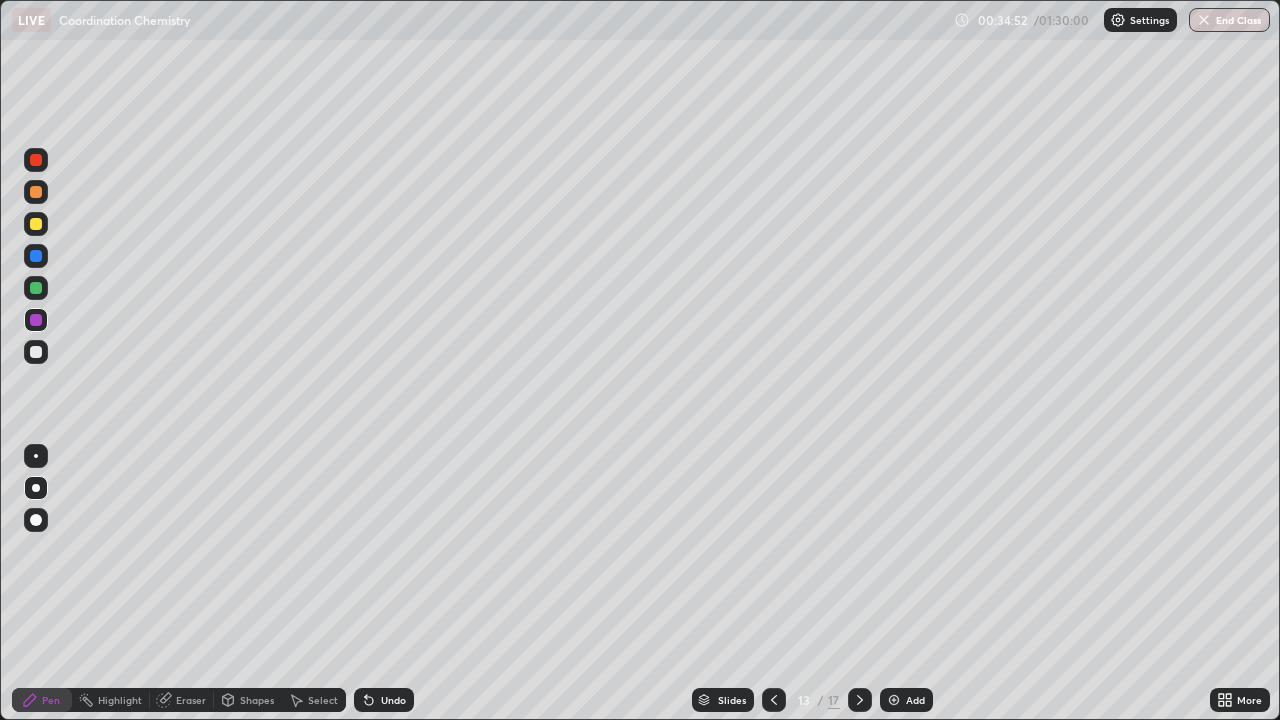 click on "Setting up your live class" at bounding box center [640, 360] 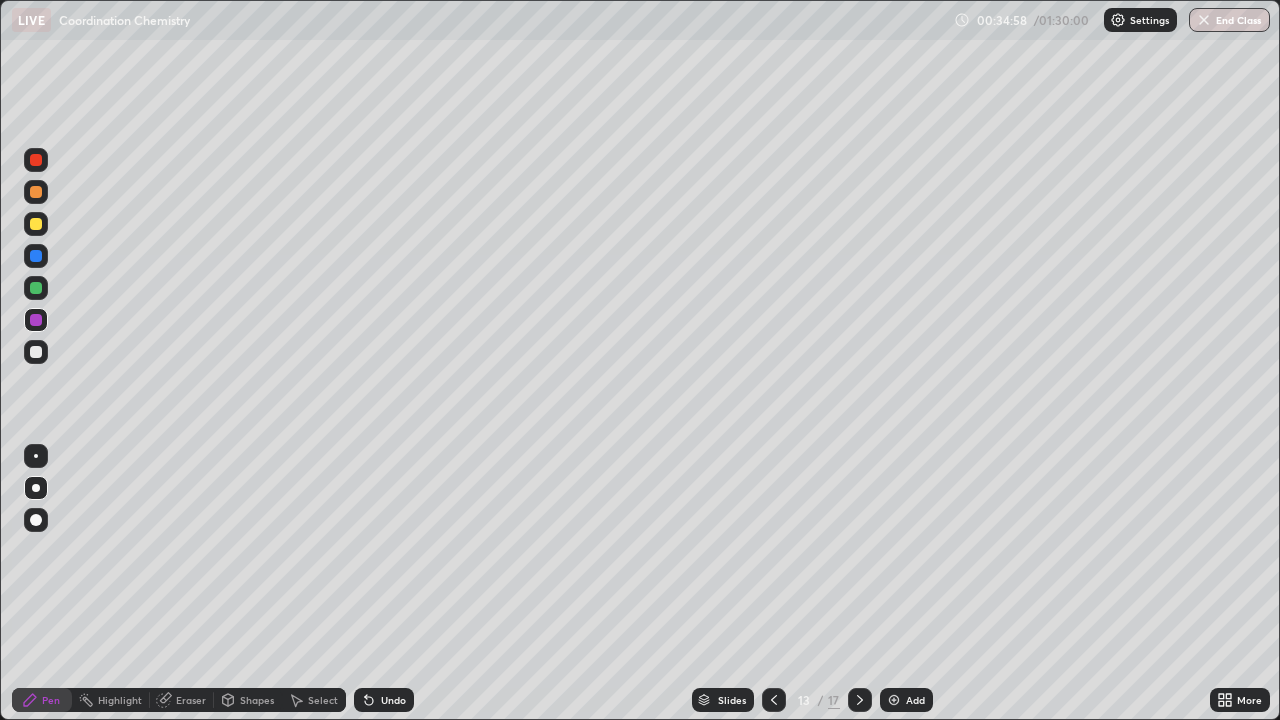 click on "Setting up your live class" at bounding box center (640, 360) 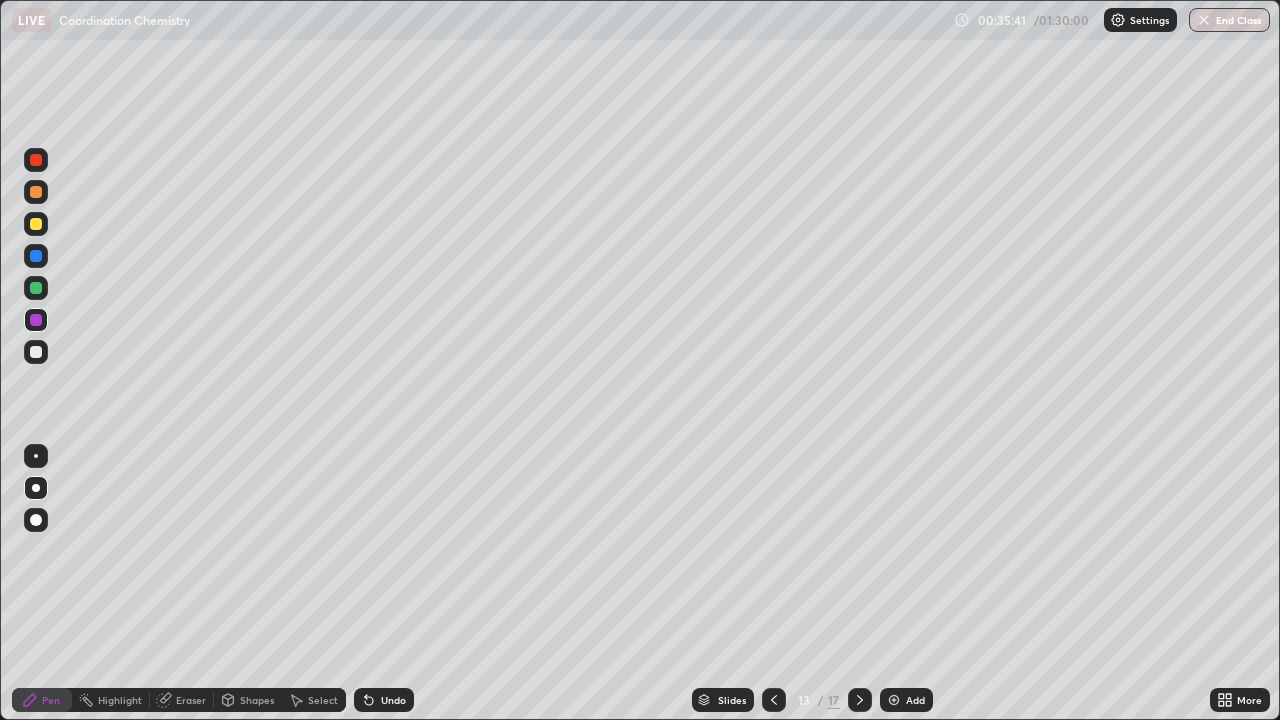 click 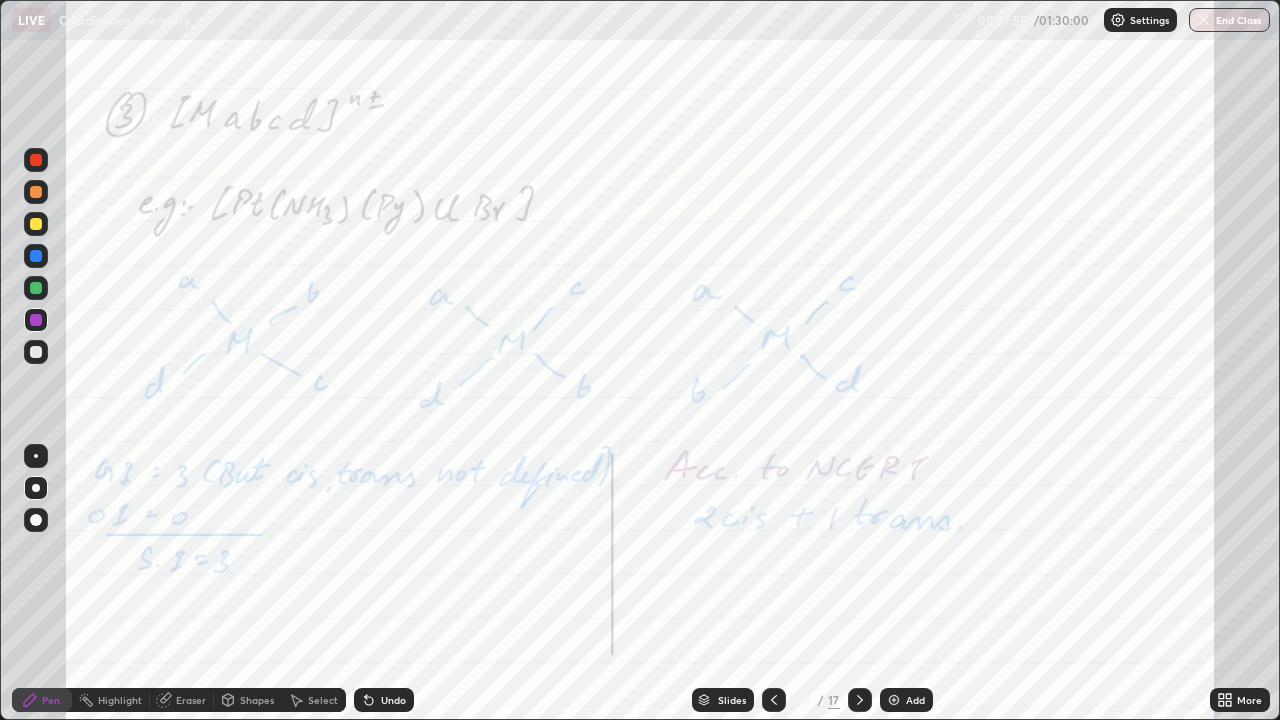 click on "Add" at bounding box center (915, 700) 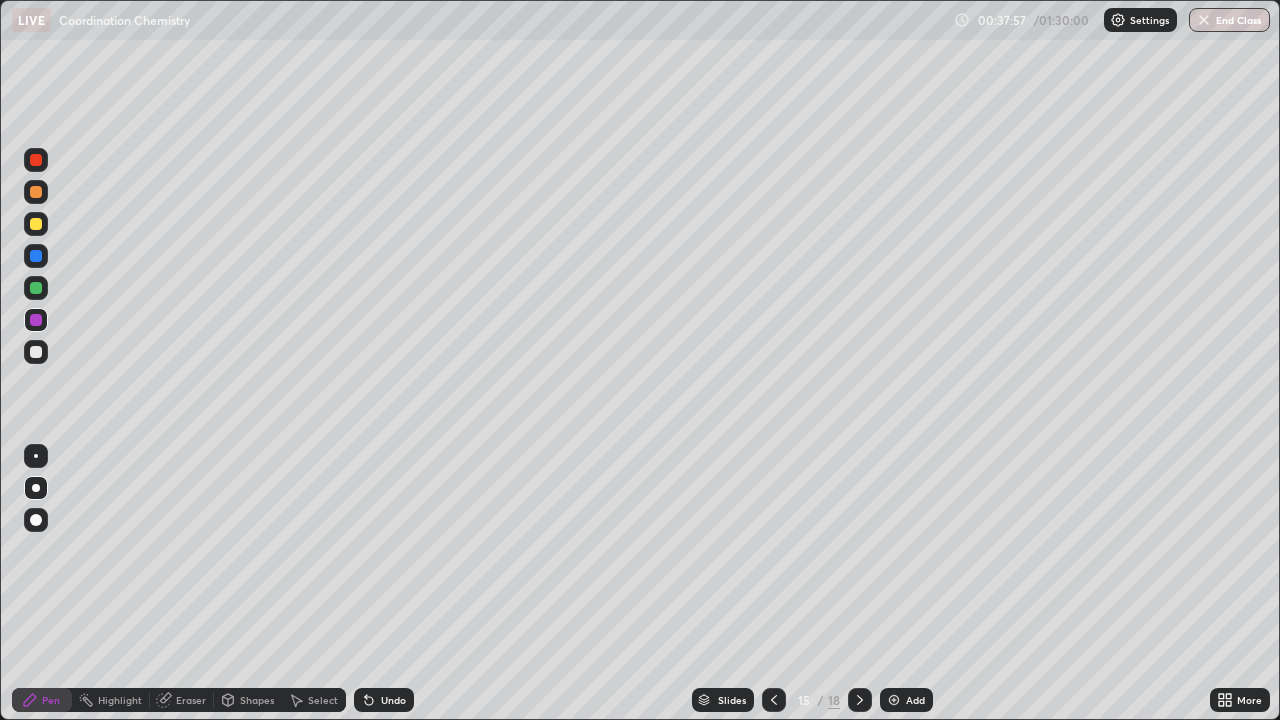 click at bounding box center [36, 224] 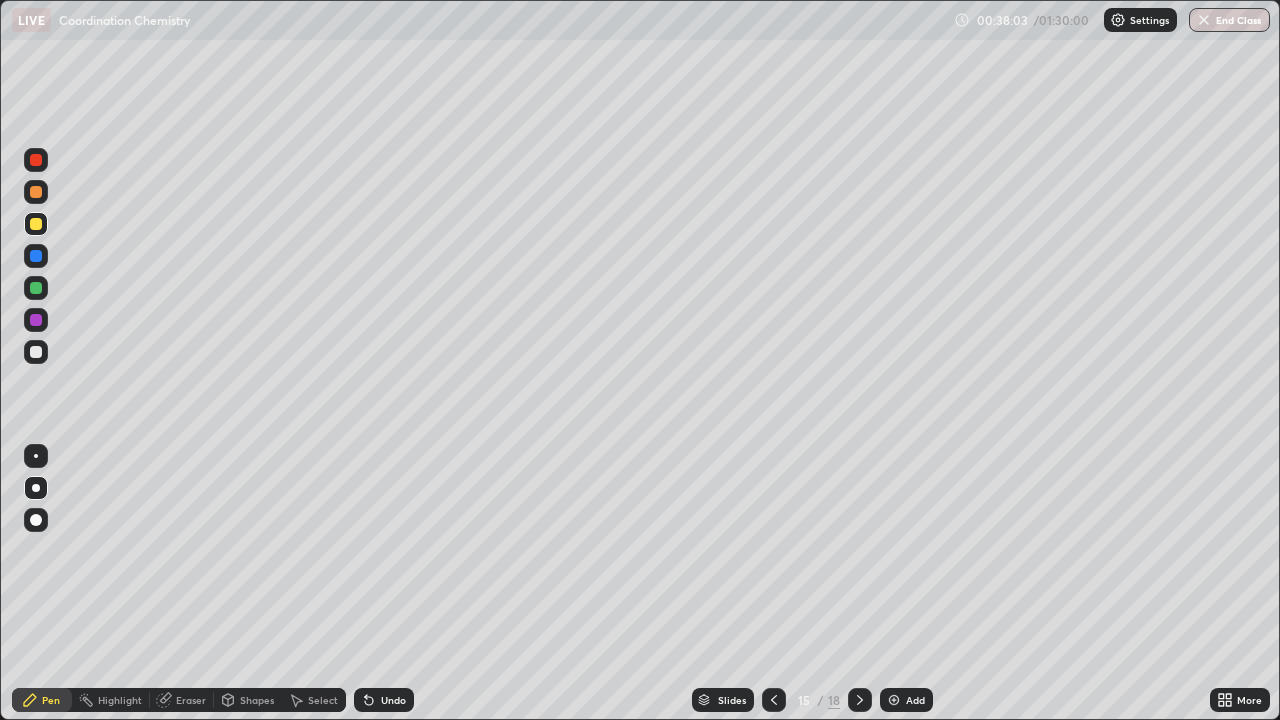 click at bounding box center [36, 352] 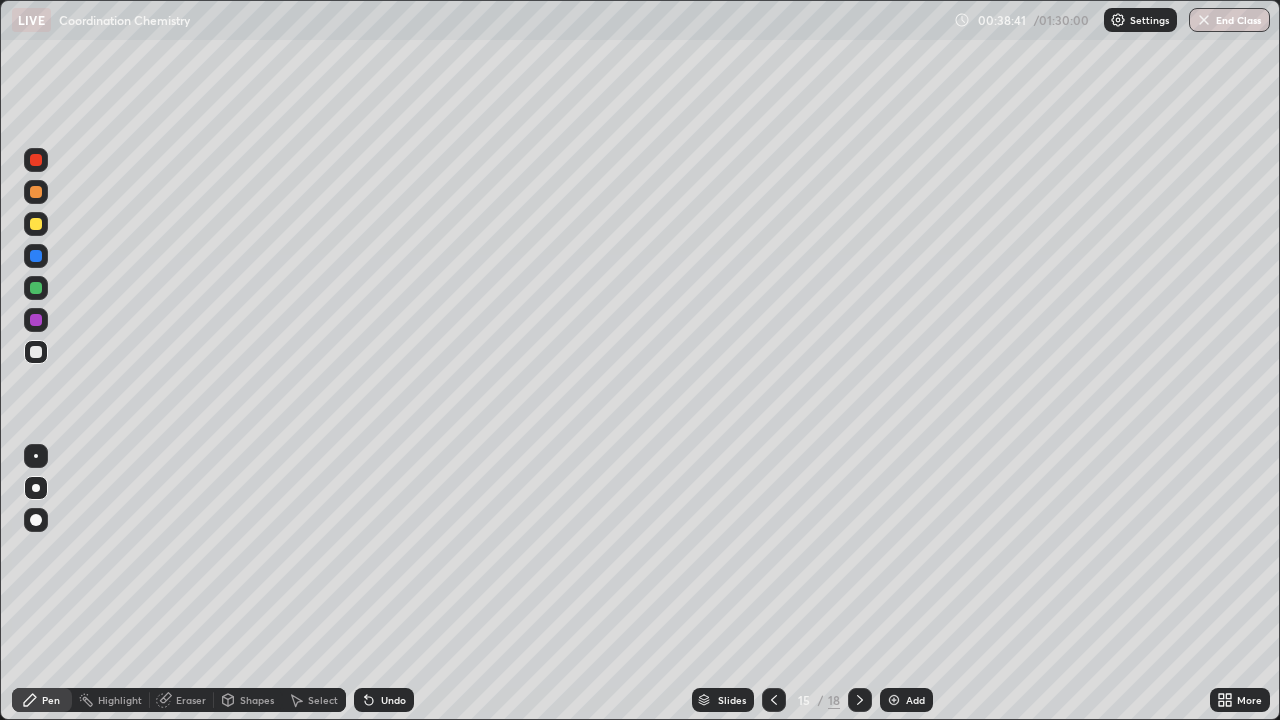 click 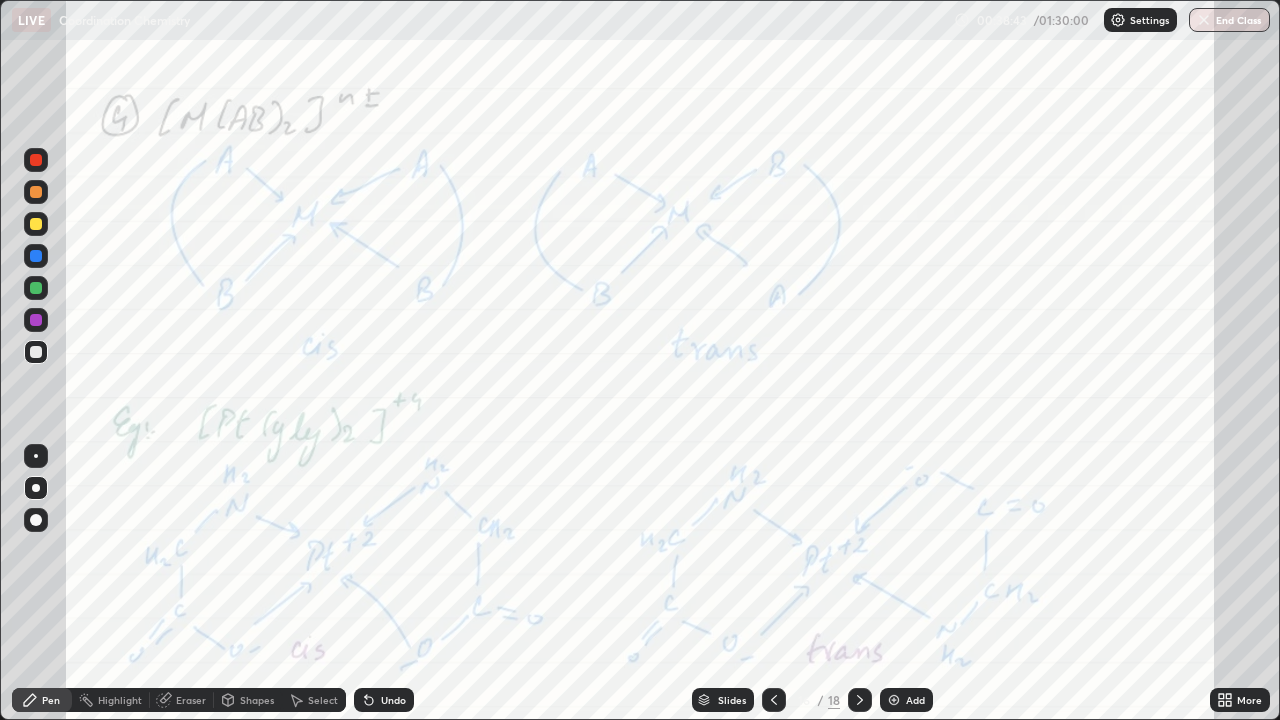 click at bounding box center [36, 320] 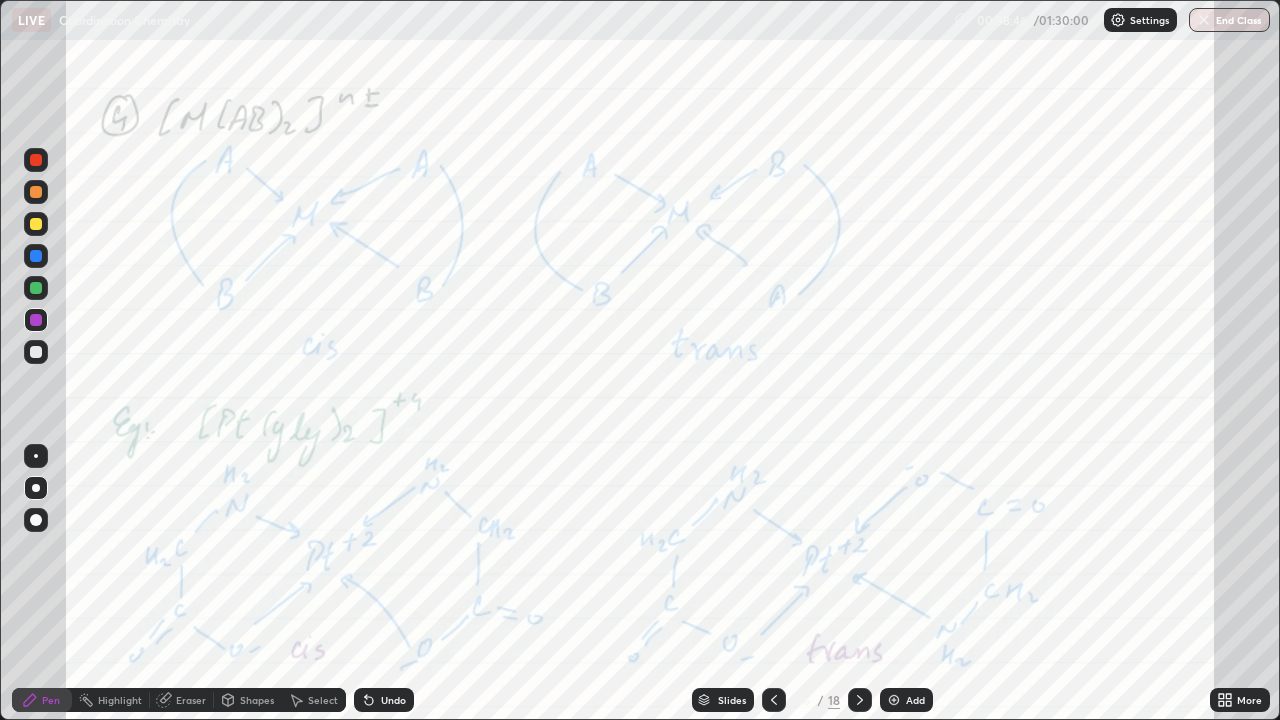 click on "Undo" at bounding box center [384, 700] 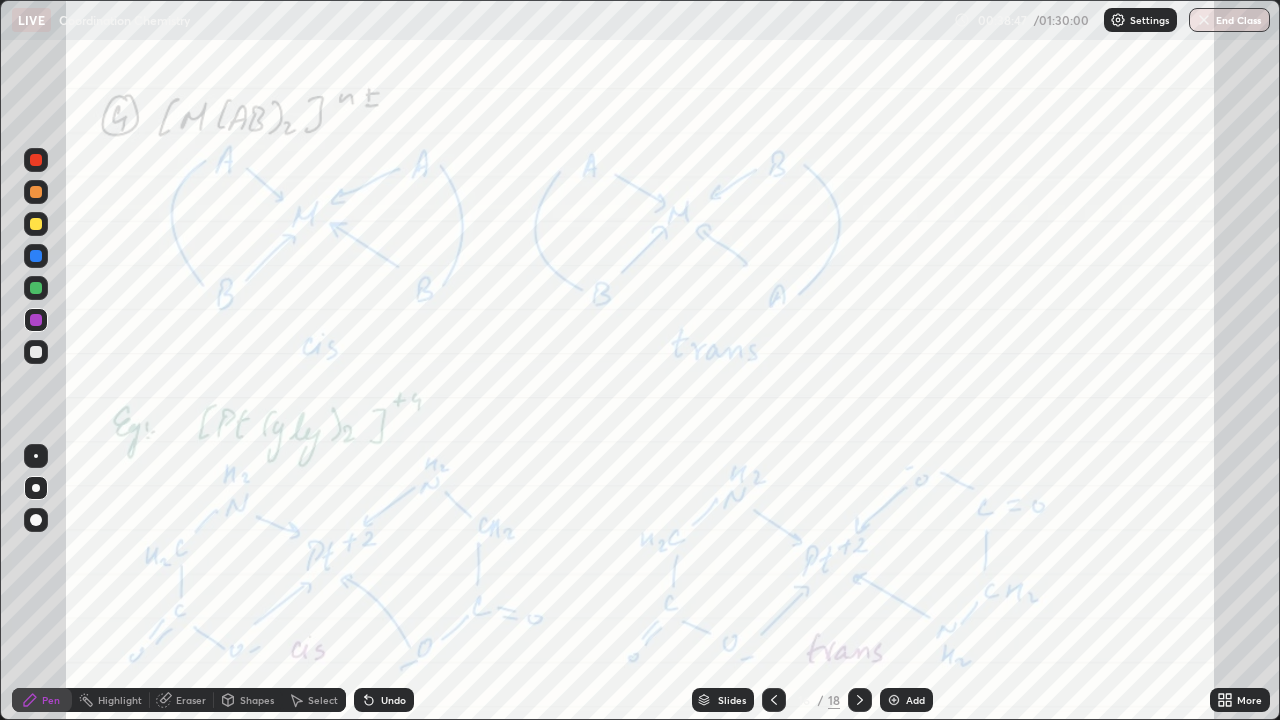 click on "Highlight" at bounding box center [111, 700] 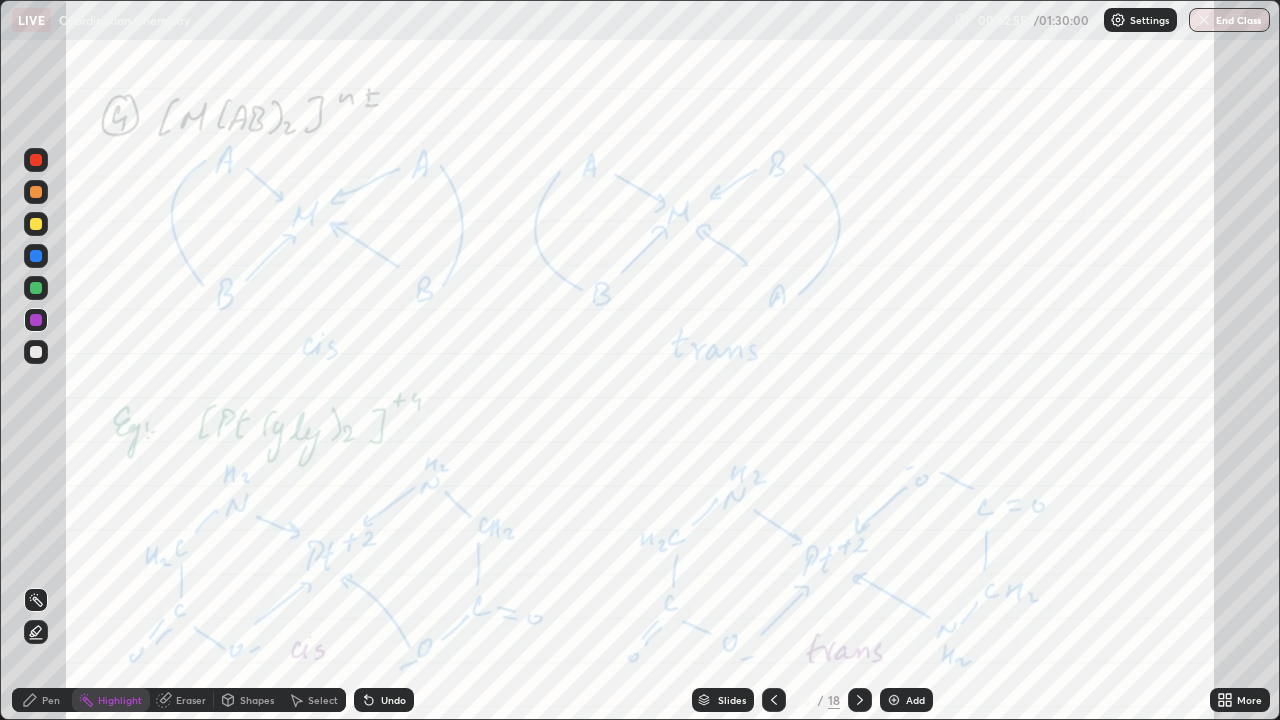 click on "Pen" at bounding box center (42, 700) 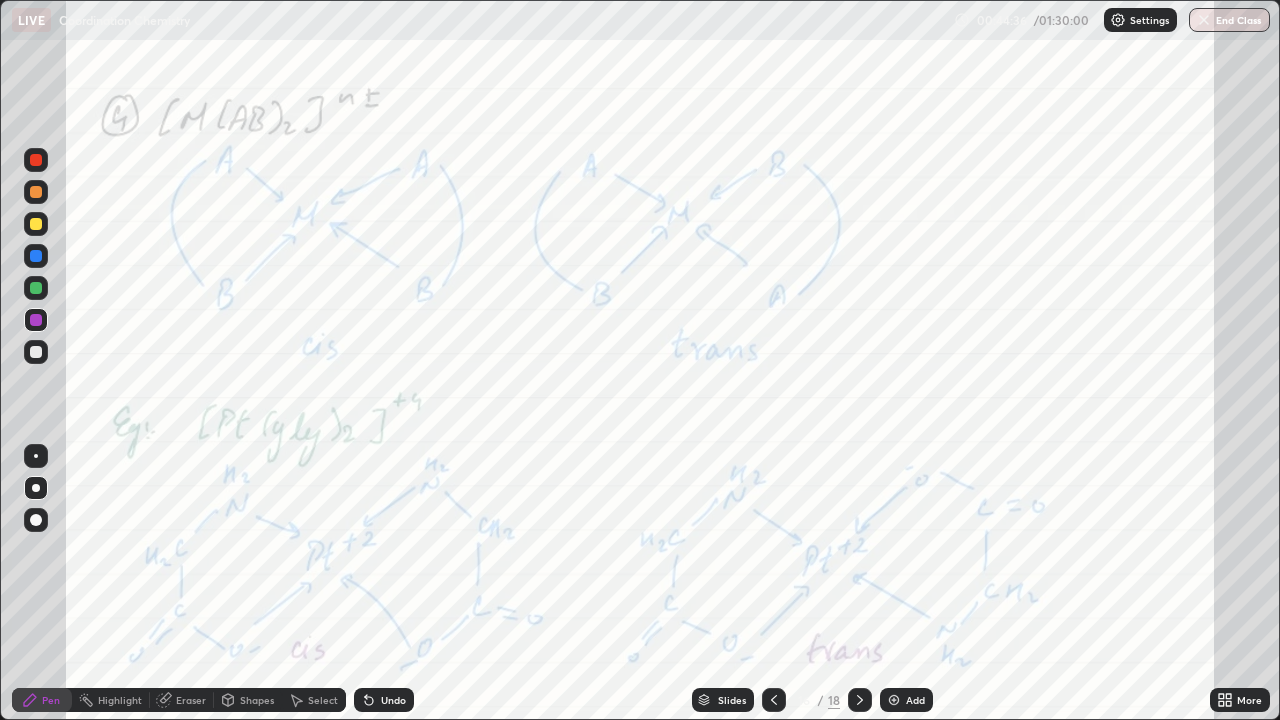 click on "Add" at bounding box center [906, 700] 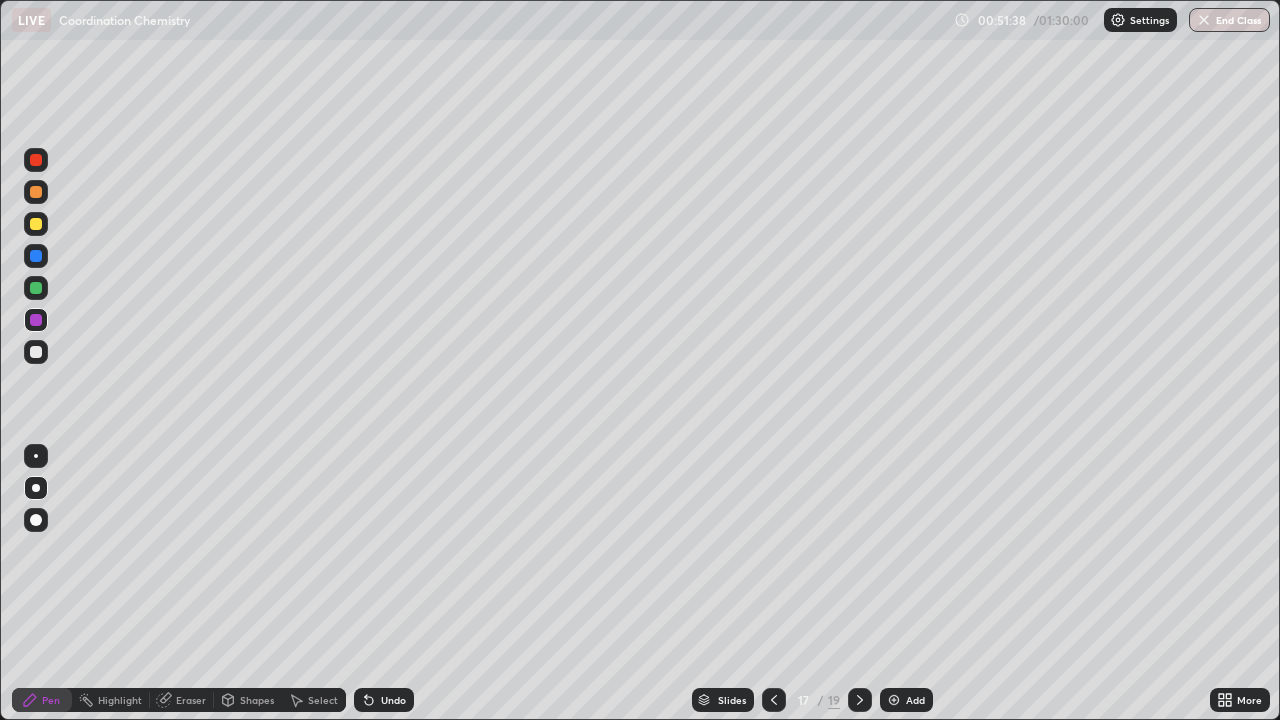 click at bounding box center (36, 224) 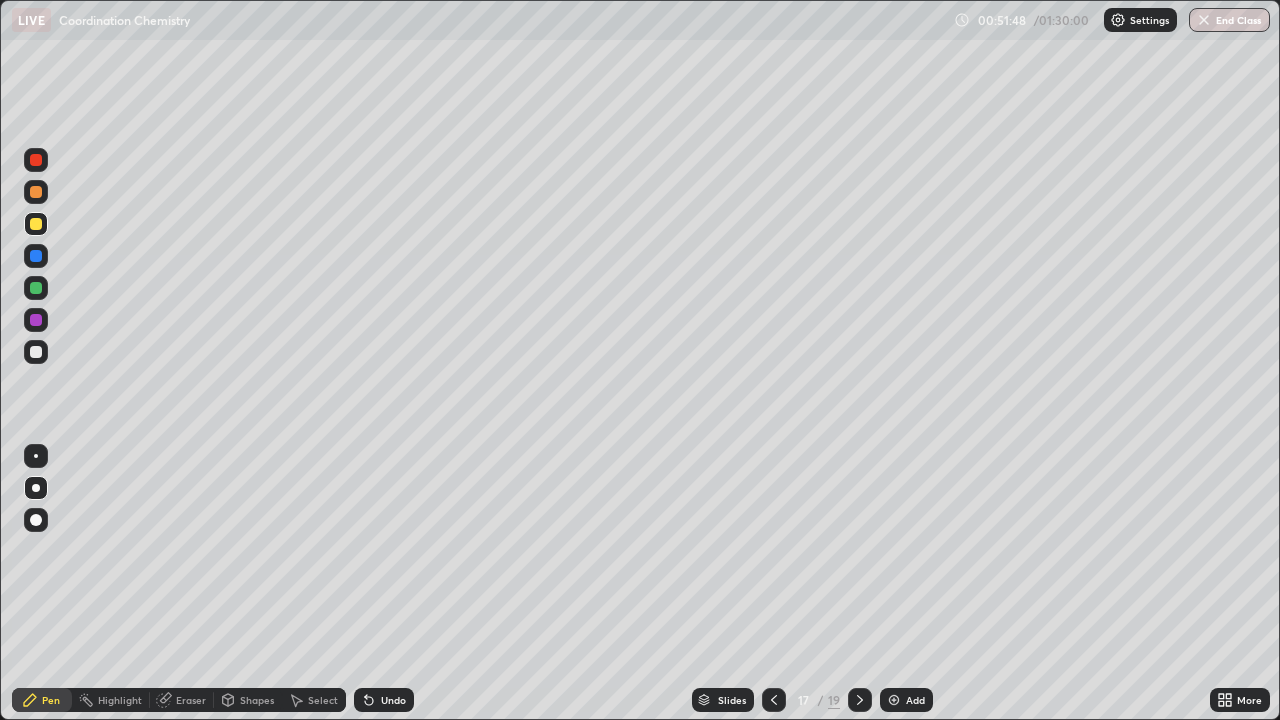 click at bounding box center [36, 256] 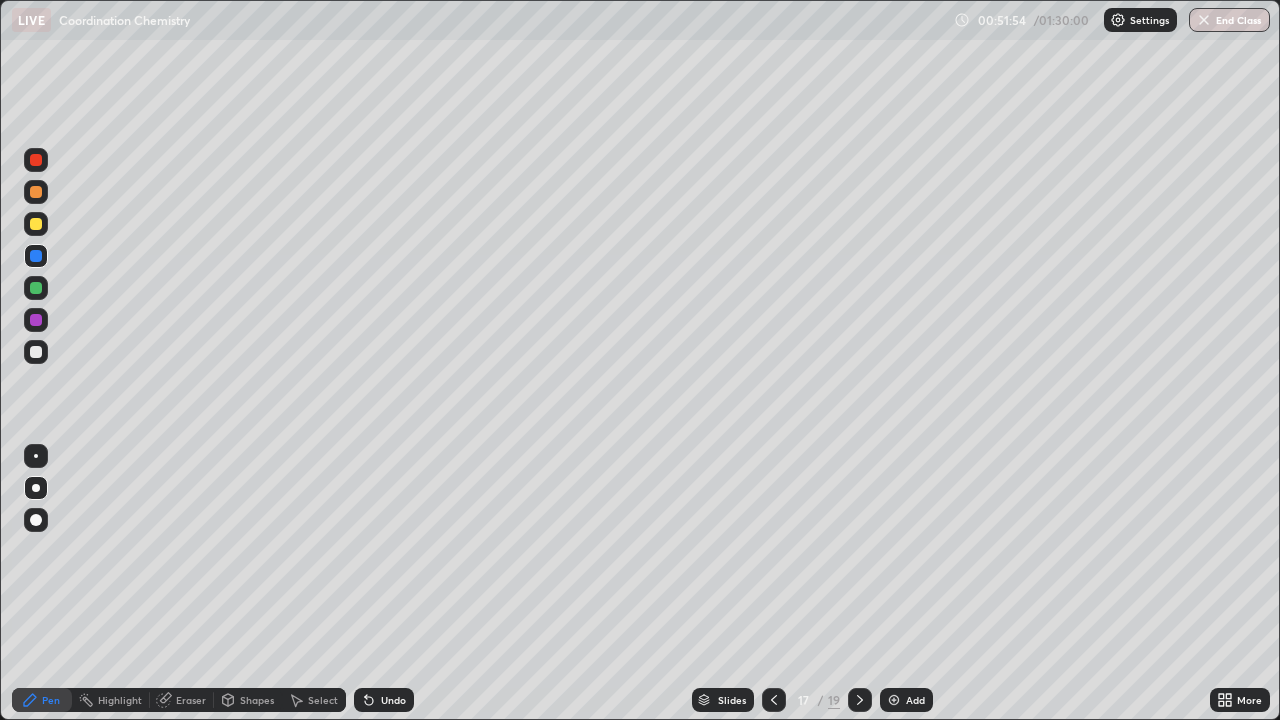 click on "Undo" at bounding box center (393, 700) 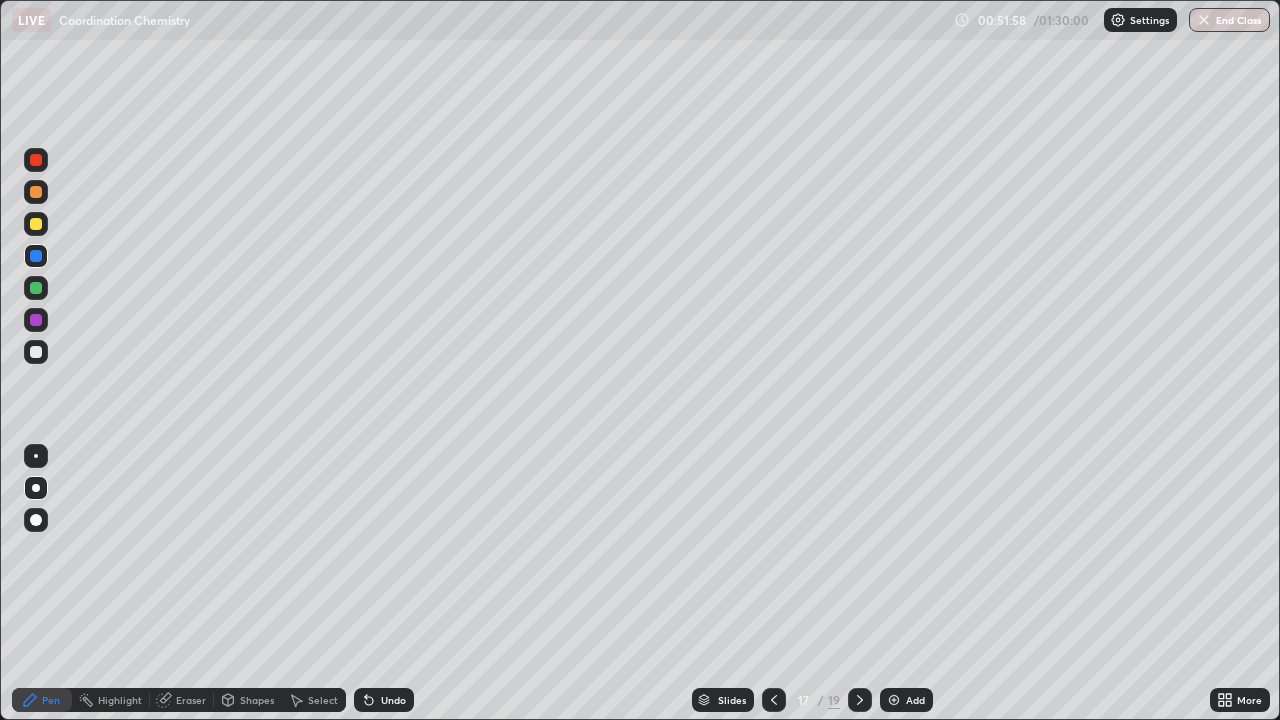 click at bounding box center [36, 224] 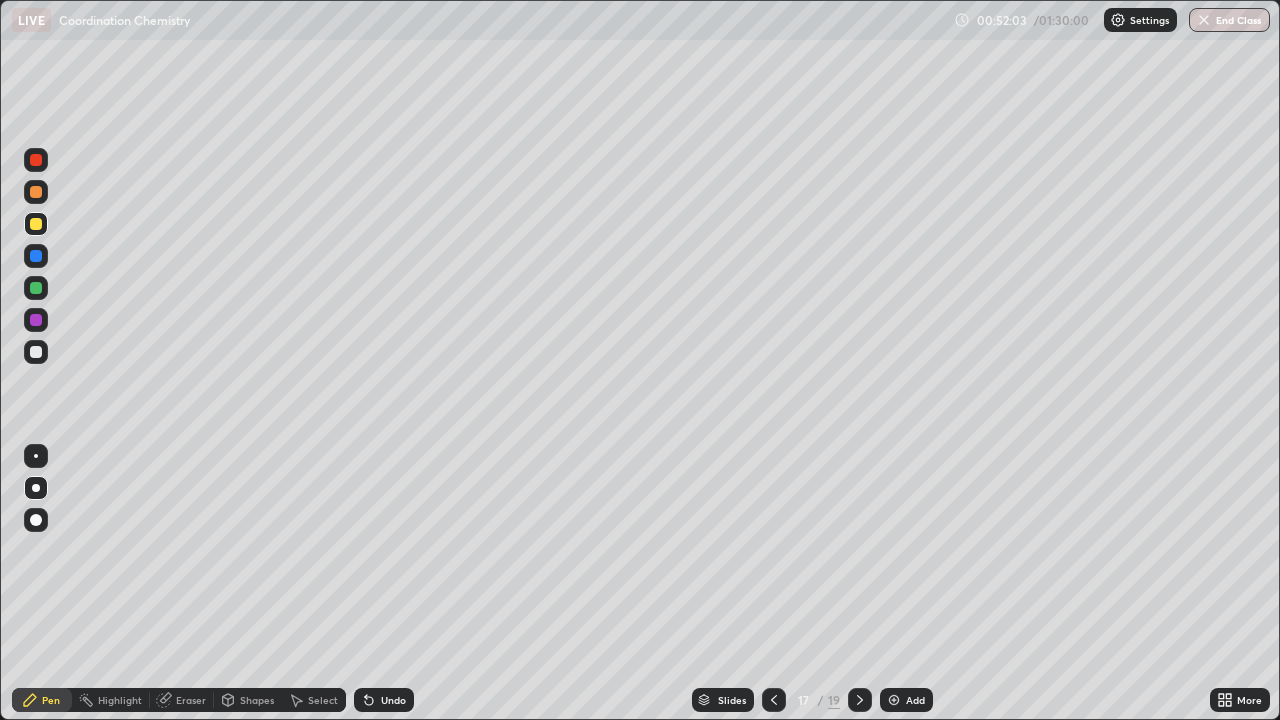 click on "Undo" at bounding box center [384, 700] 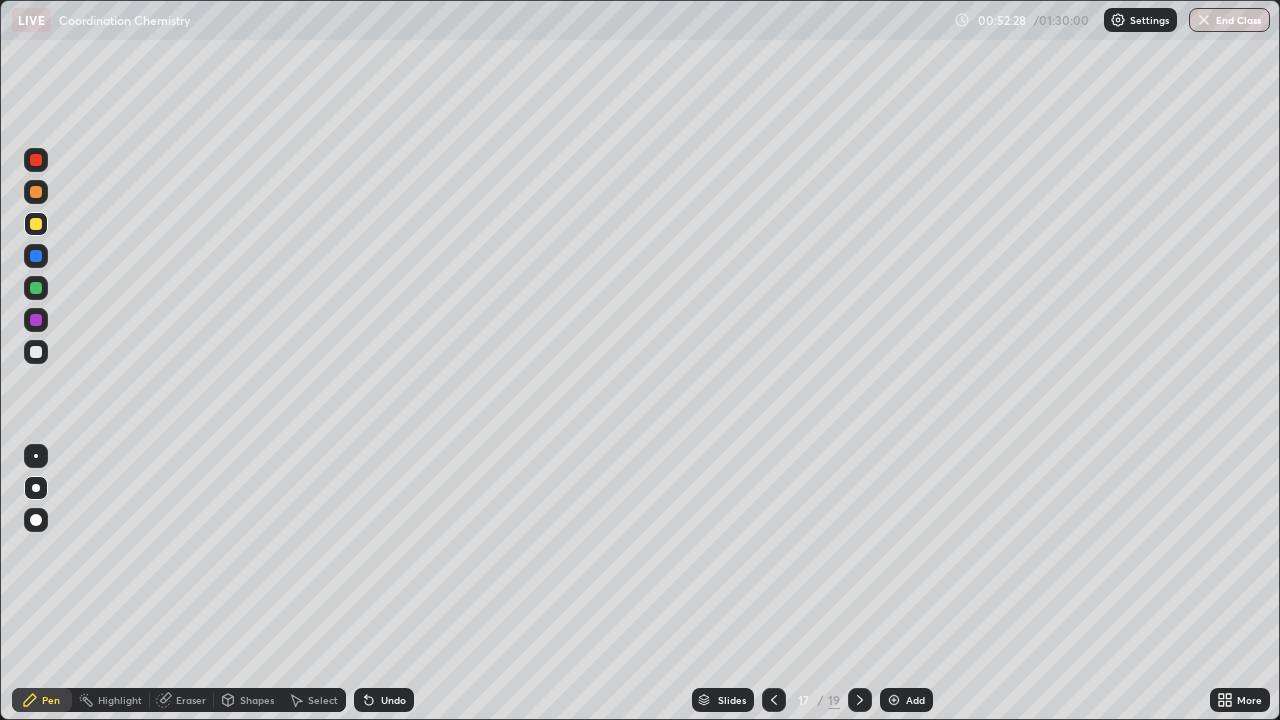 click at bounding box center [860, 700] 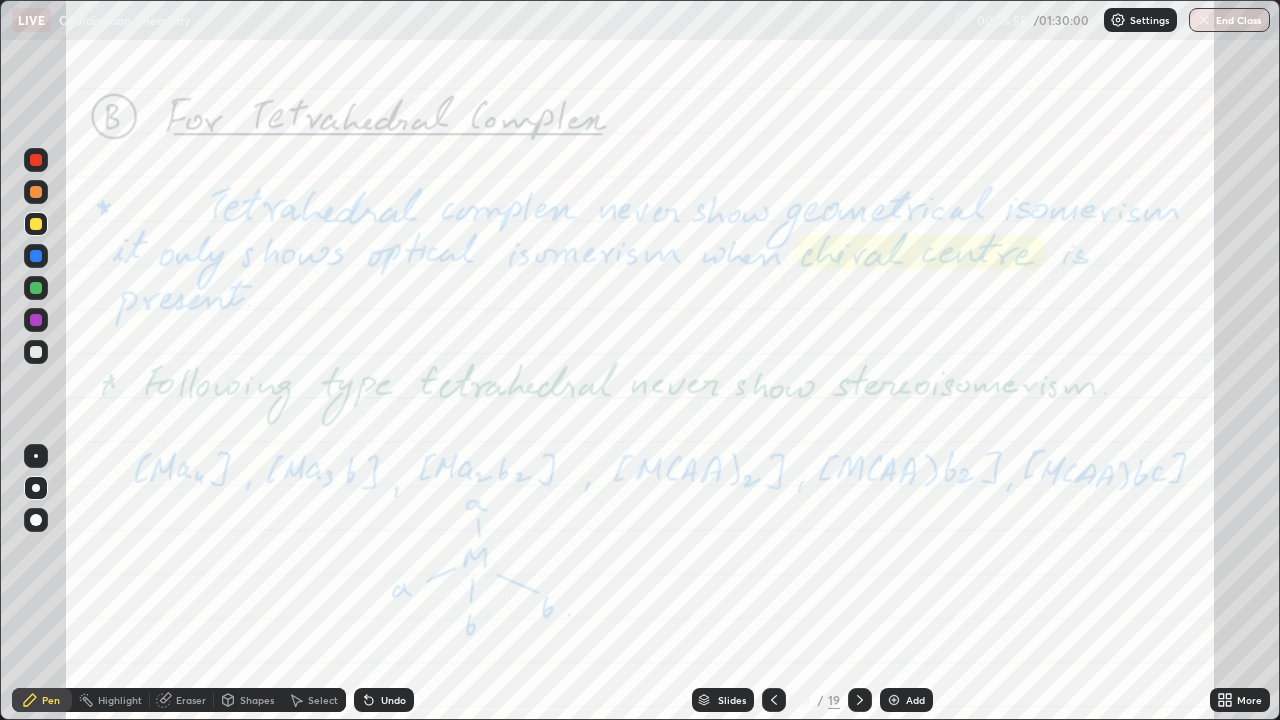 click at bounding box center [860, 700] 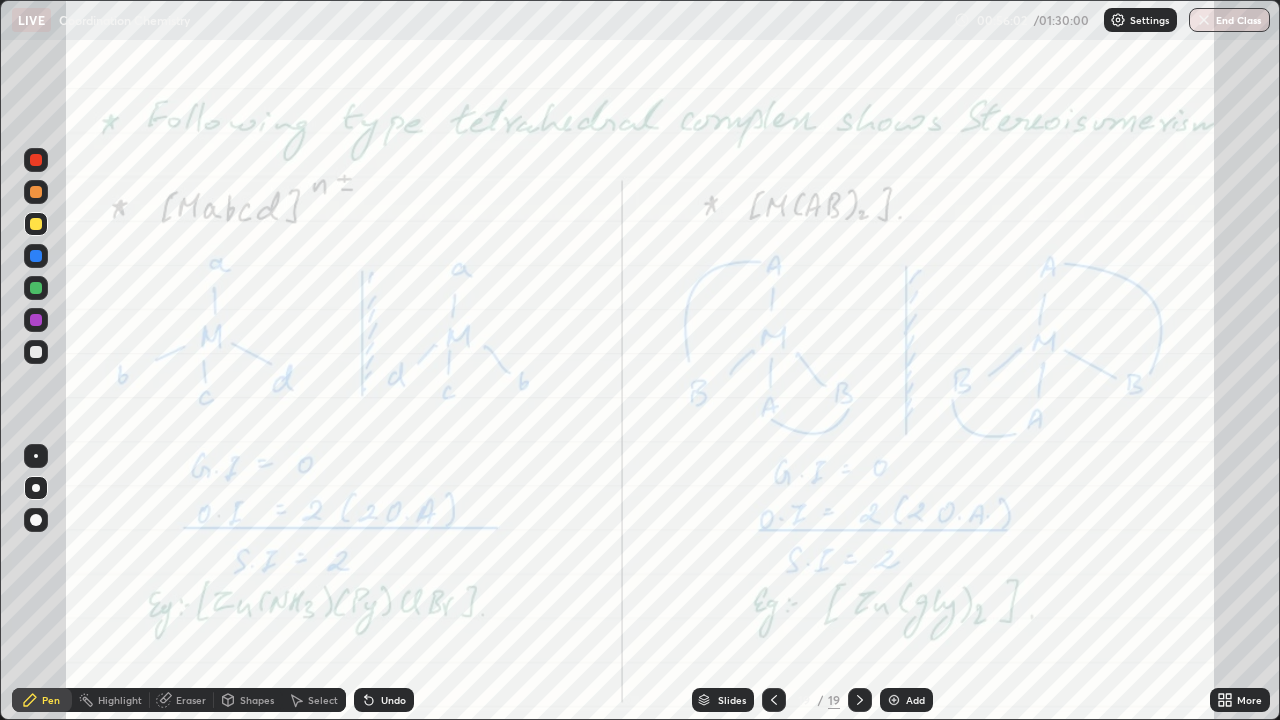 click at bounding box center [36, 192] 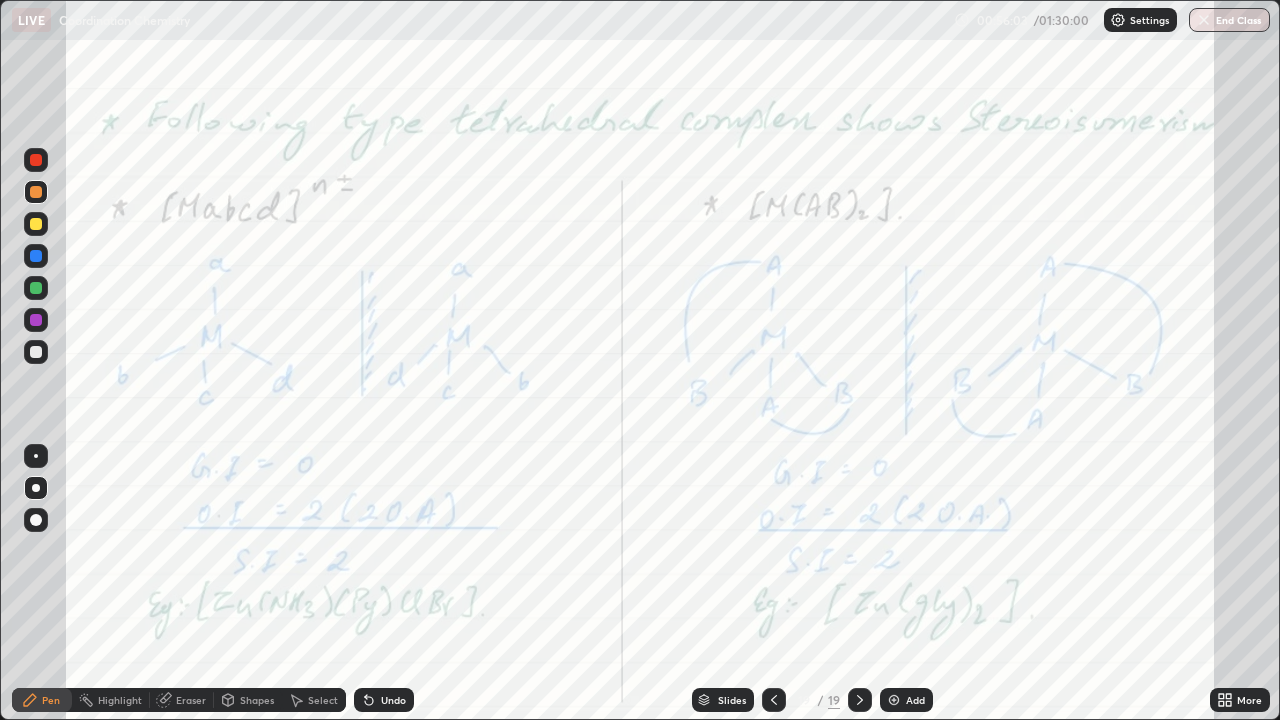 click on "Highlight" at bounding box center (111, 700) 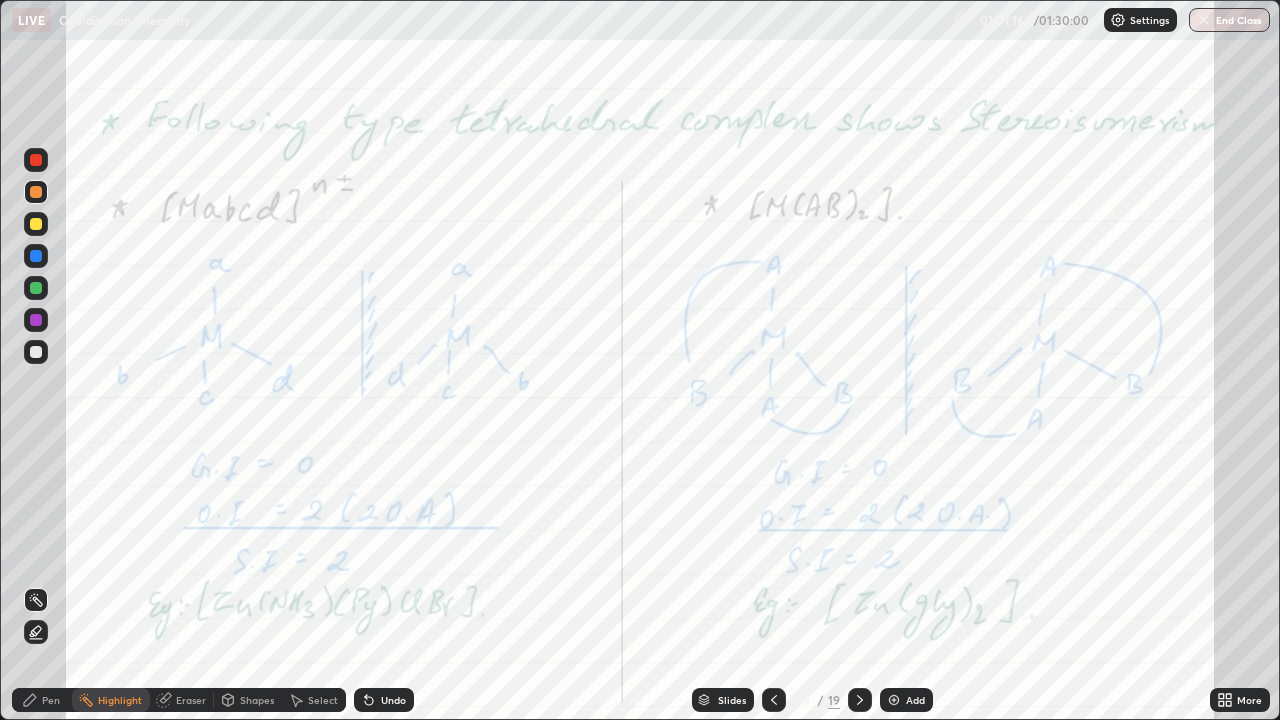 click at bounding box center [860, 700] 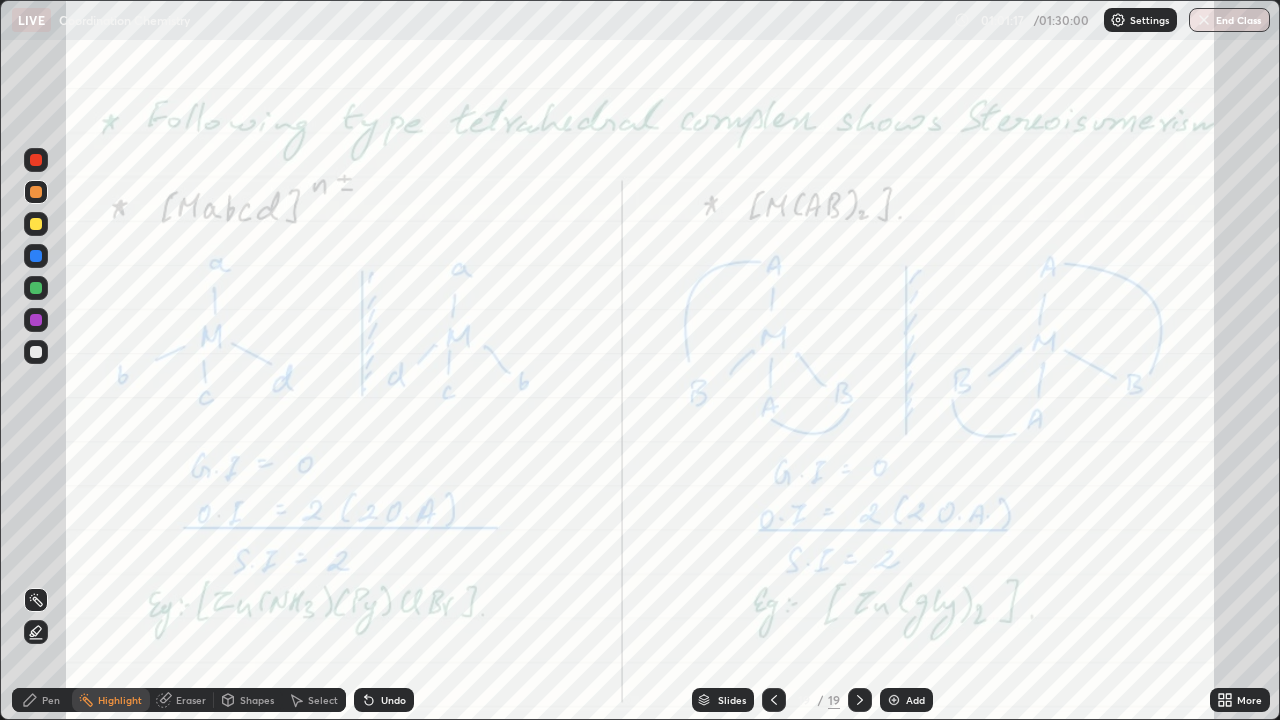 click at bounding box center [894, 700] 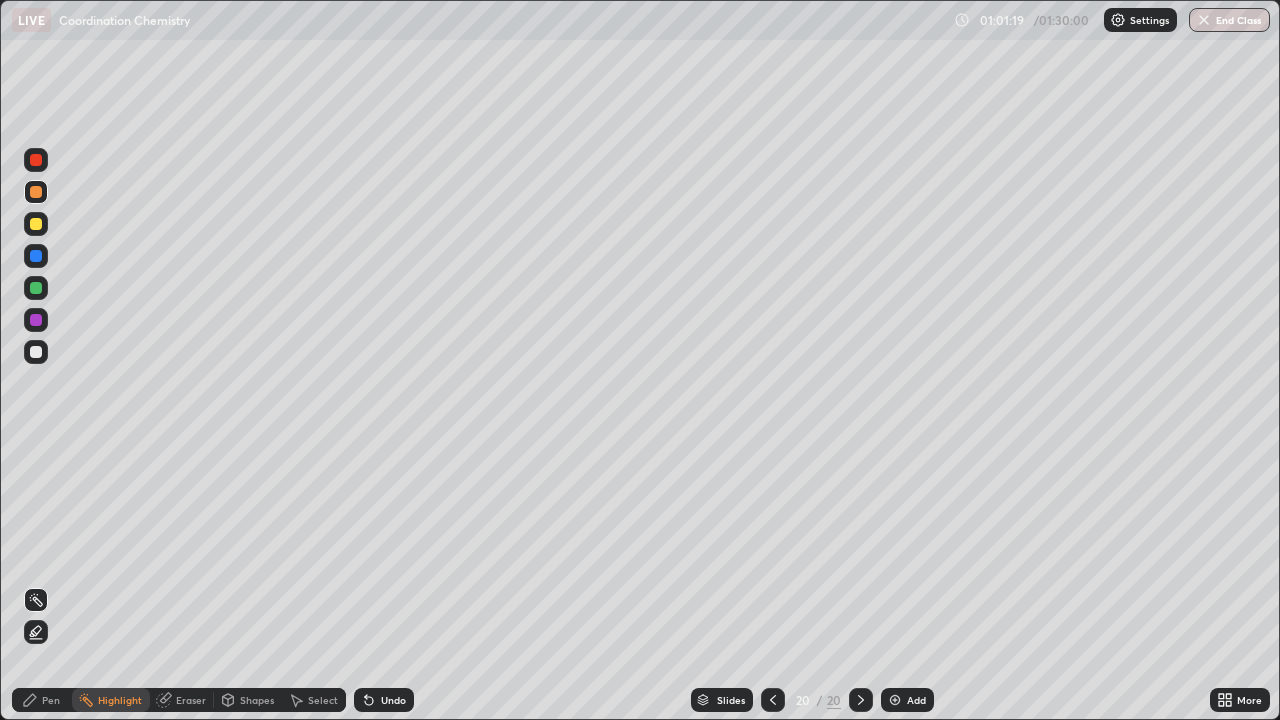 click at bounding box center (36, 160) 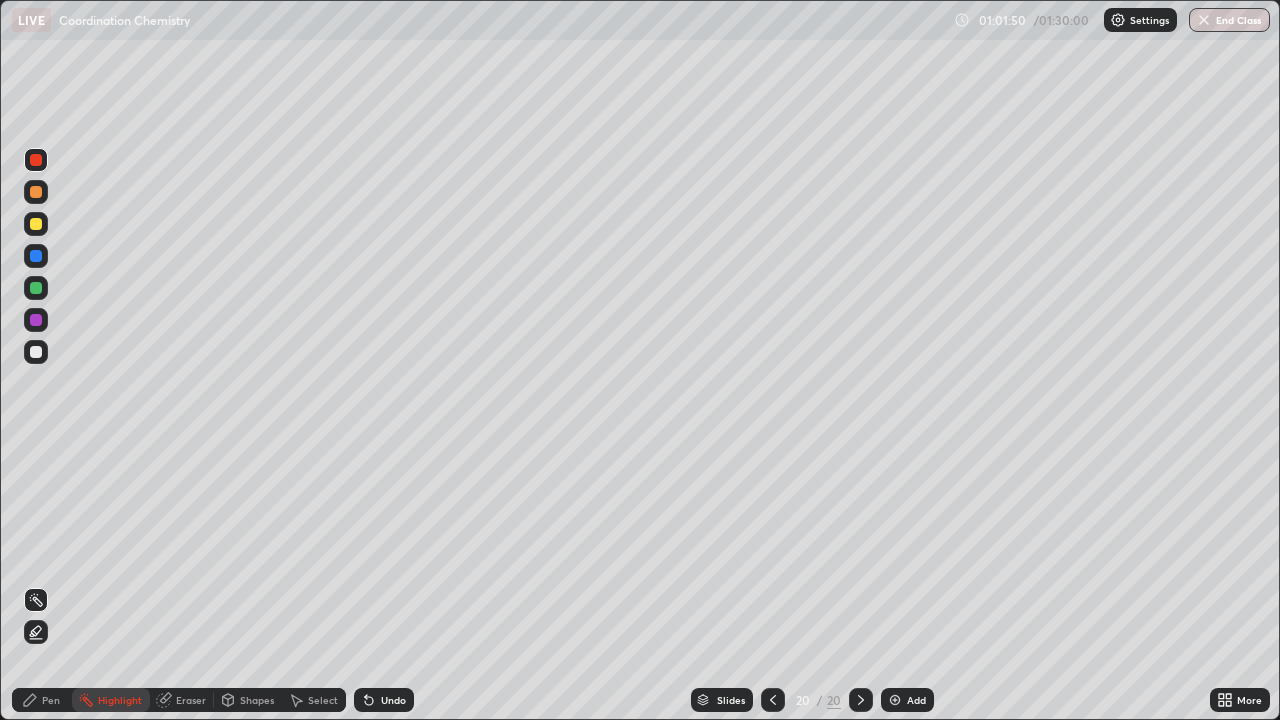 click 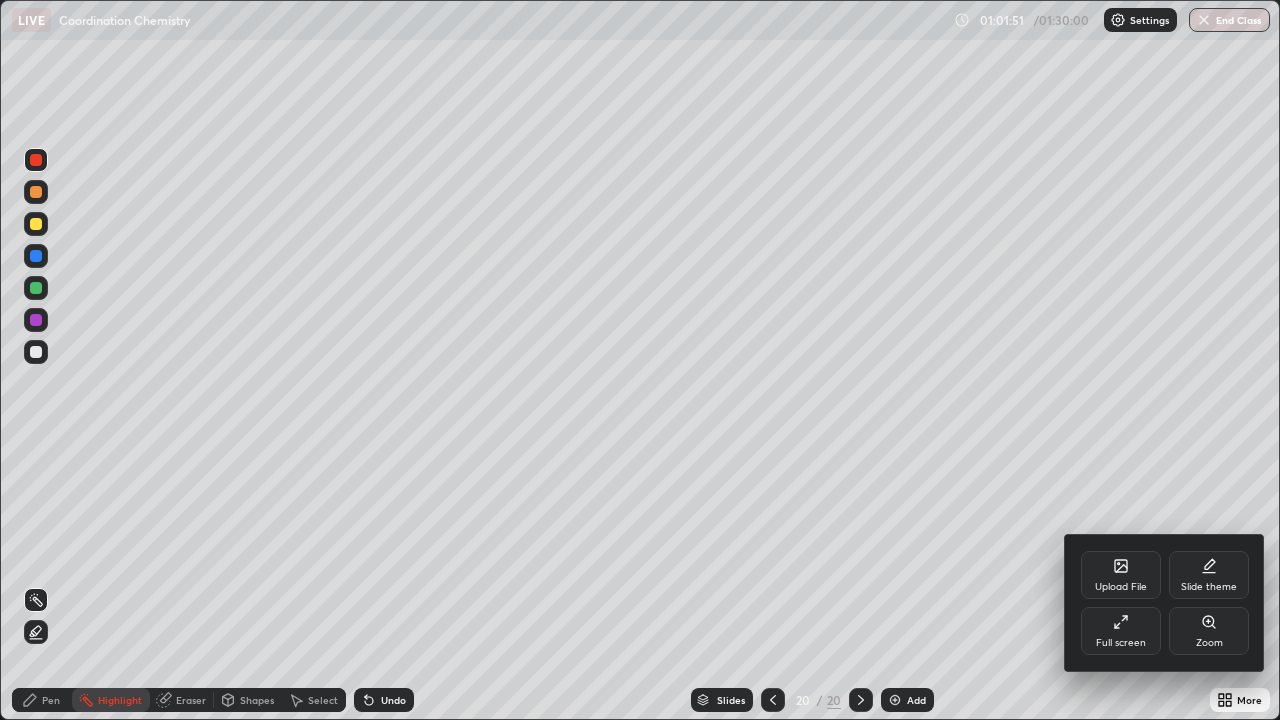 click on "Full screen" at bounding box center (1121, 631) 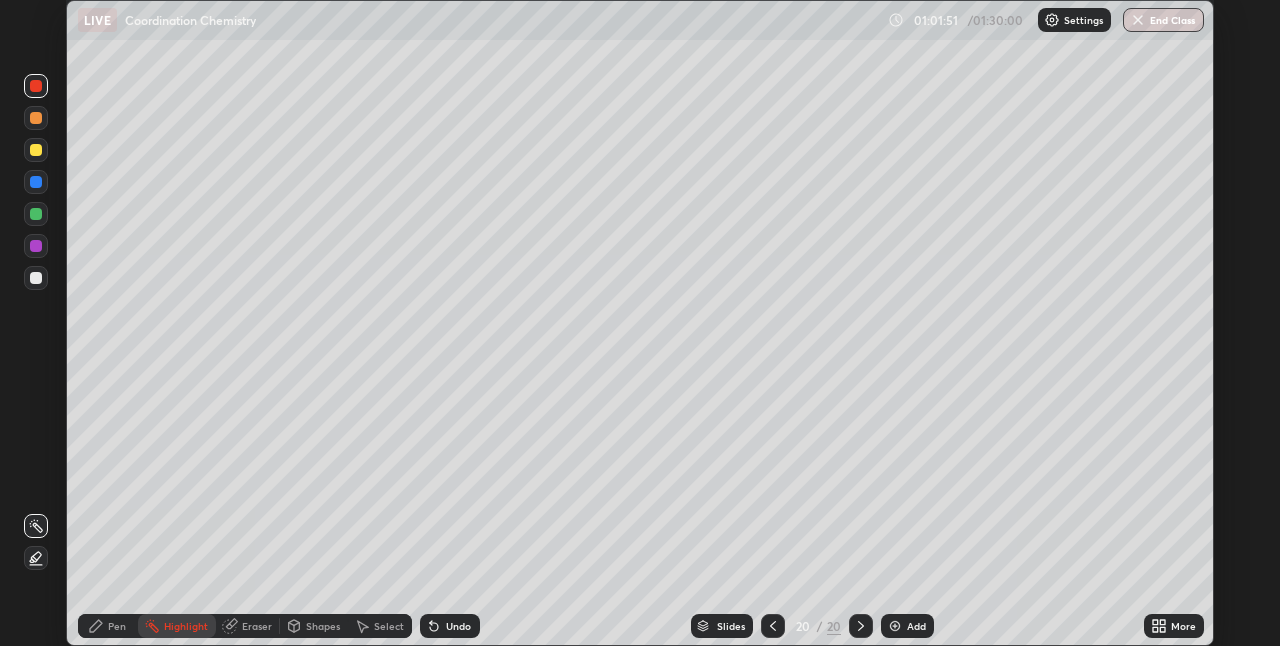 scroll, scrollTop: 646, scrollLeft: 1280, axis: both 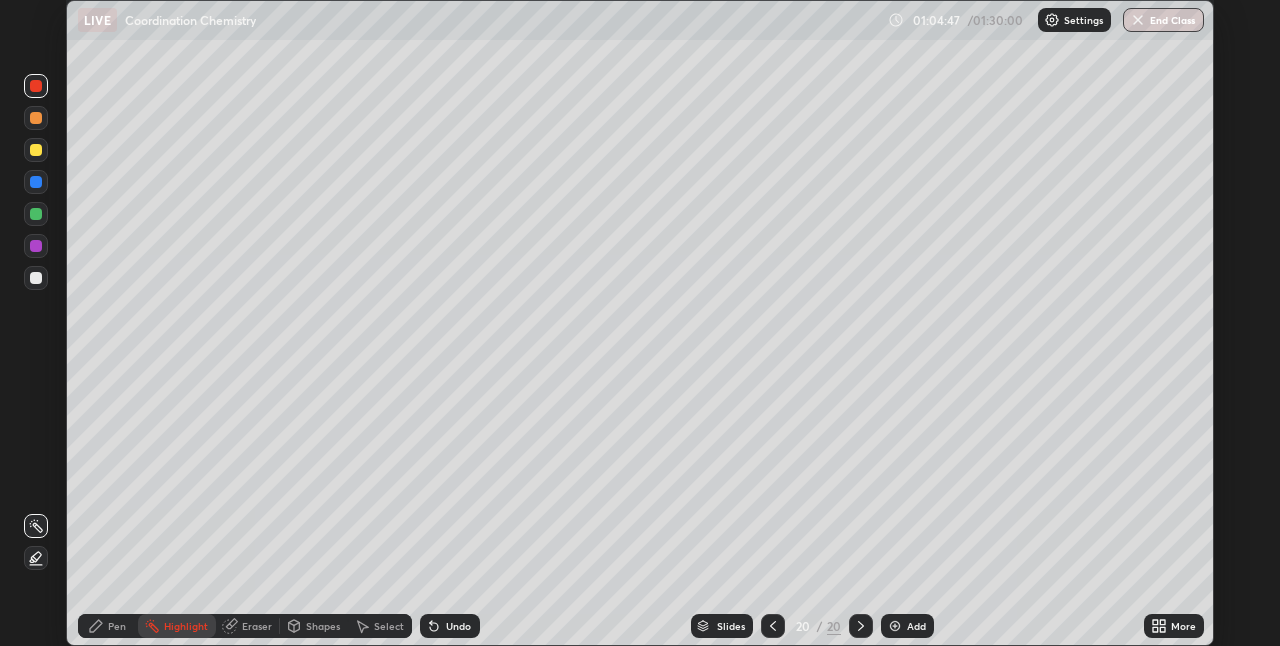 click on "More" at bounding box center (1174, 626) 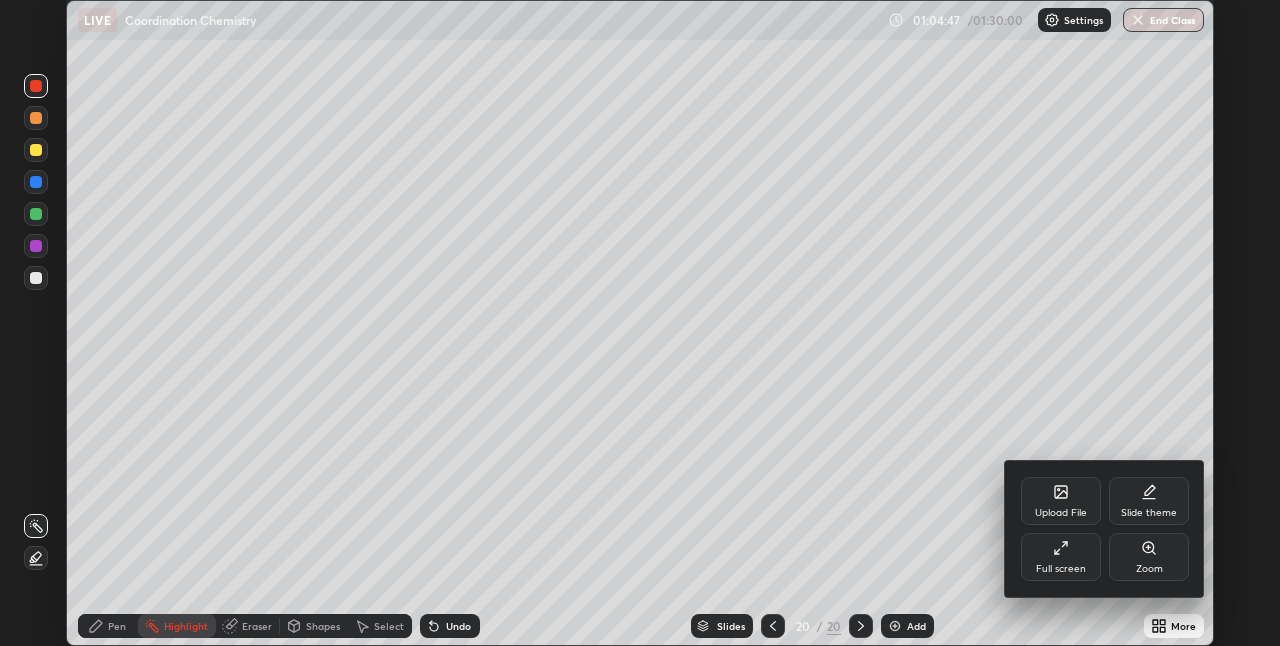 click on "Full screen" at bounding box center (1061, 557) 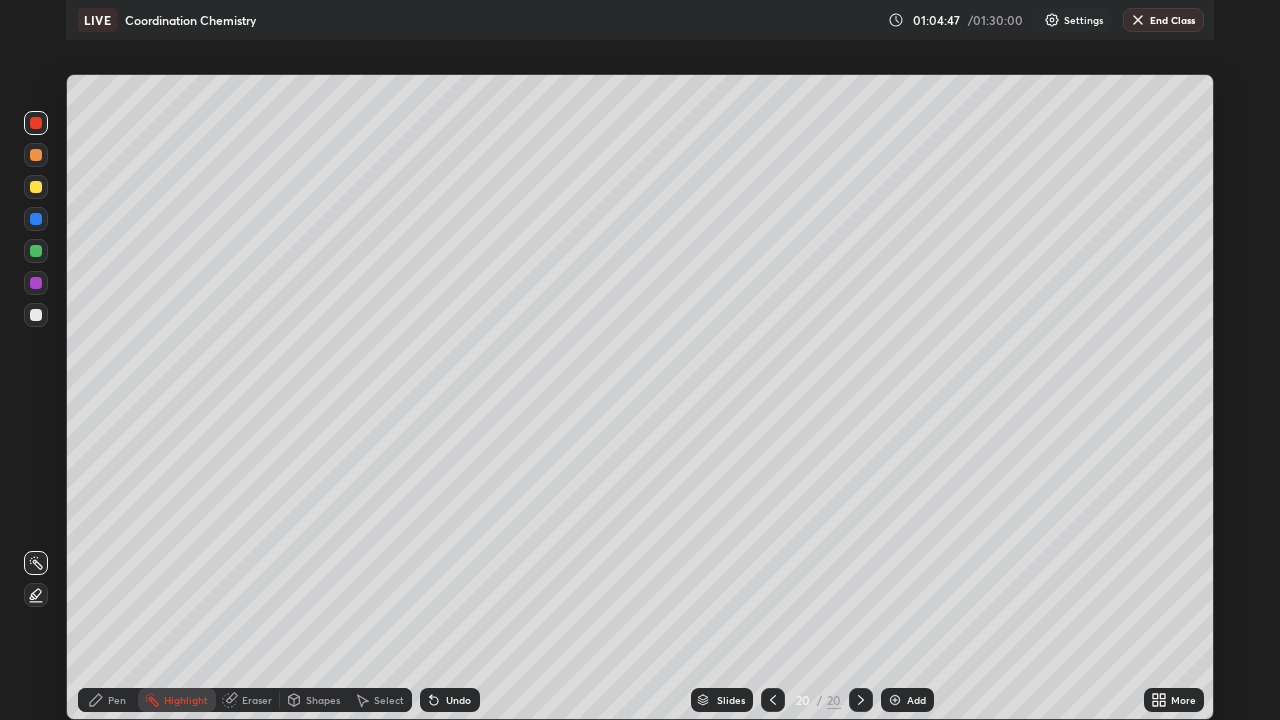 scroll, scrollTop: 99280, scrollLeft: 98720, axis: both 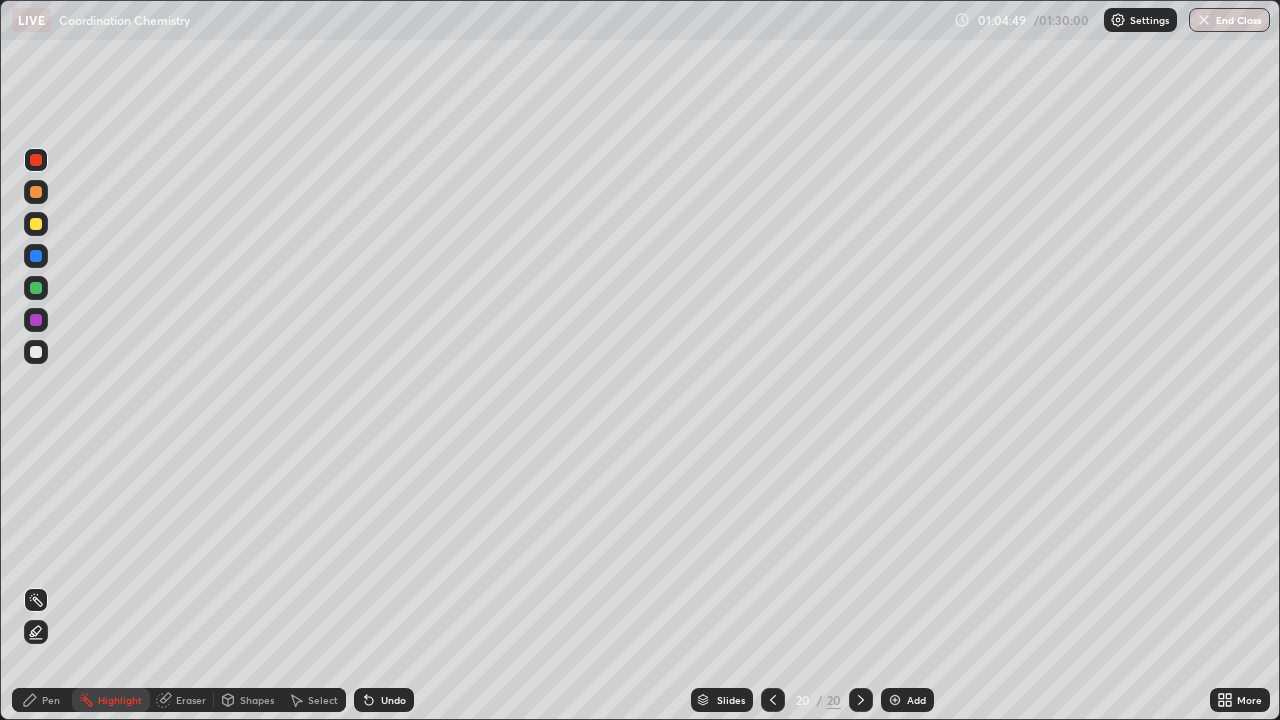 click at bounding box center (36, 320) 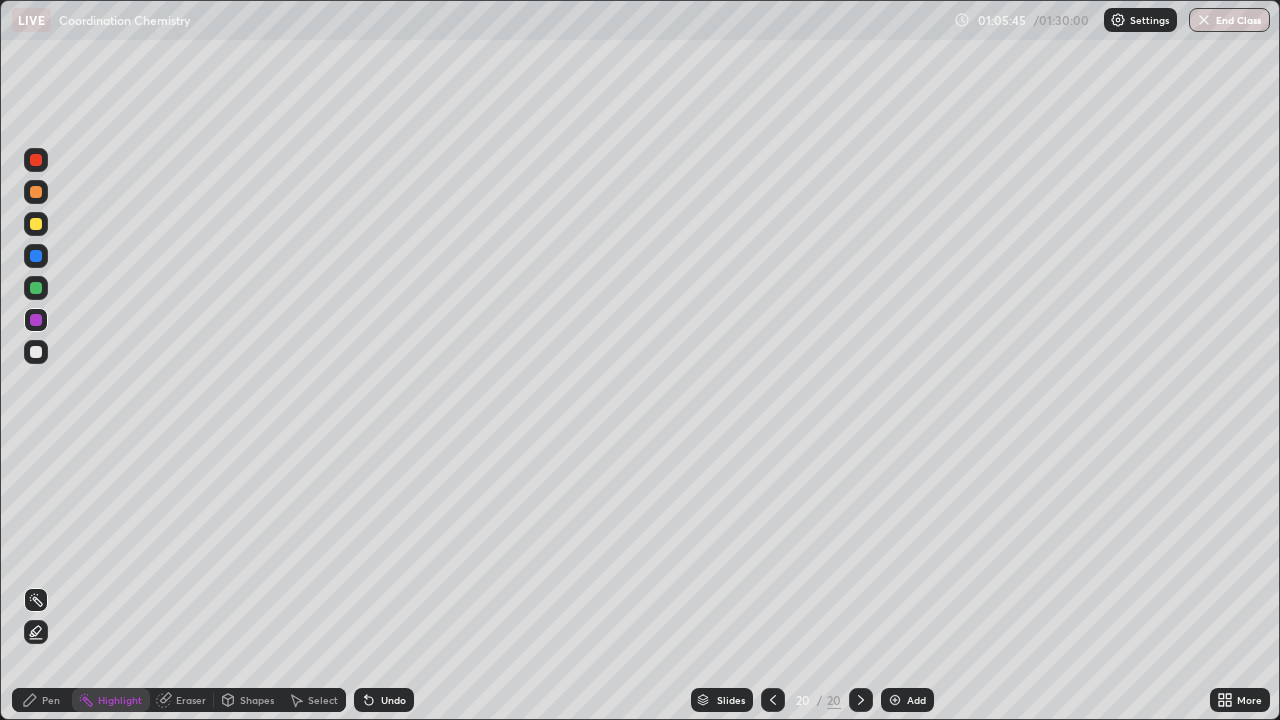 click at bounding box center (36, 192) 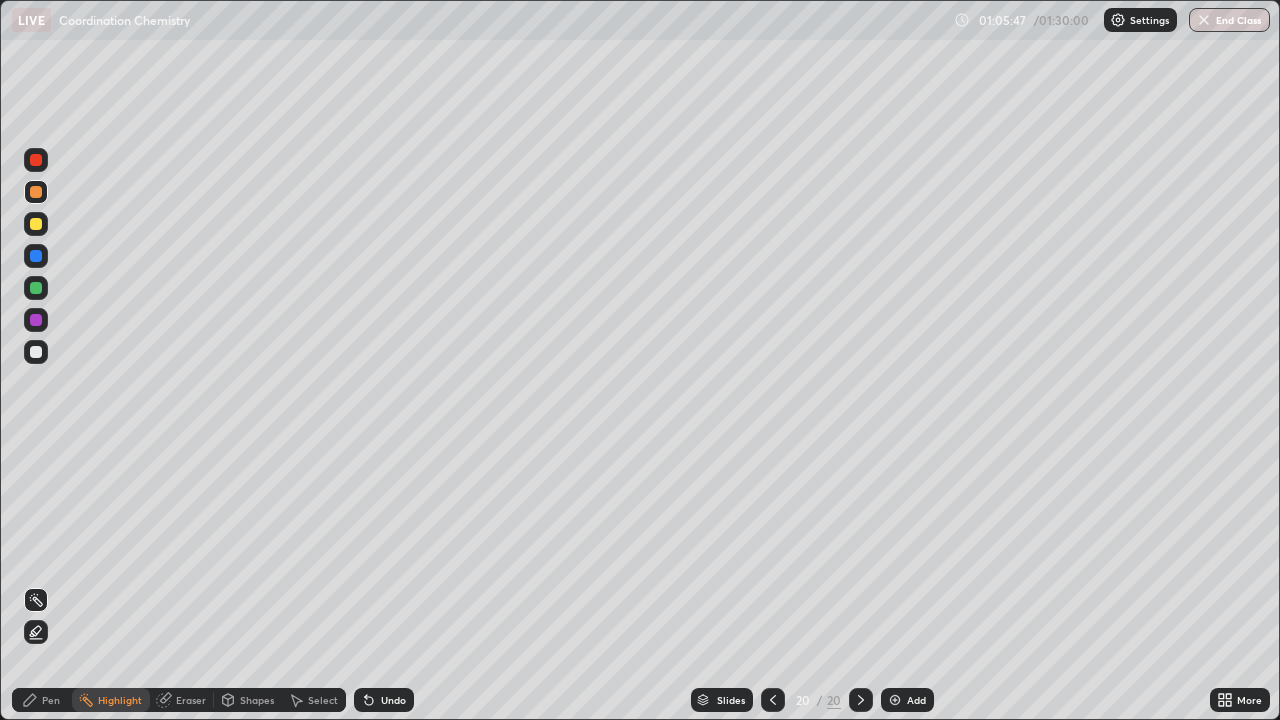click on "Pen" at bounding box center [42, 700] 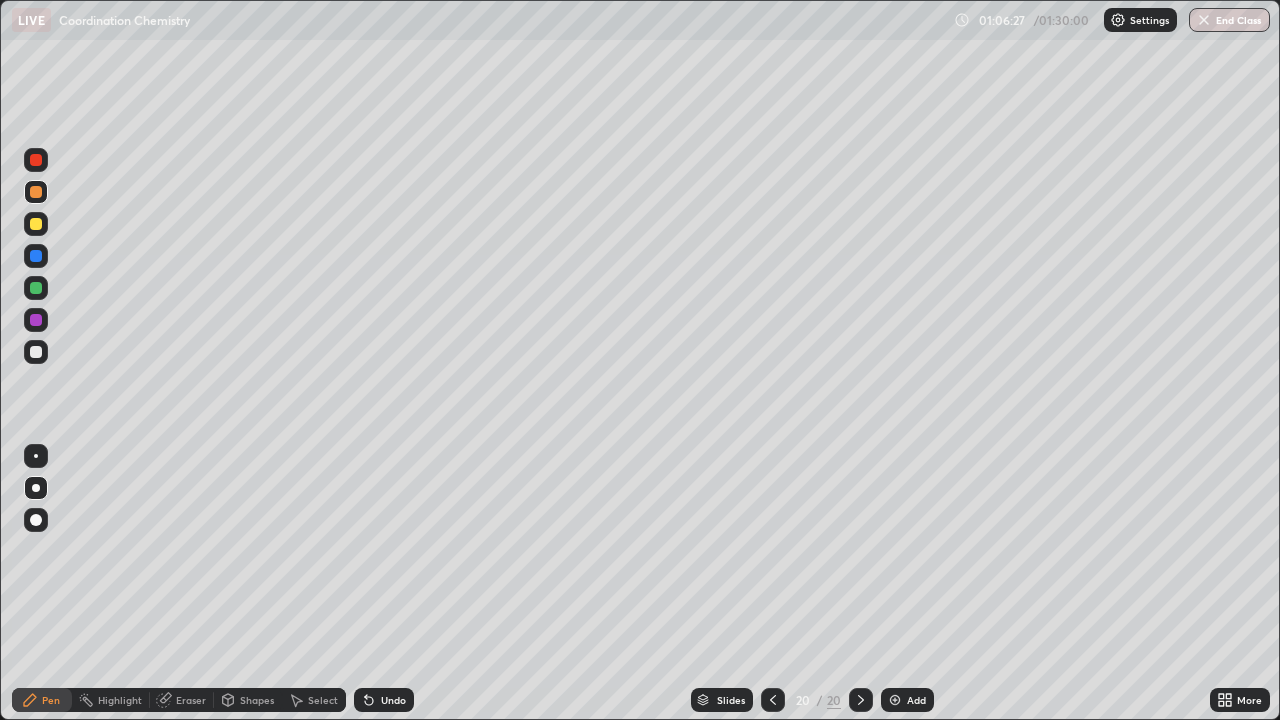 click at bounding box center [895, 700] 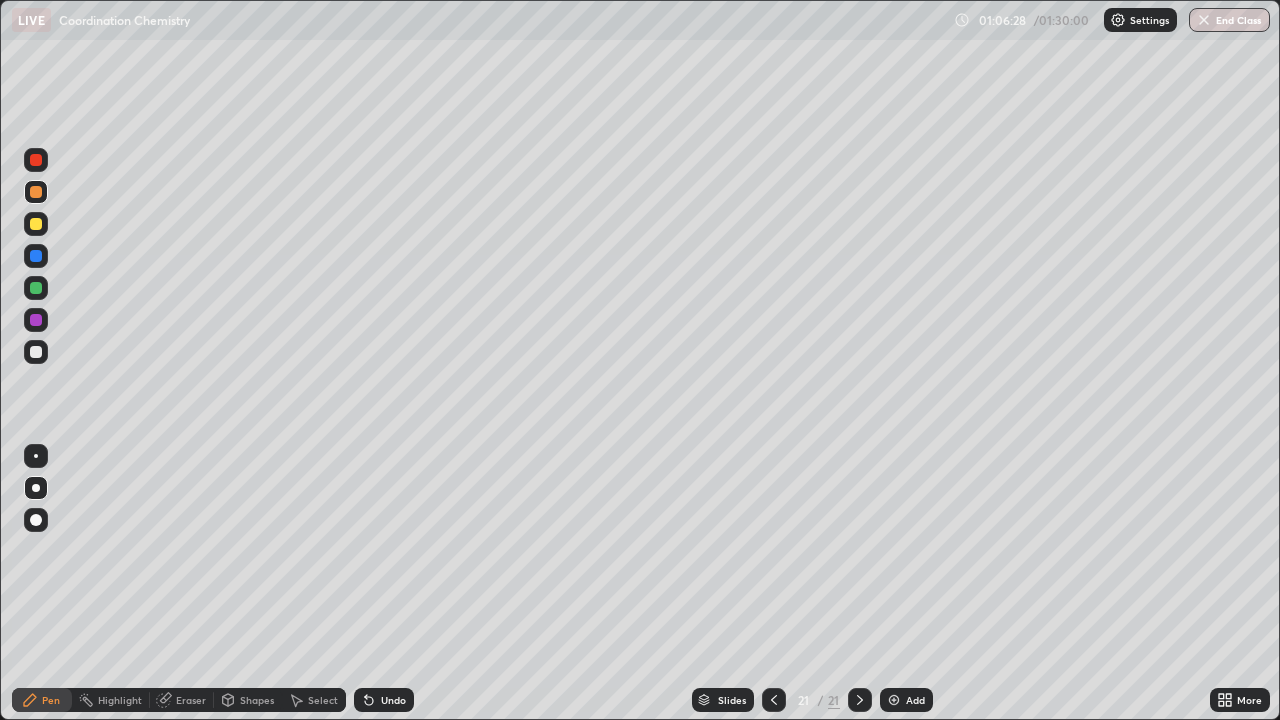 click at bounding box center (36, 160) 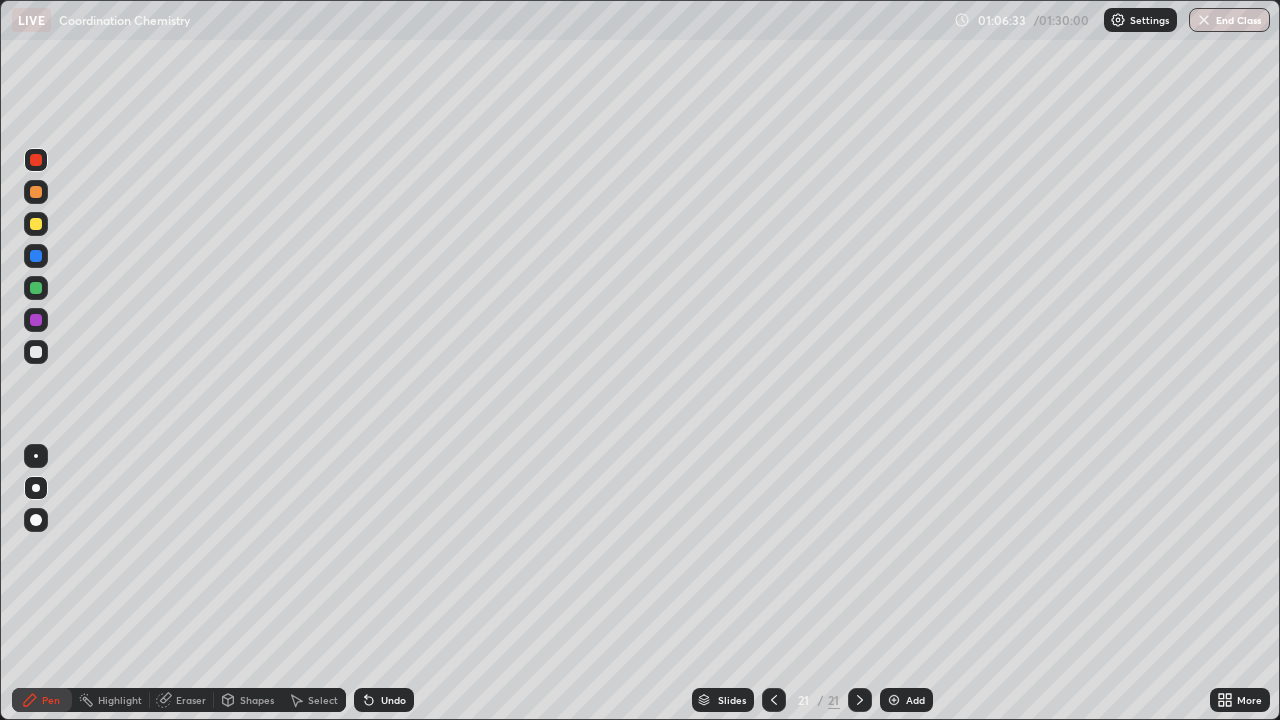 click at bounding box center [36, 352] 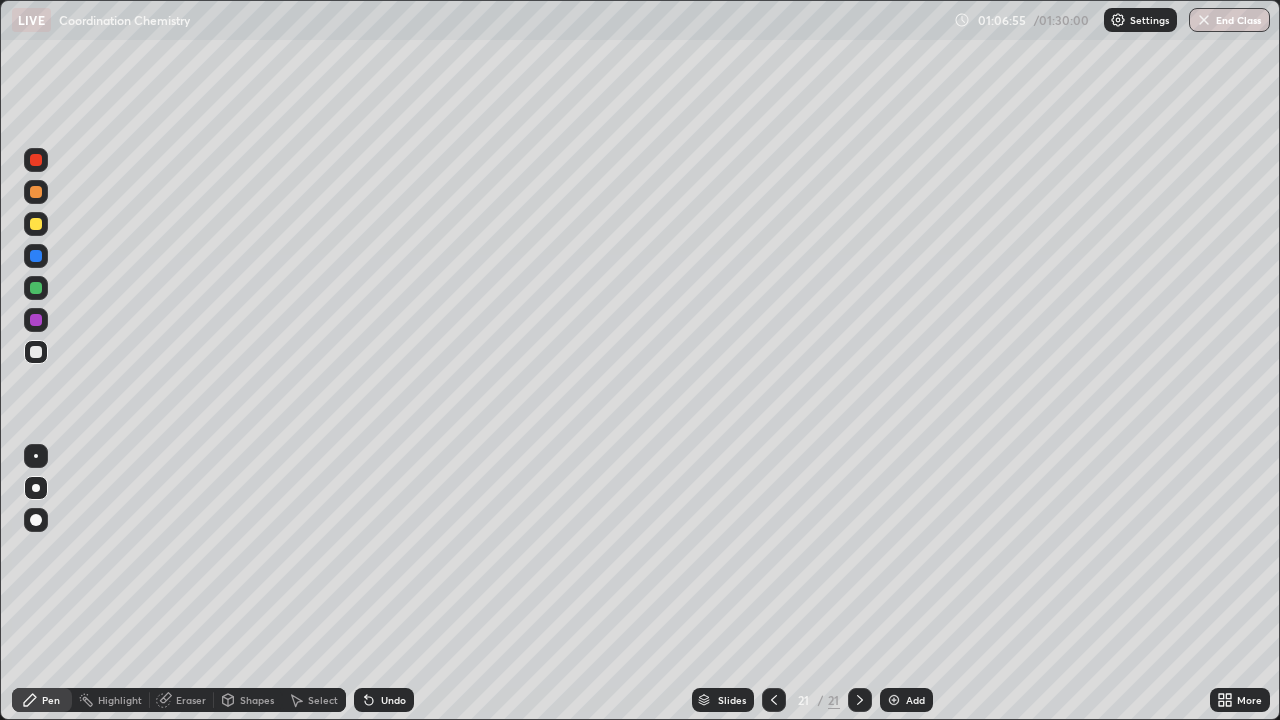 click at bounding box center (36, 160) 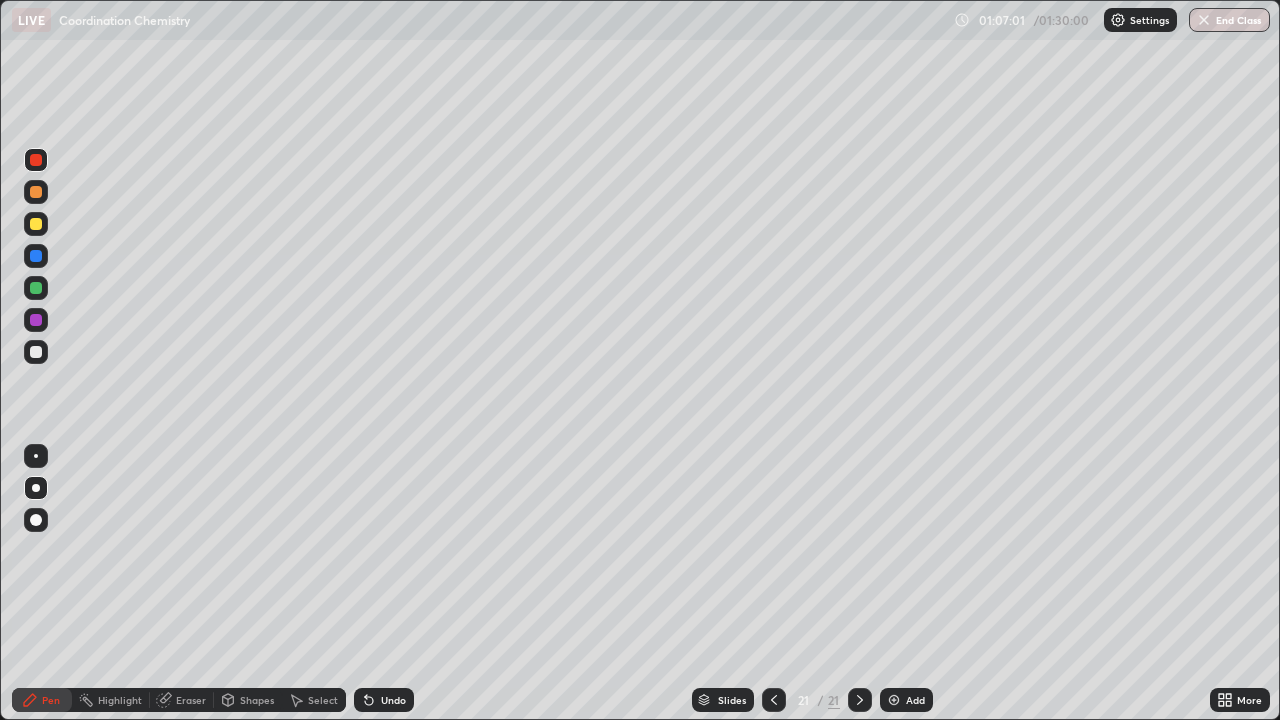 click at bounding box center (36, 352) 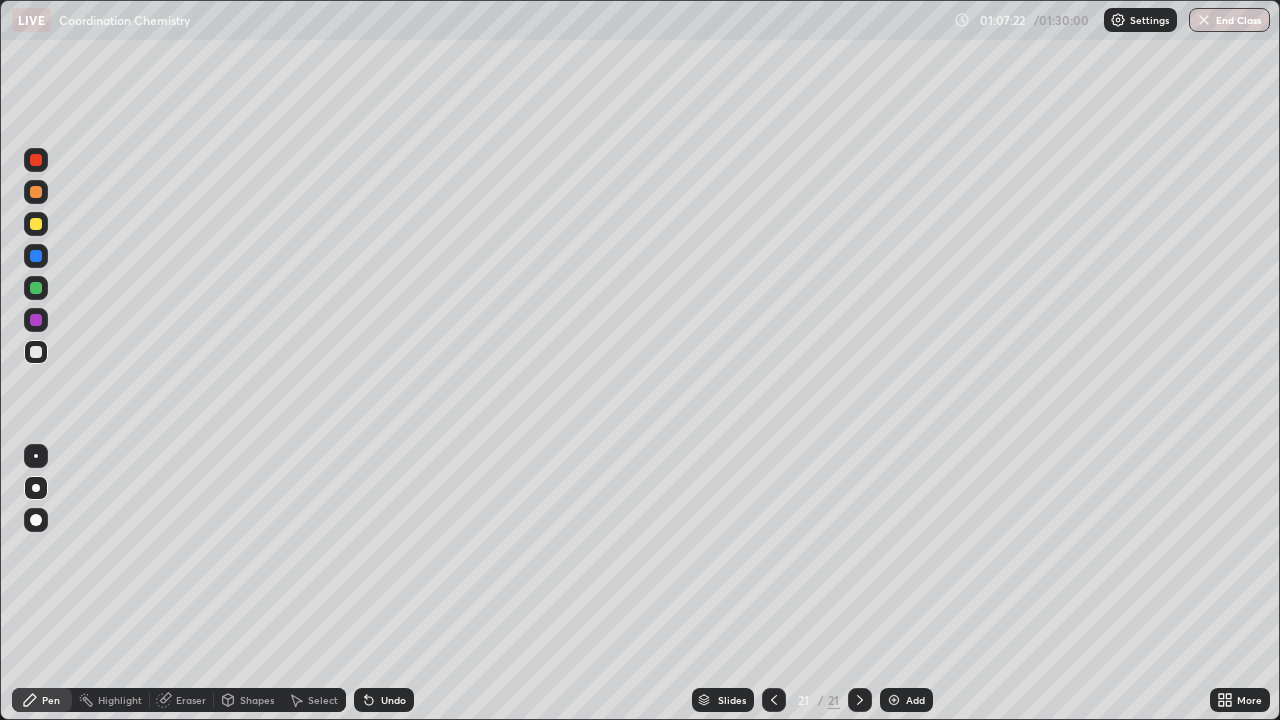 click on "Add" at bounding box center (915, 700) 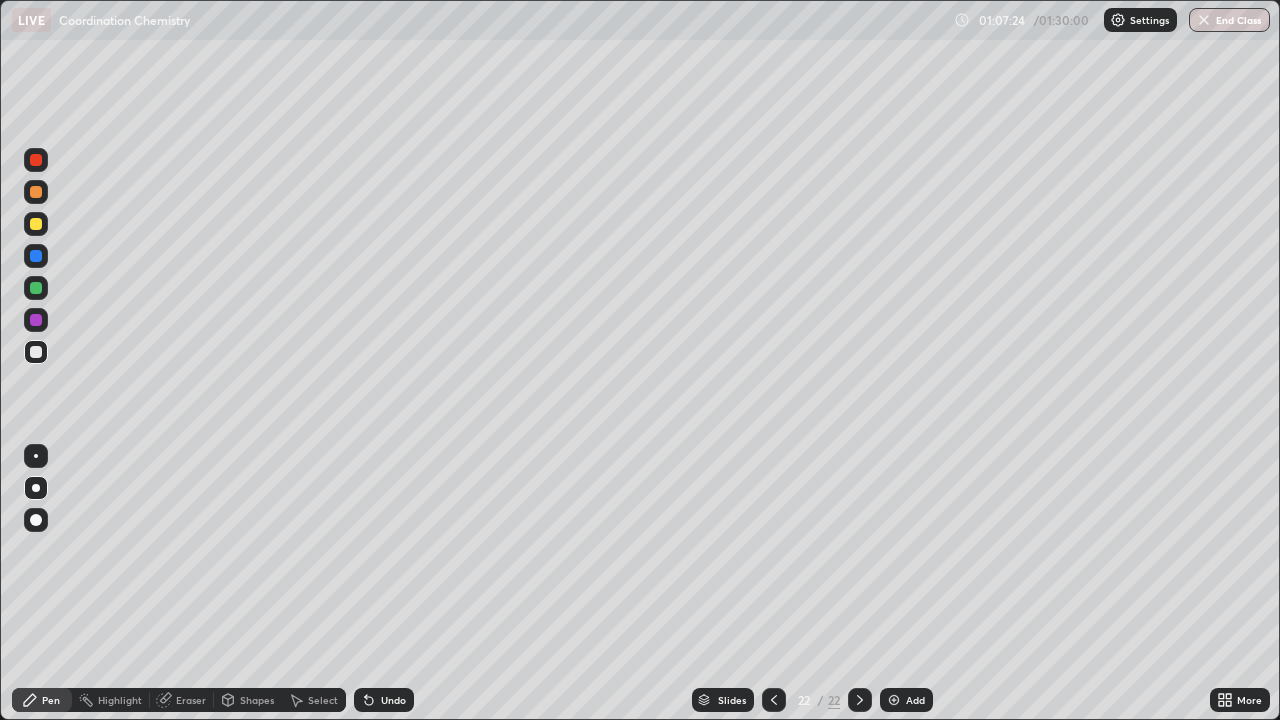 click at bounding box center [36, 192] 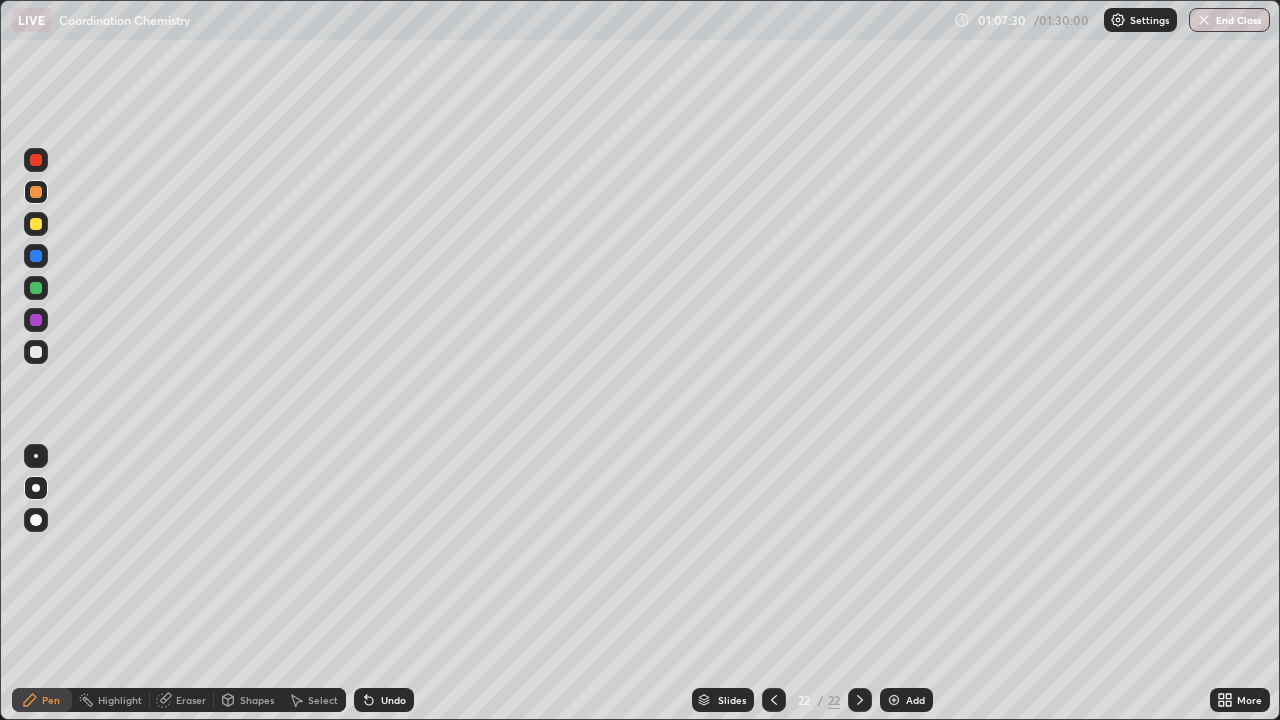click at bounding box center [36, 256] 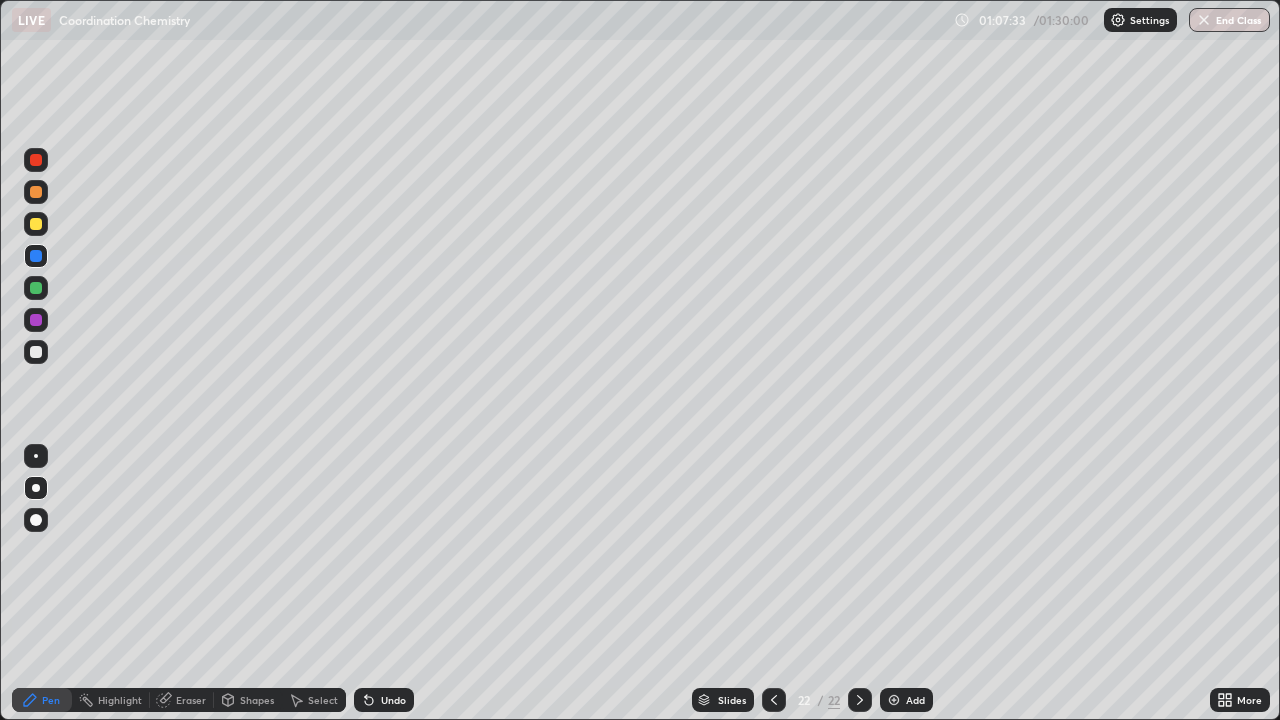 click at bounding box center [36, 288] 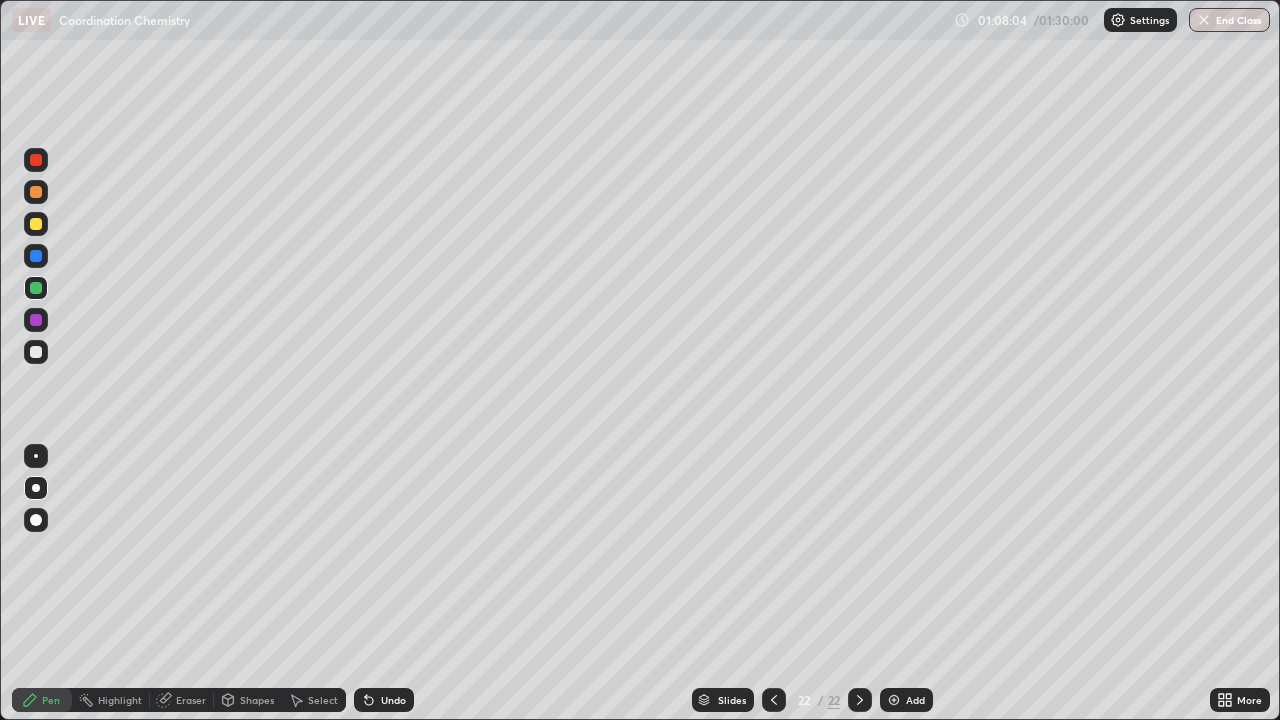 click at bounding box center [36, 224] 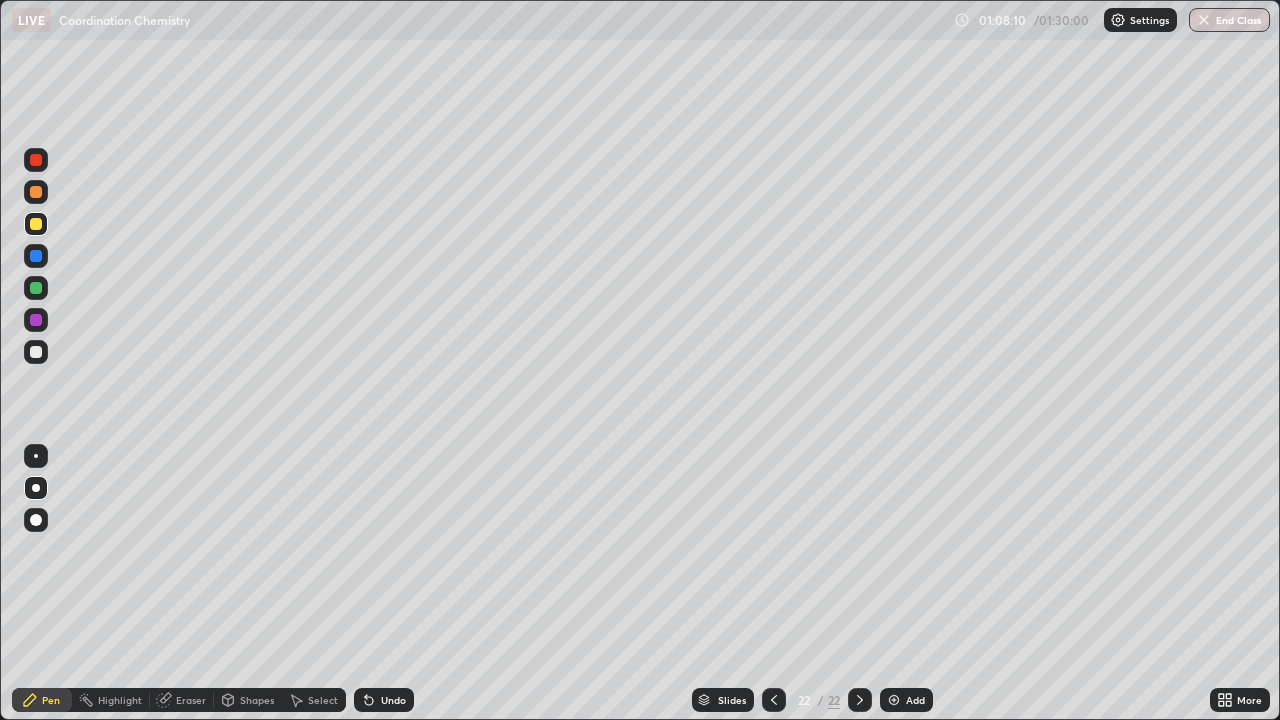 click at bounding box center [36, 288] 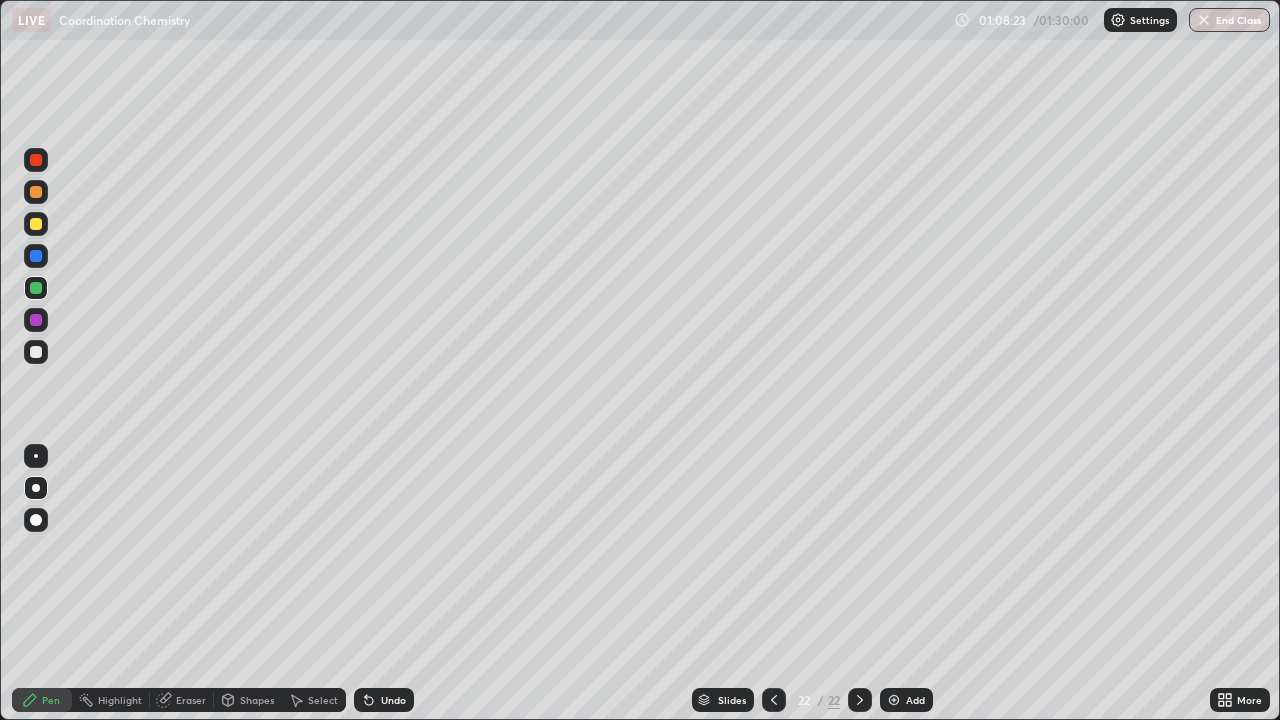 click at bounding box center (36, 224) 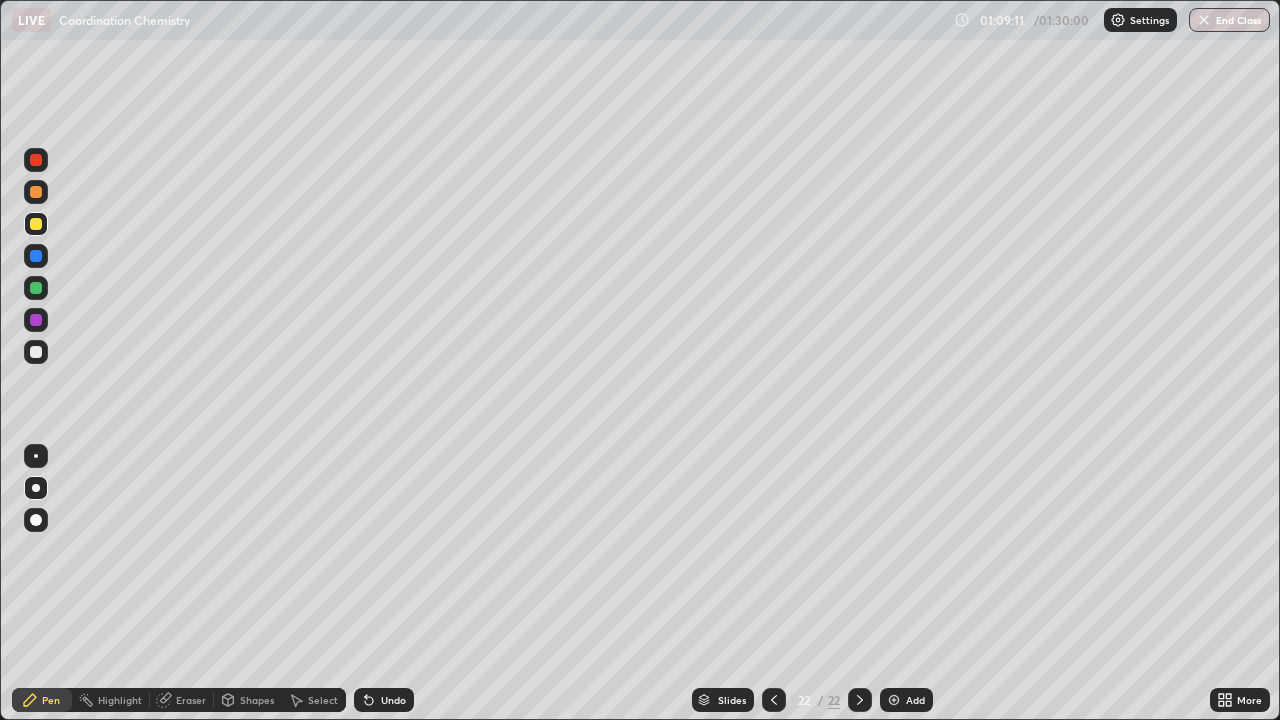 click at bounding box center (36, 288) 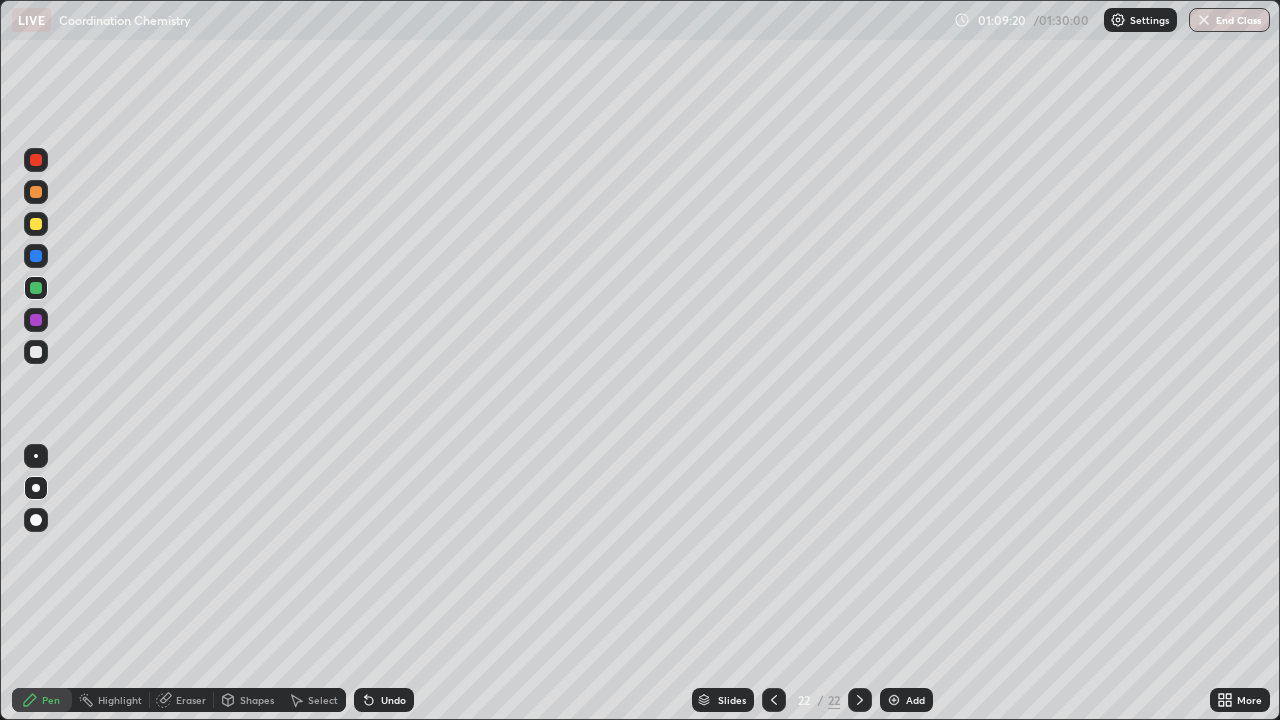 click at bounding box center (36, 224) 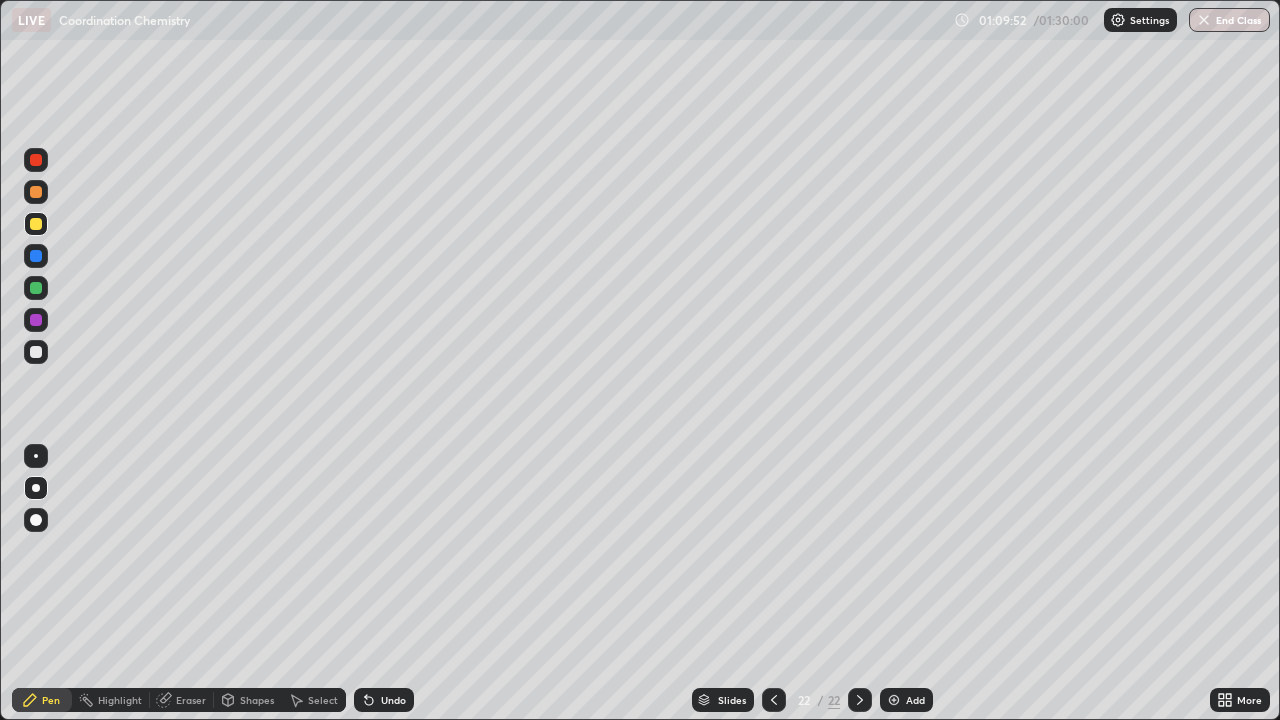 click at bounding box center [36, 256] 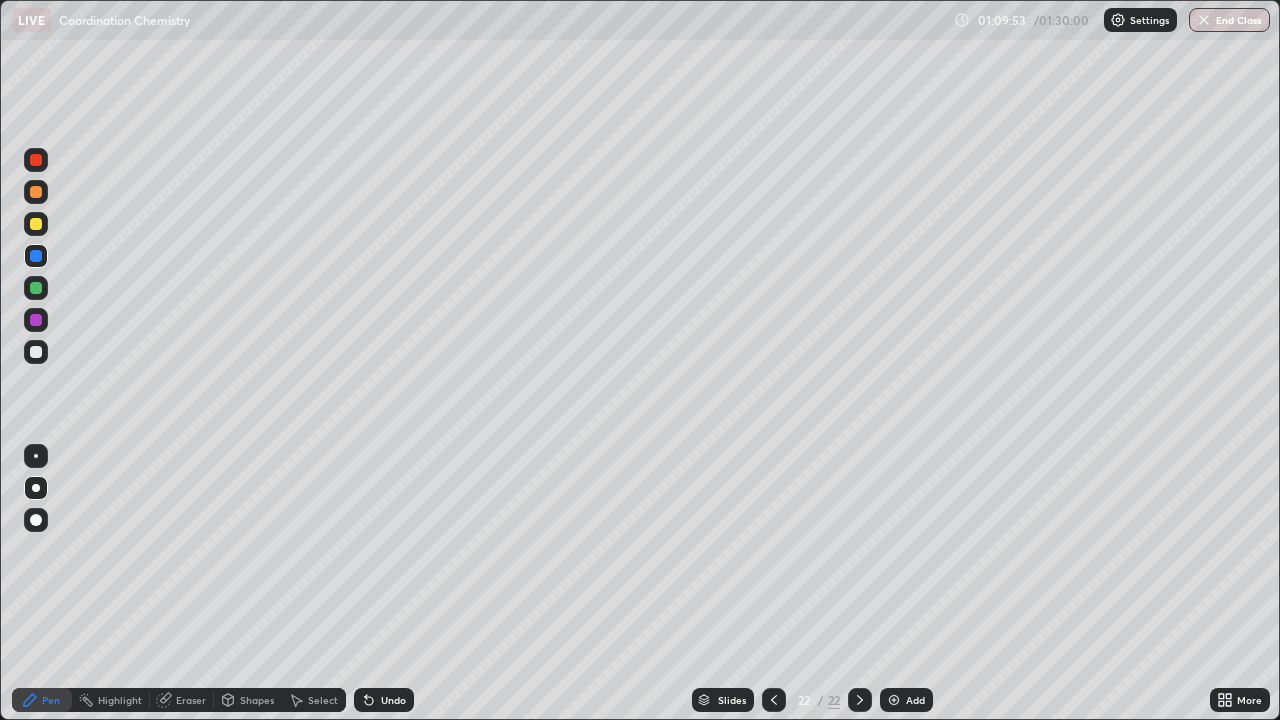 click at bounding box center (36, 192) 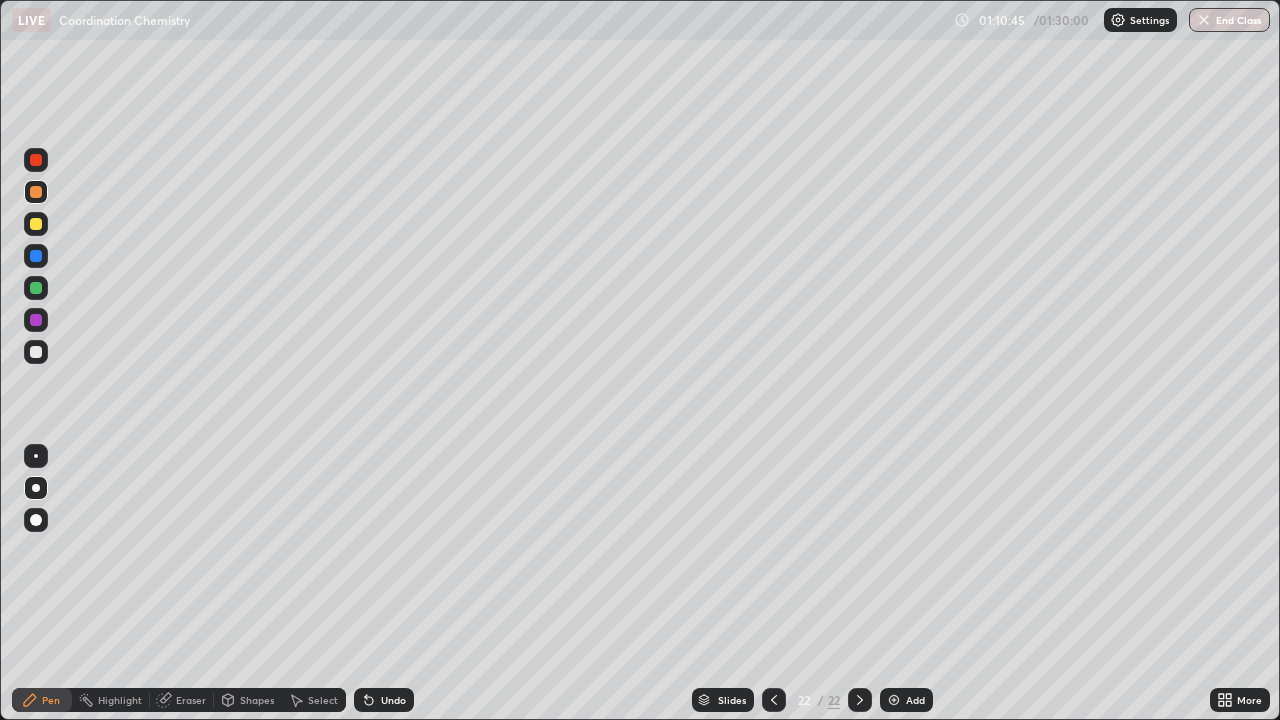 click on "Add" at bounding box center [906, 700] 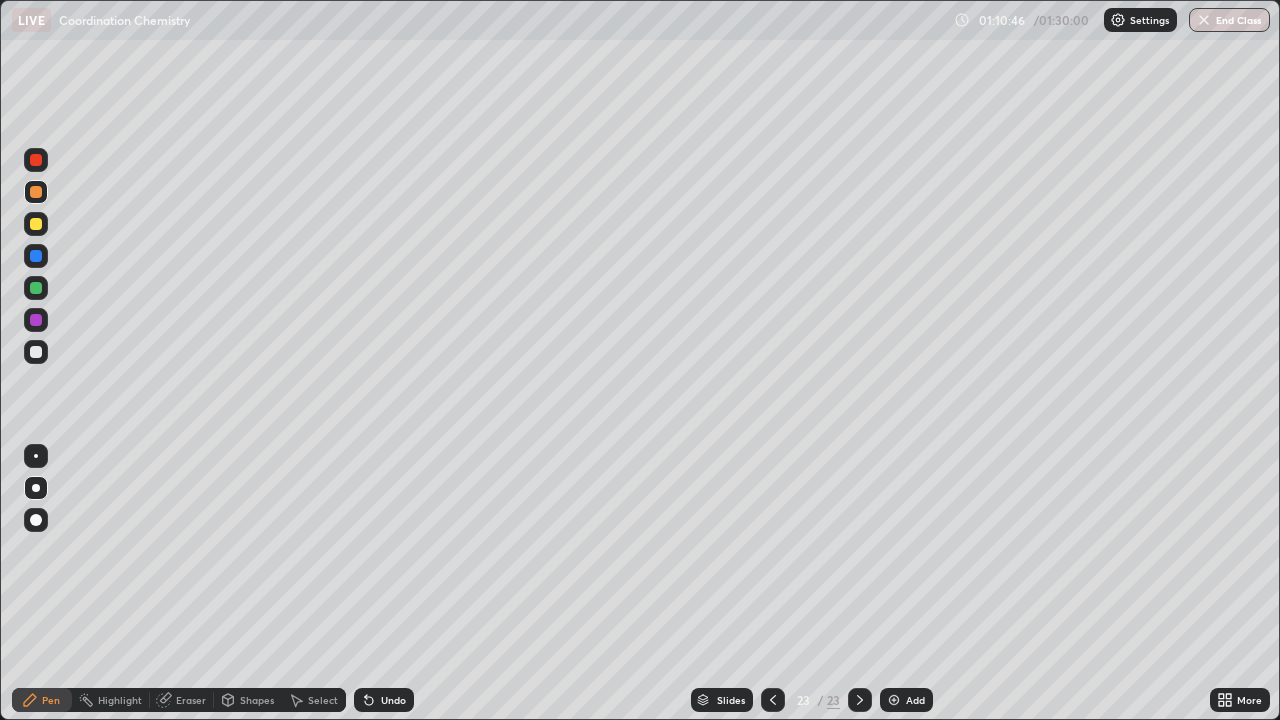 click at bounding box center (36, 160) 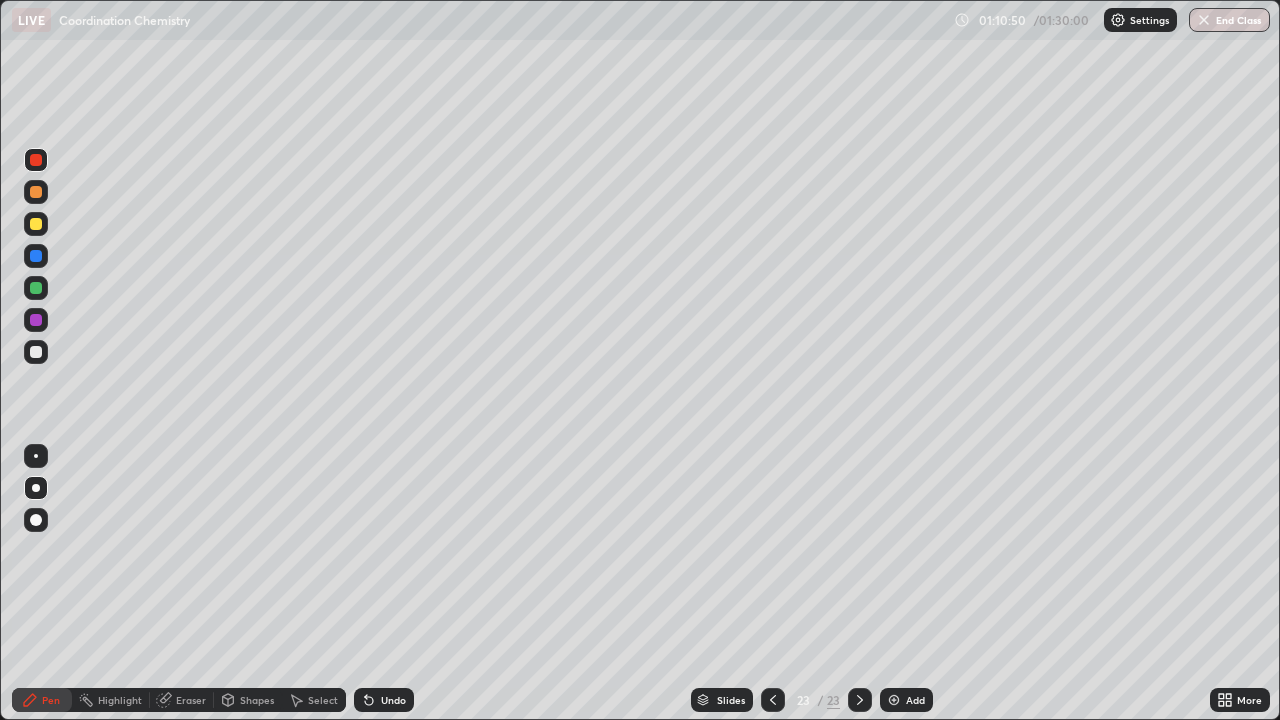 click on "Undo" at bounding box center [384, 700] 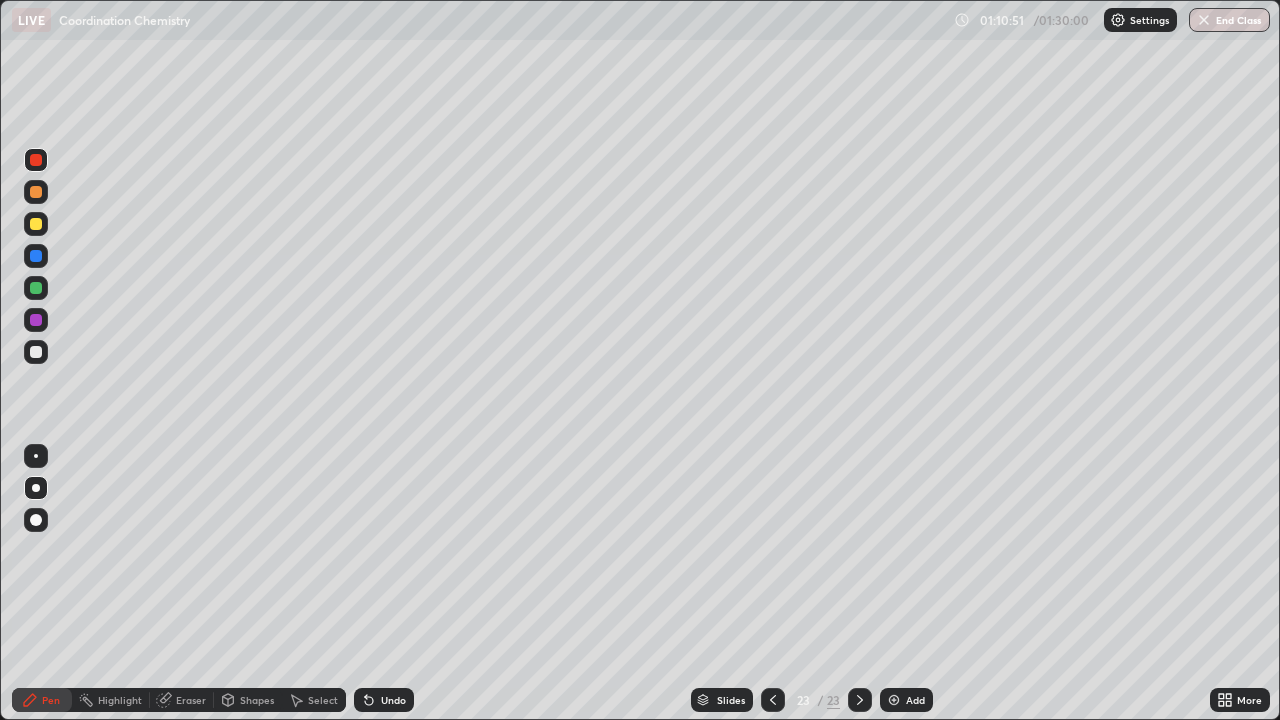 click on "Undo" at bounding box center [393, 700] 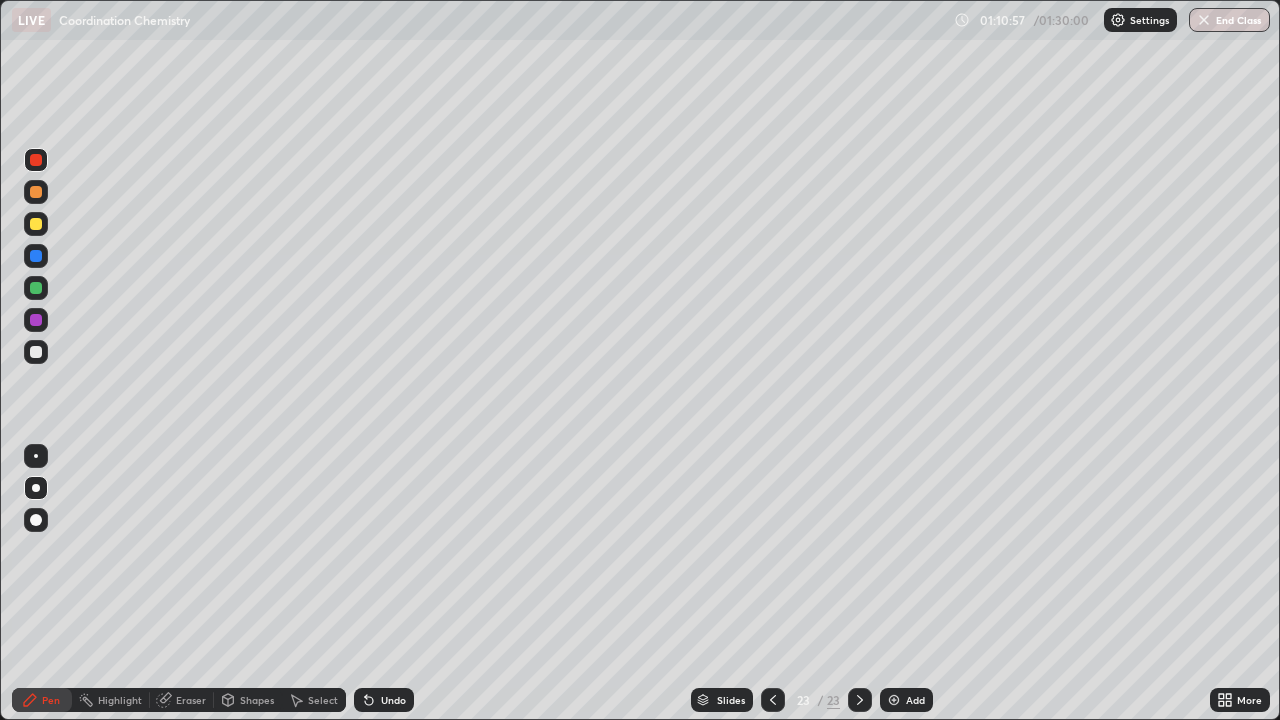 click at bounding box center (36, 288) 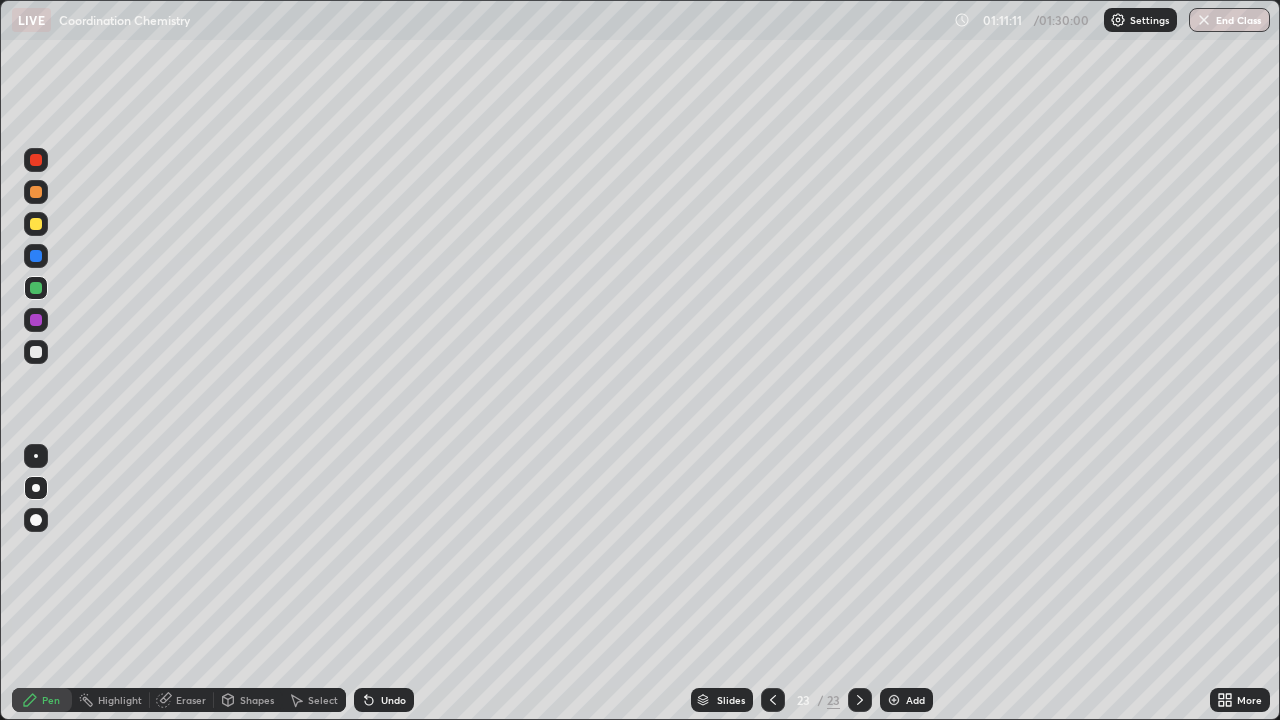 click on "Undo" at bounding box center [384, 700] 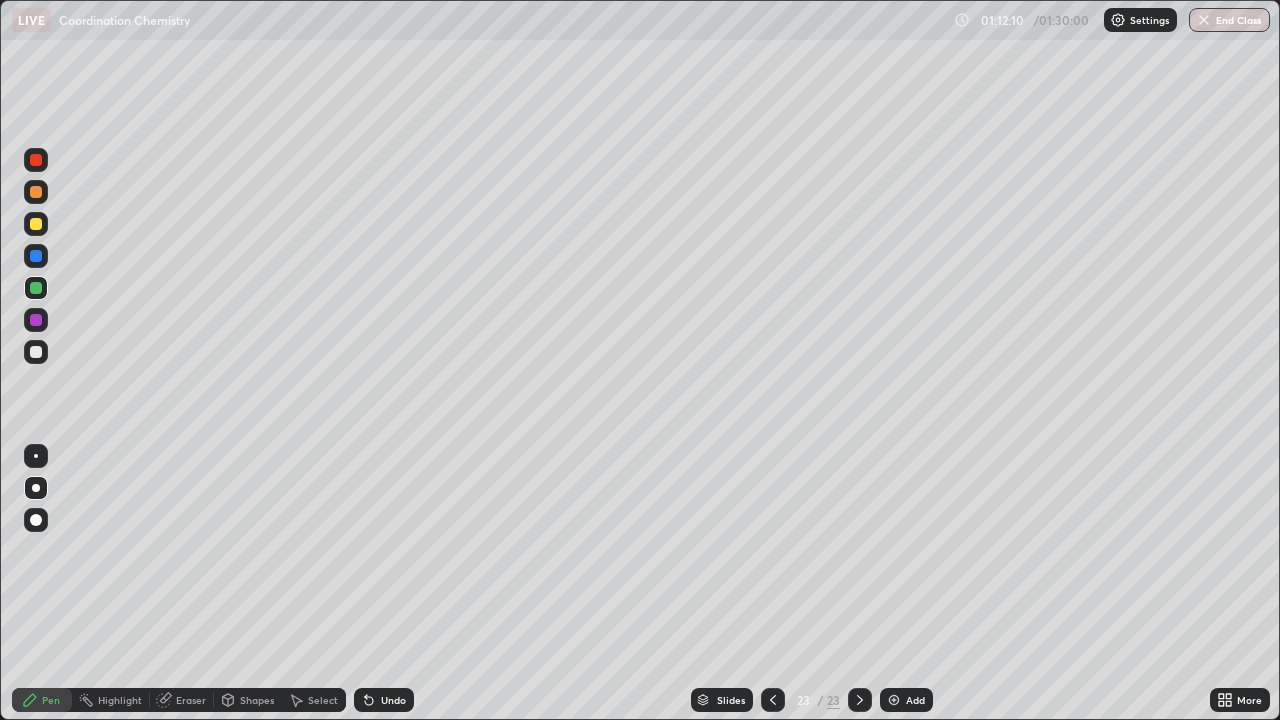 click on "More" at bounding box center [1240, 700] 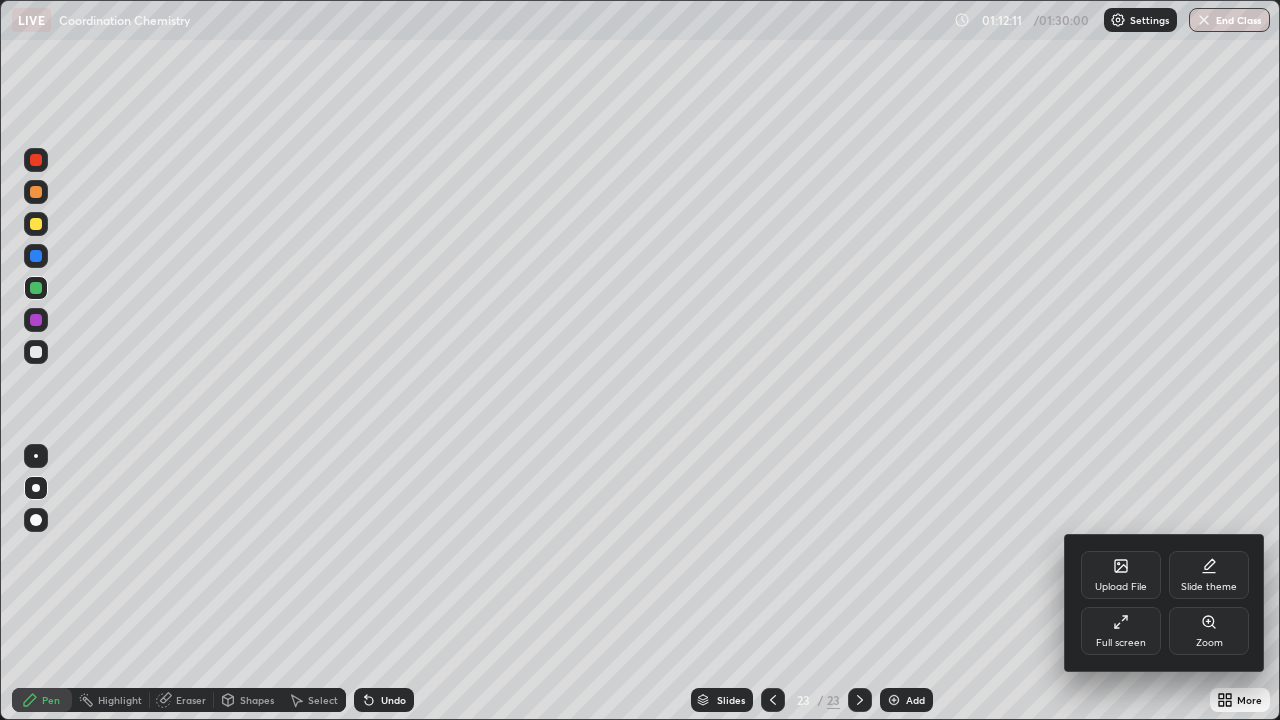 click on "Upload File" at bounding box center [1121, 587] 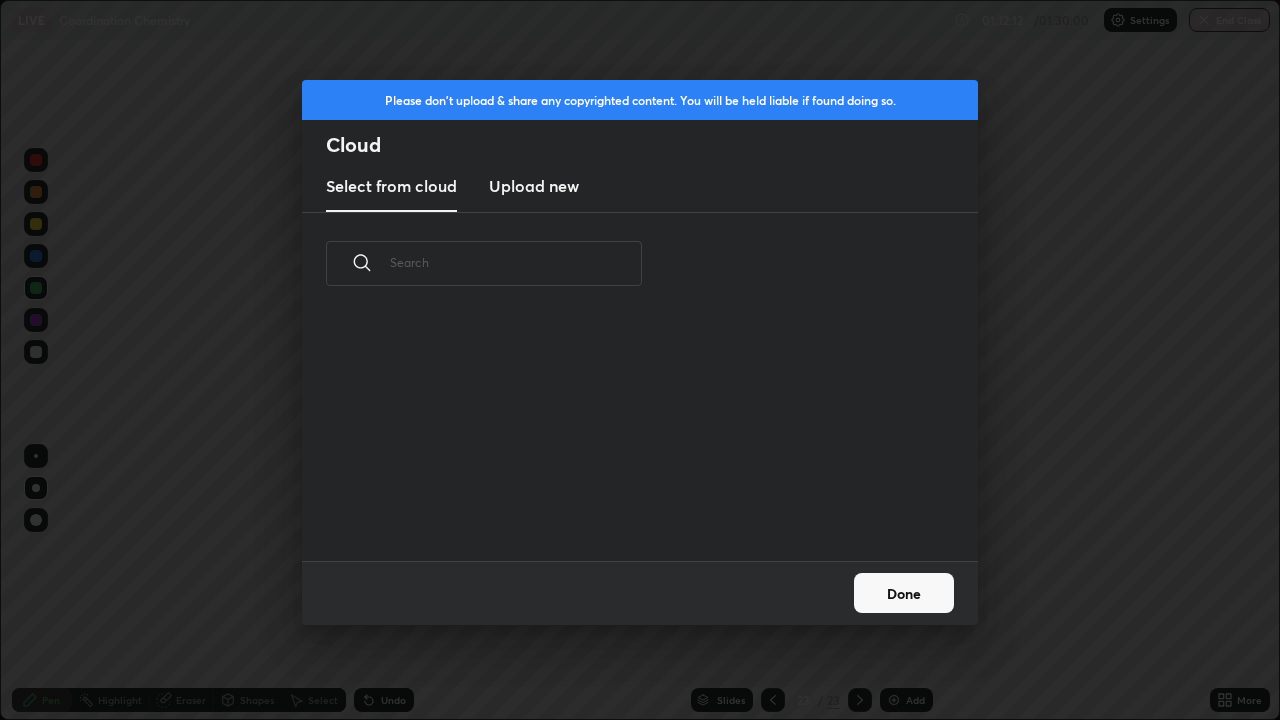 scroll, scrollTop: 7, scrollLeft: 11, axis: both 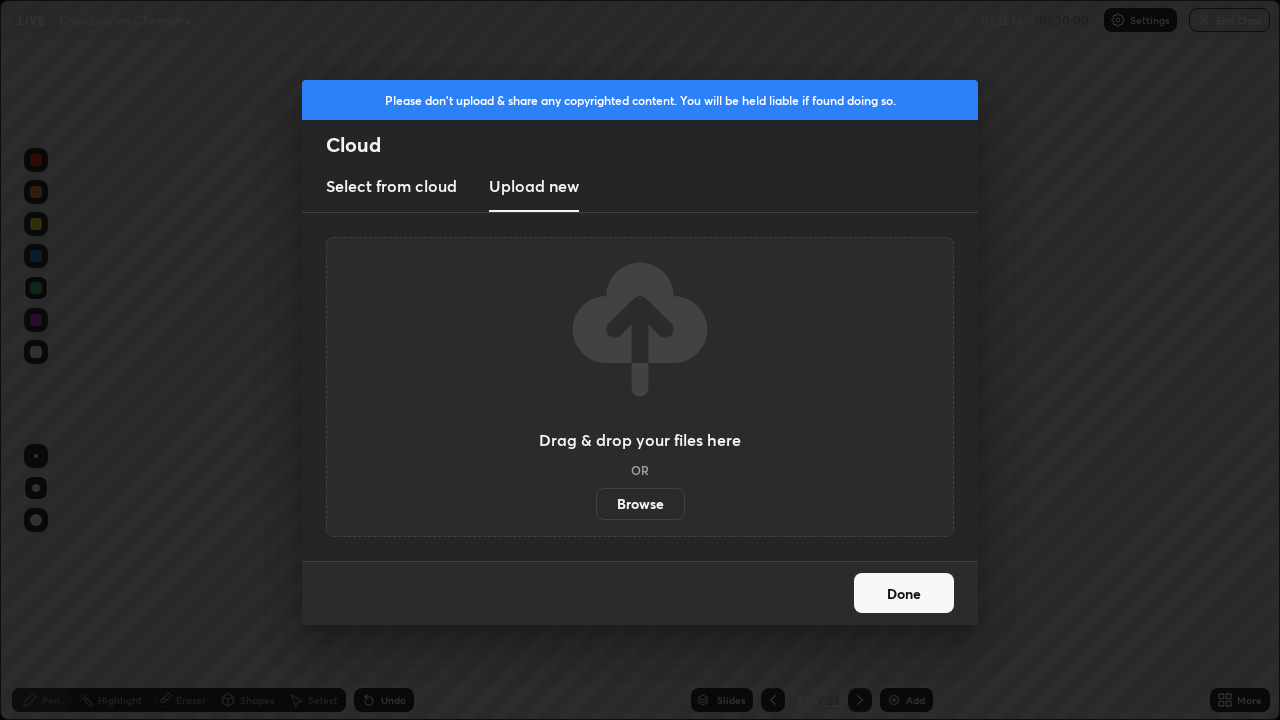 click on "Browse" at bounding box center [640, 504] 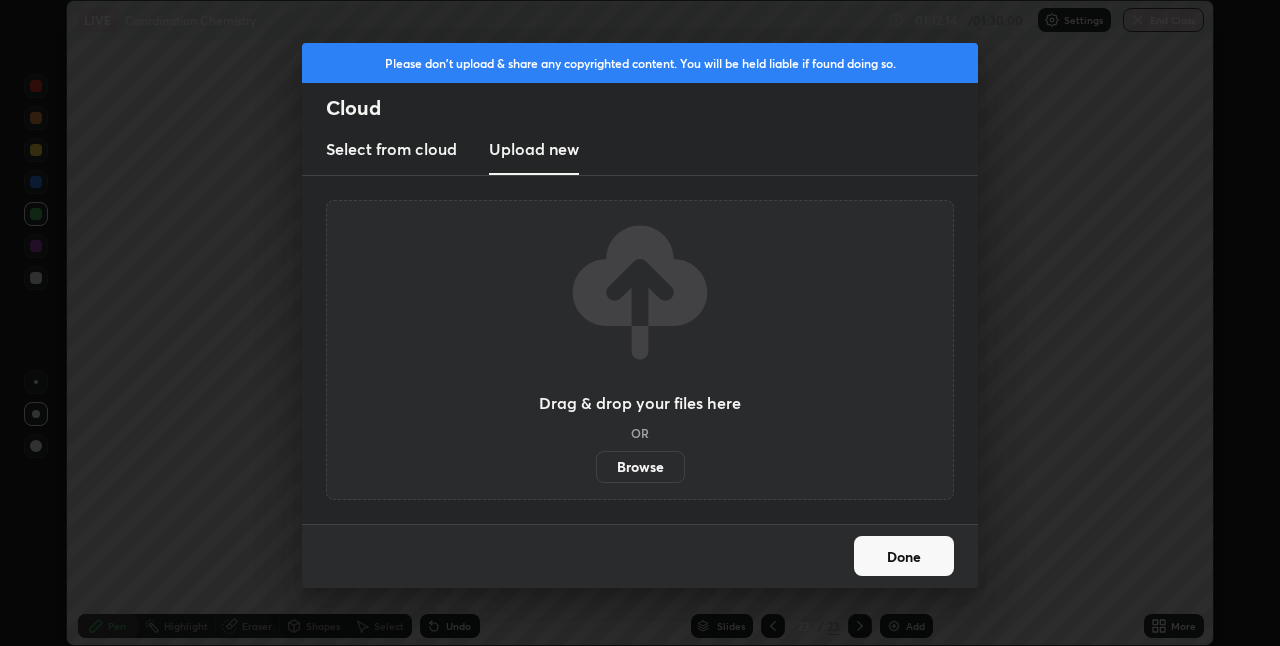 scroll, scrollTop: 646, scrollLeft: 1280, axis: both 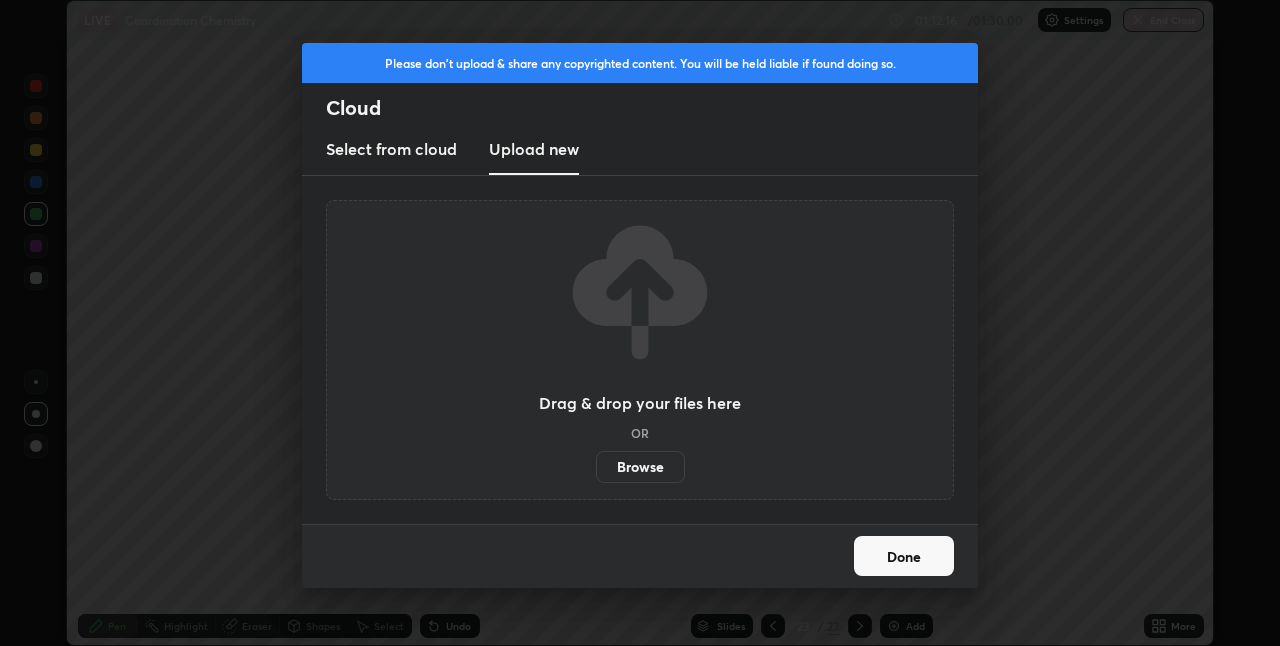 click on "Upload new" at bounding box center (534, 149) 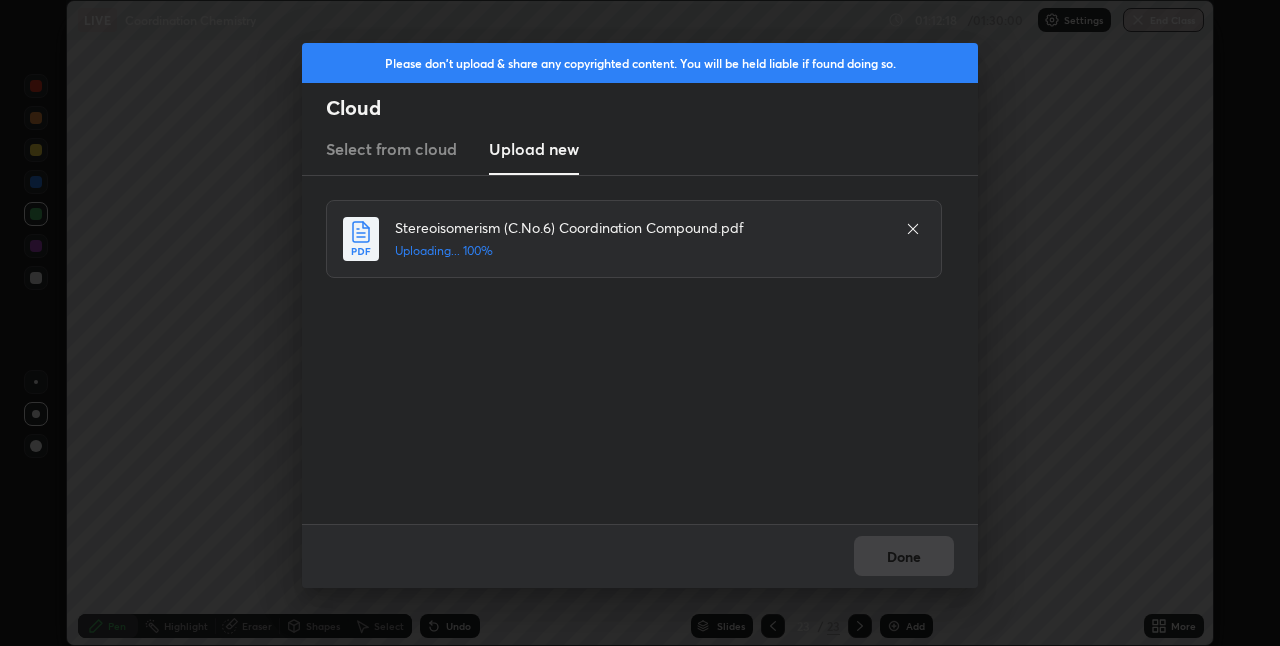 click on "Done" at bounding box center (640, 556) 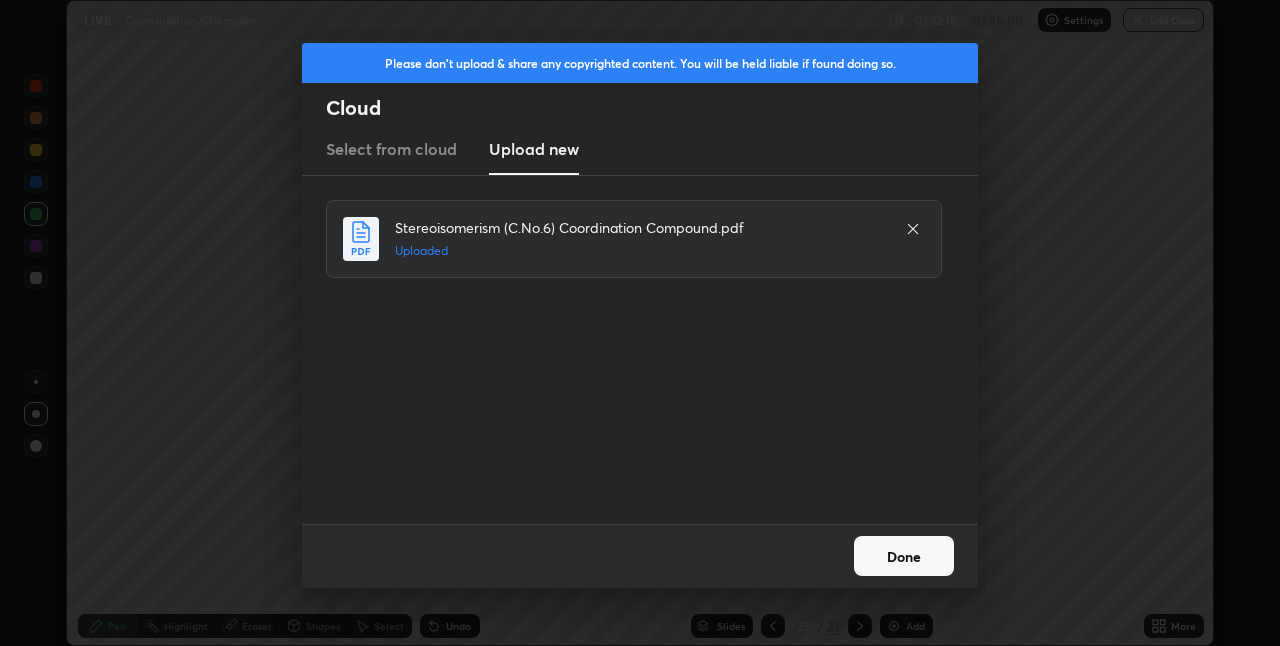 click on "Done" at bounding box center [904, 556] 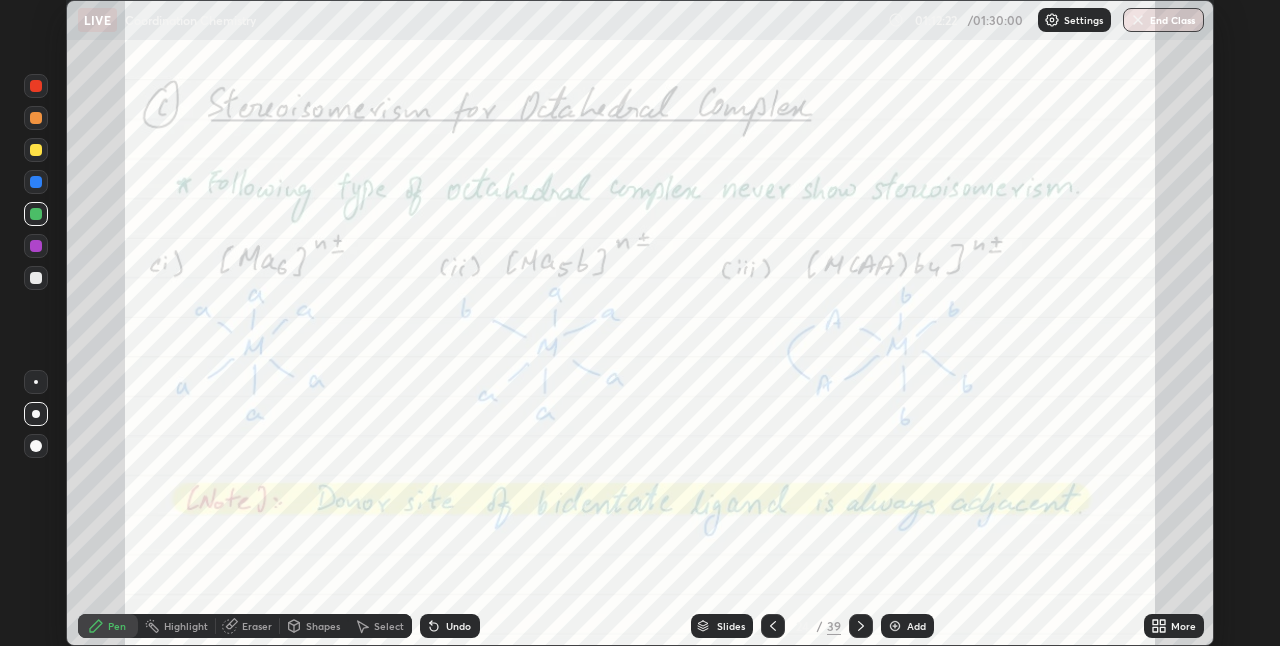 click on "More" at bounding box center [1183, 626] 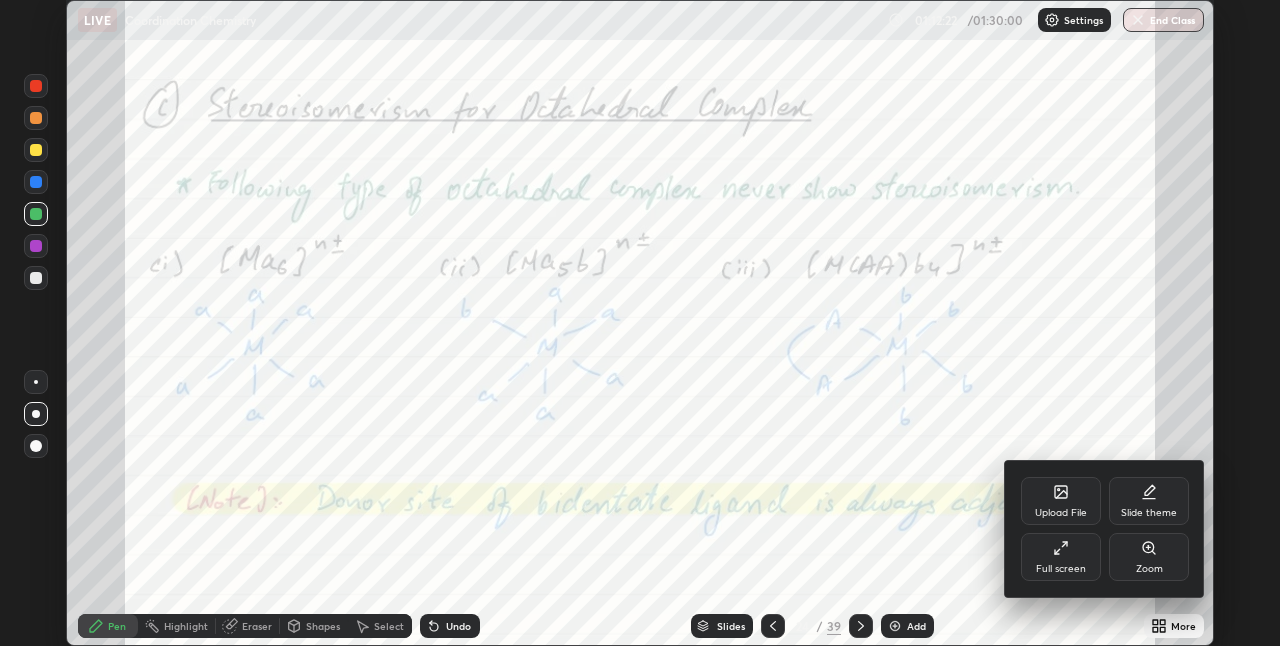 click on "Full screen" at bounding box center [1061, 557] 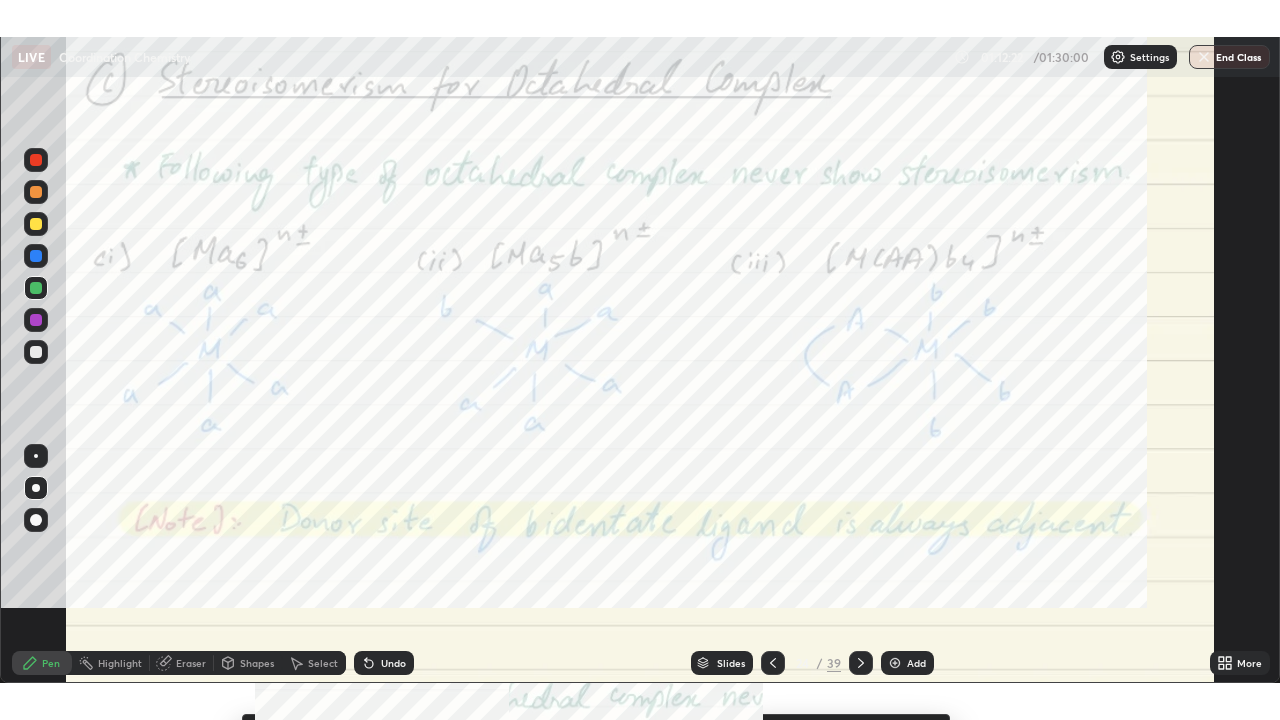 scroll, scrollTop: 99280, scrollLeft: 98720, axis: both 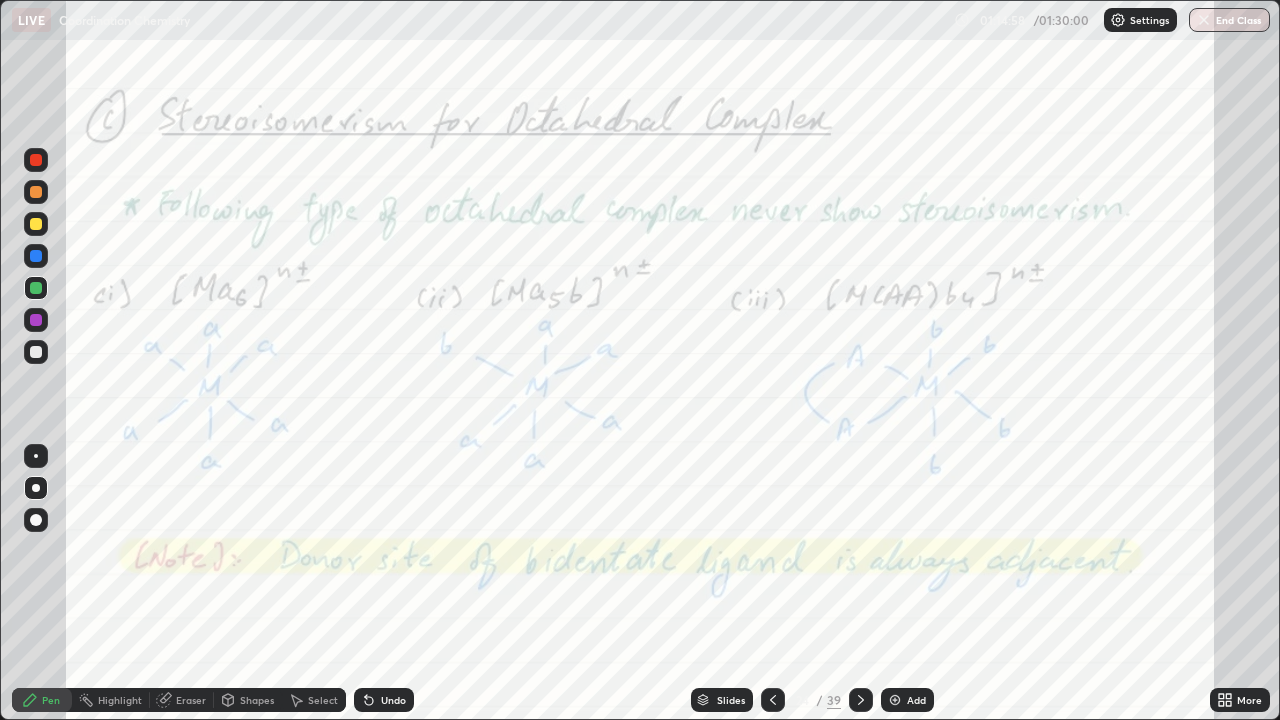 click at bounding box center (36, 256) 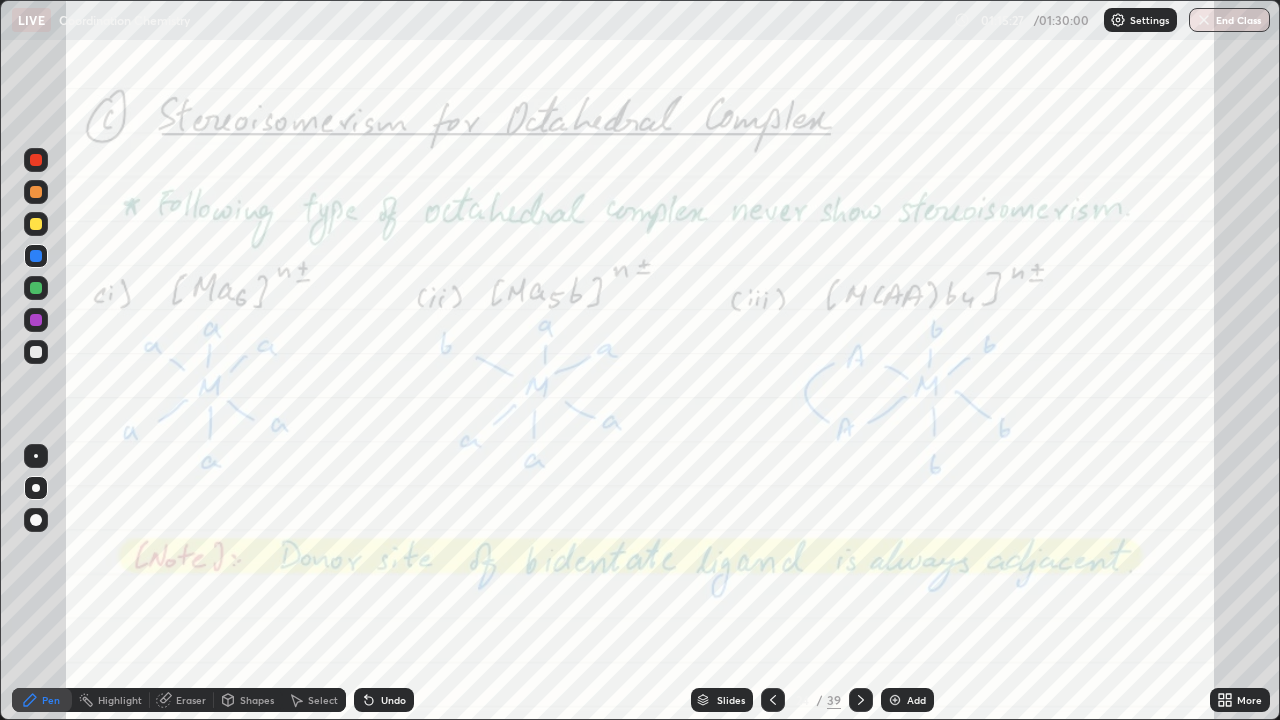 click on "Eraser" at bounding box center [191, 700] 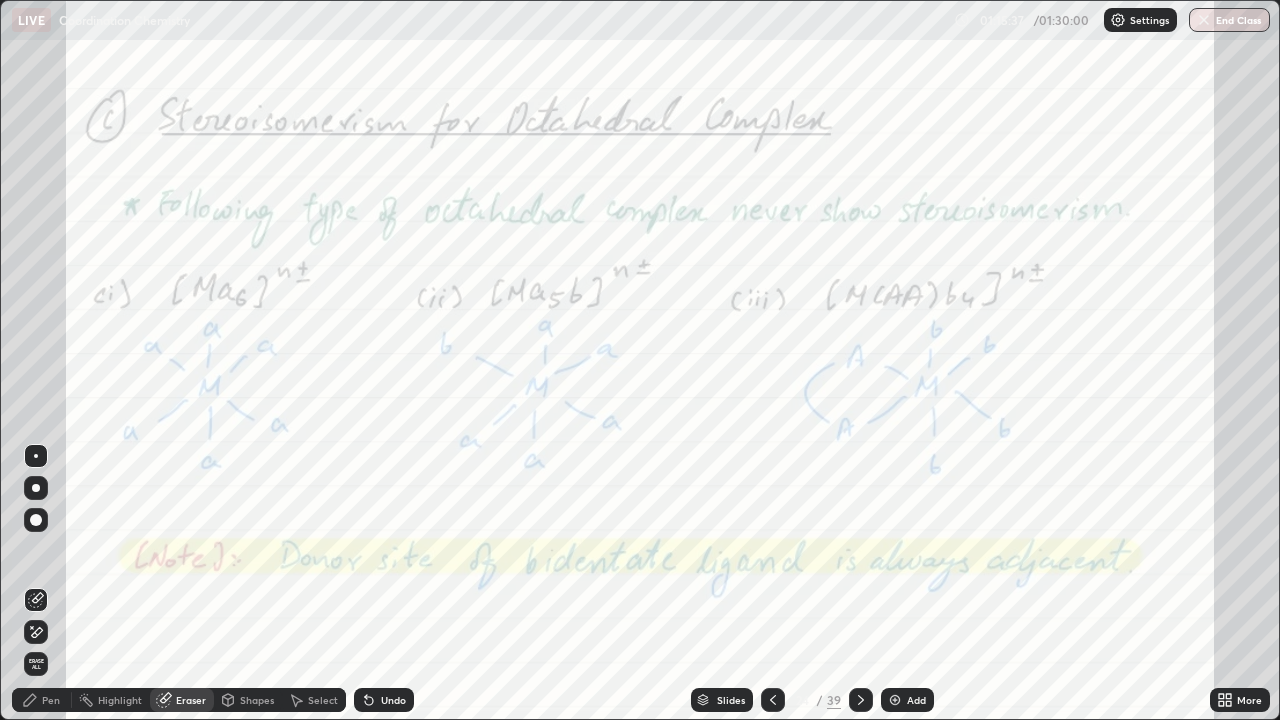 click on "Pen" at bounding box center [42, 700] 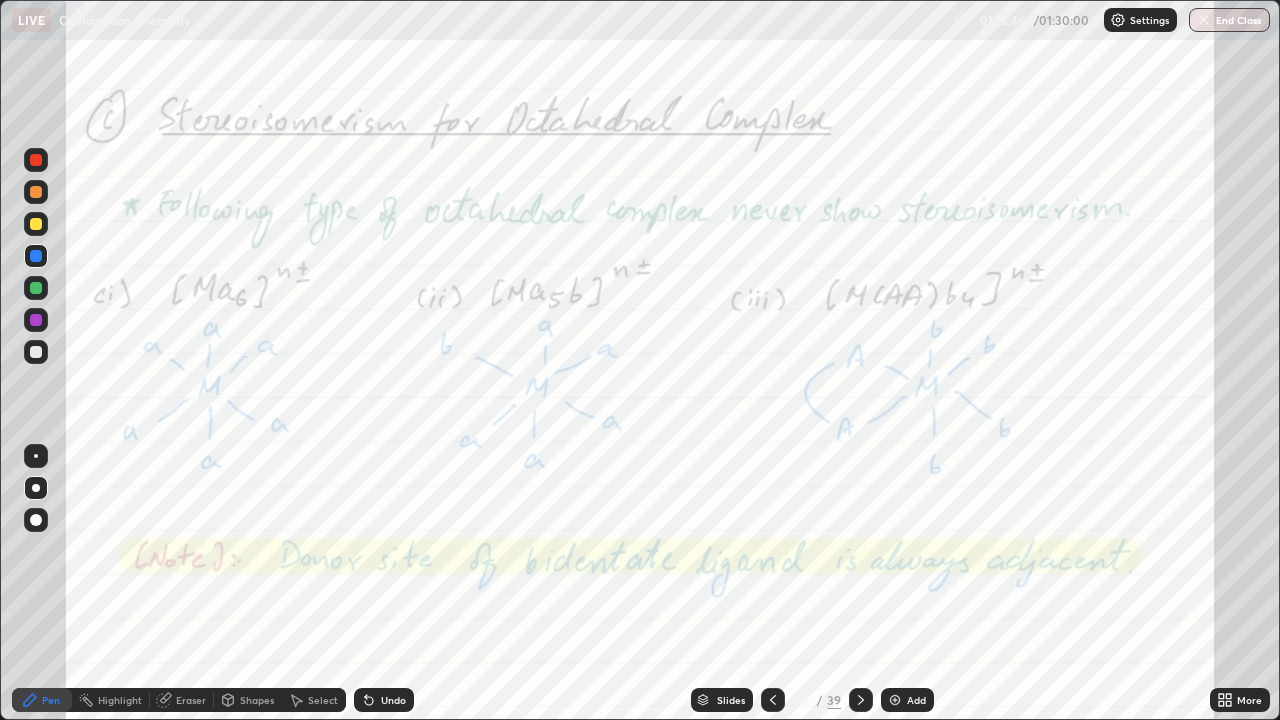 click at bounding box center [861, 700] 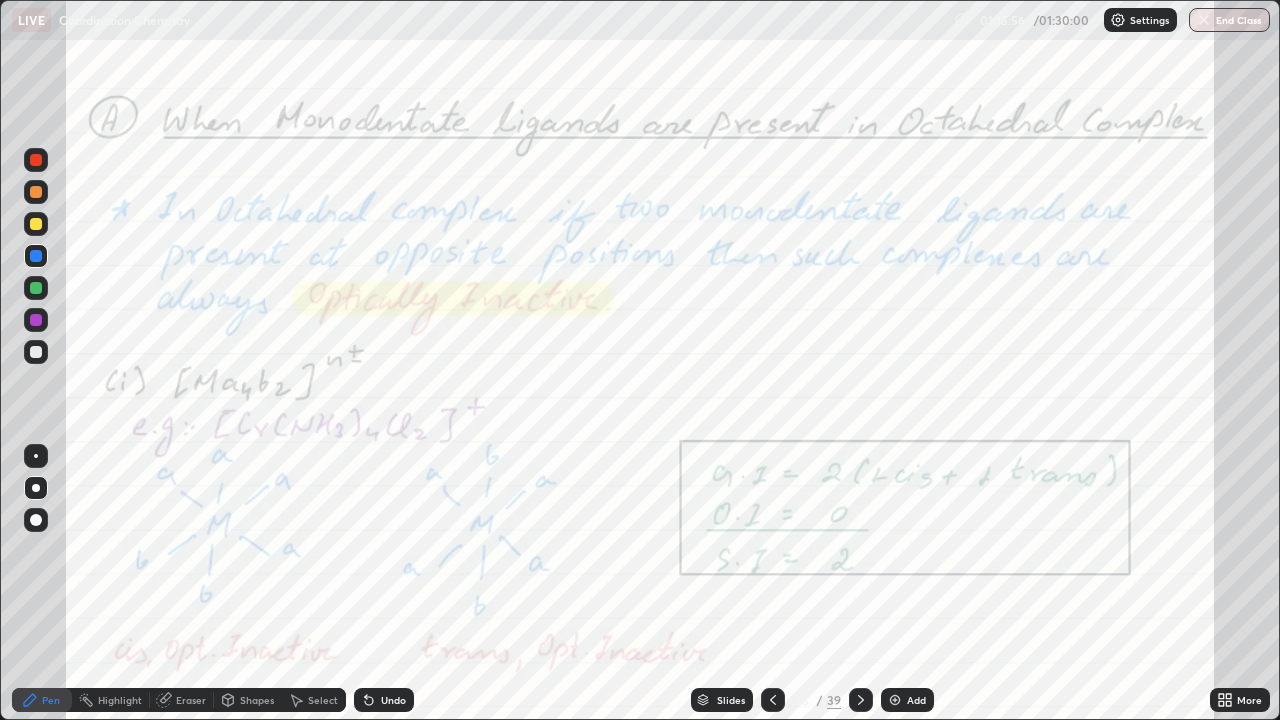 click at bounding box center (773, 700) 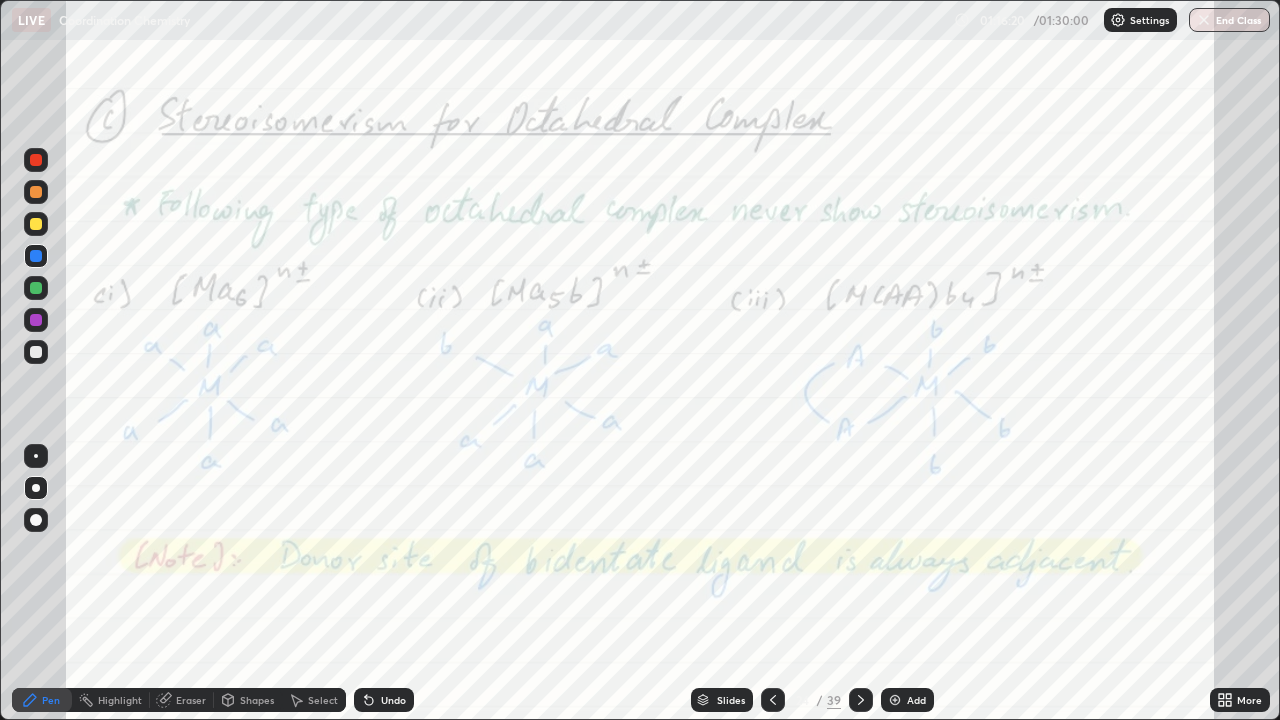 click at bounding box center (861, 700) 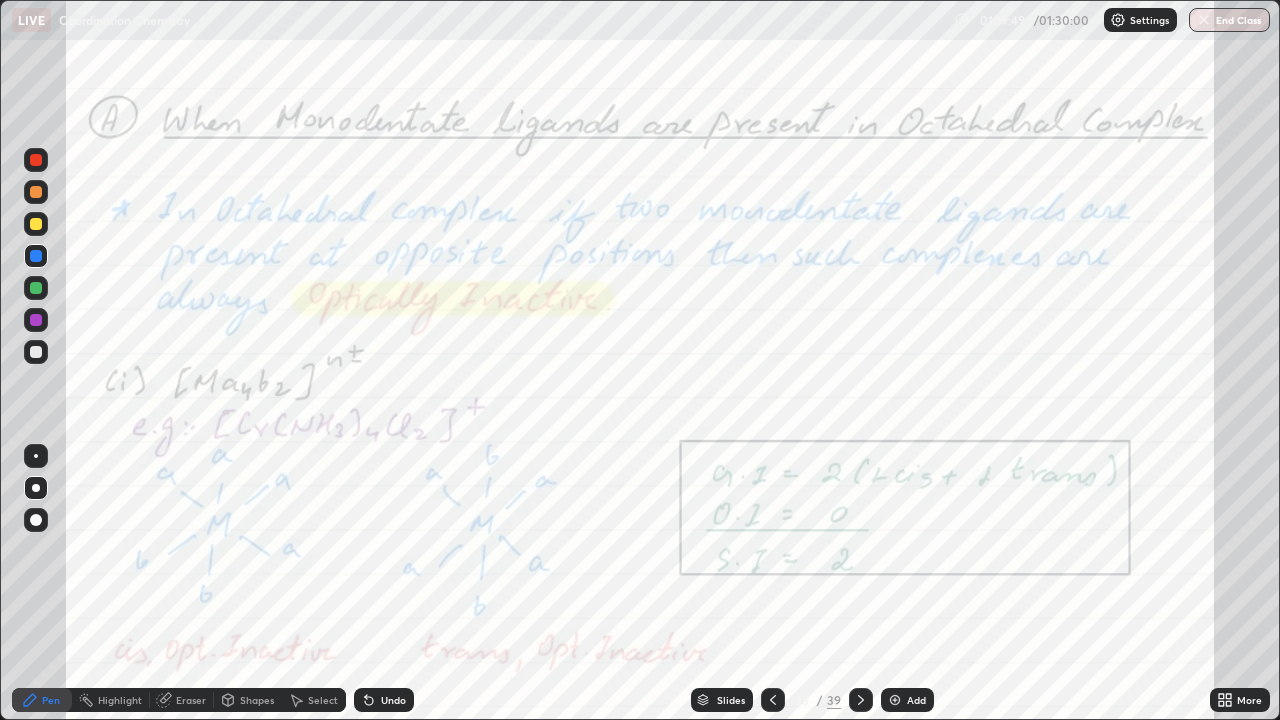 click 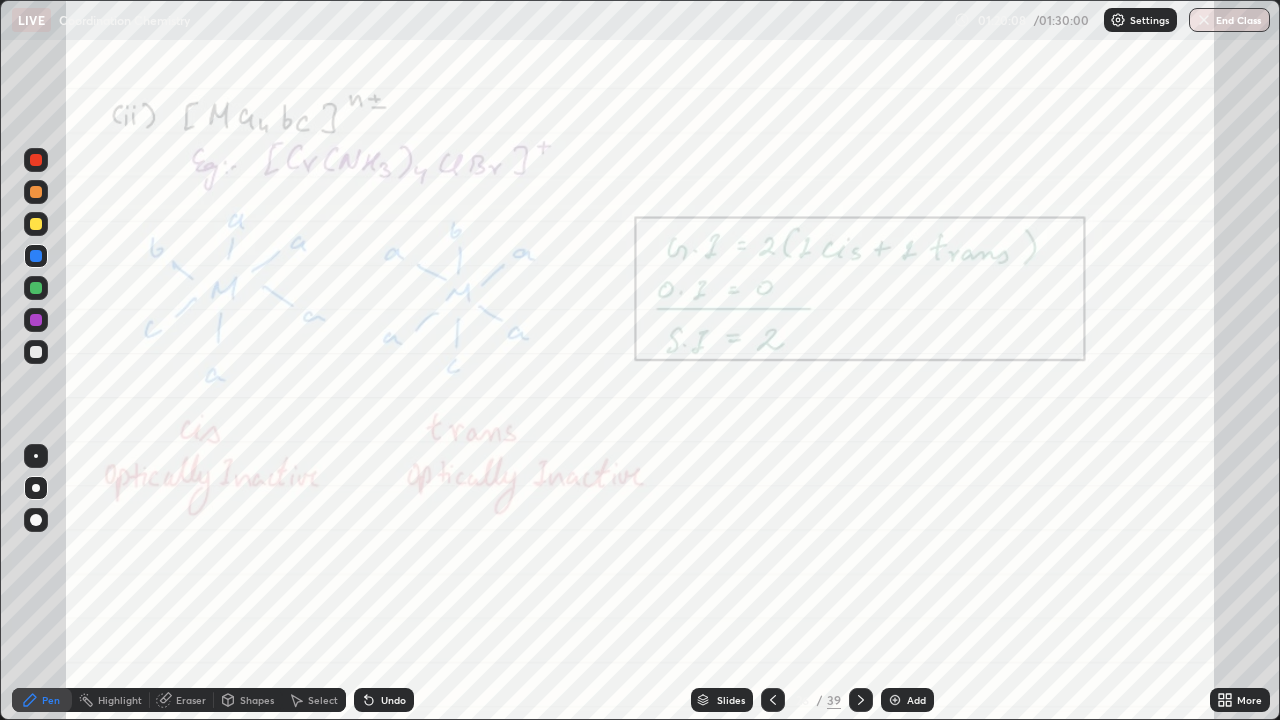 click 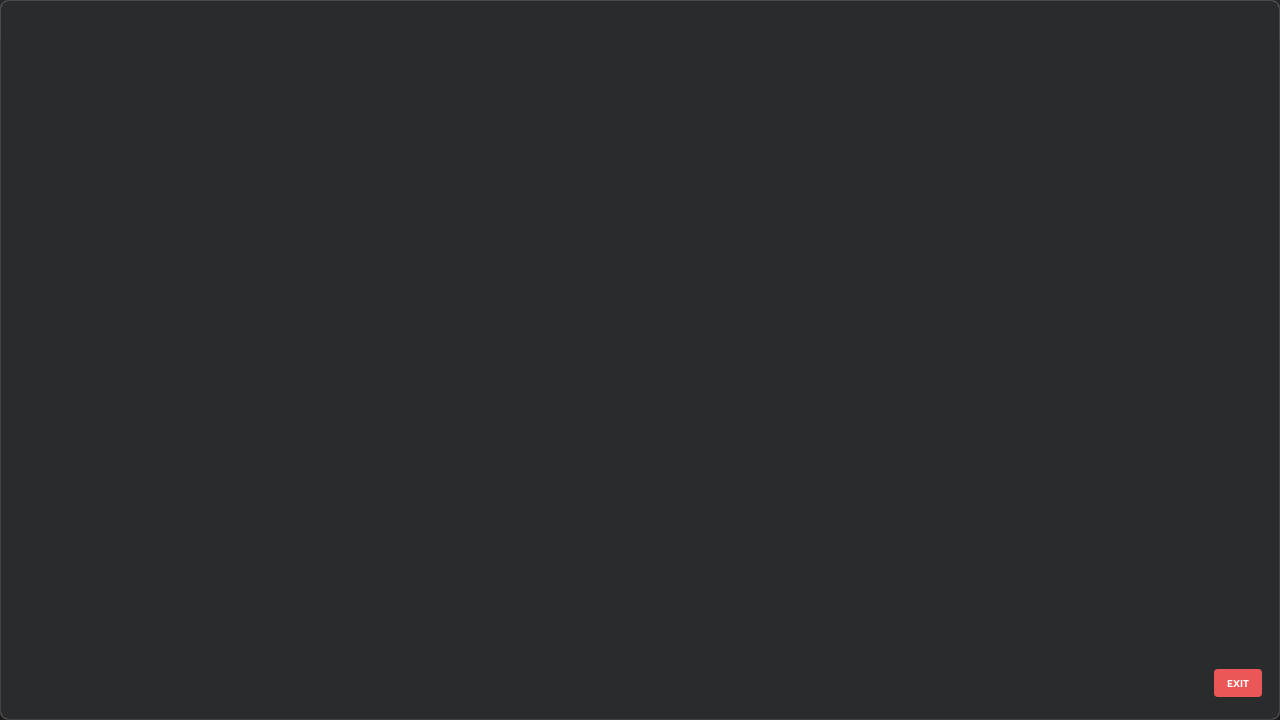 scroll, scrollTop: 1303, scrollLeft: 0, axis: vertical 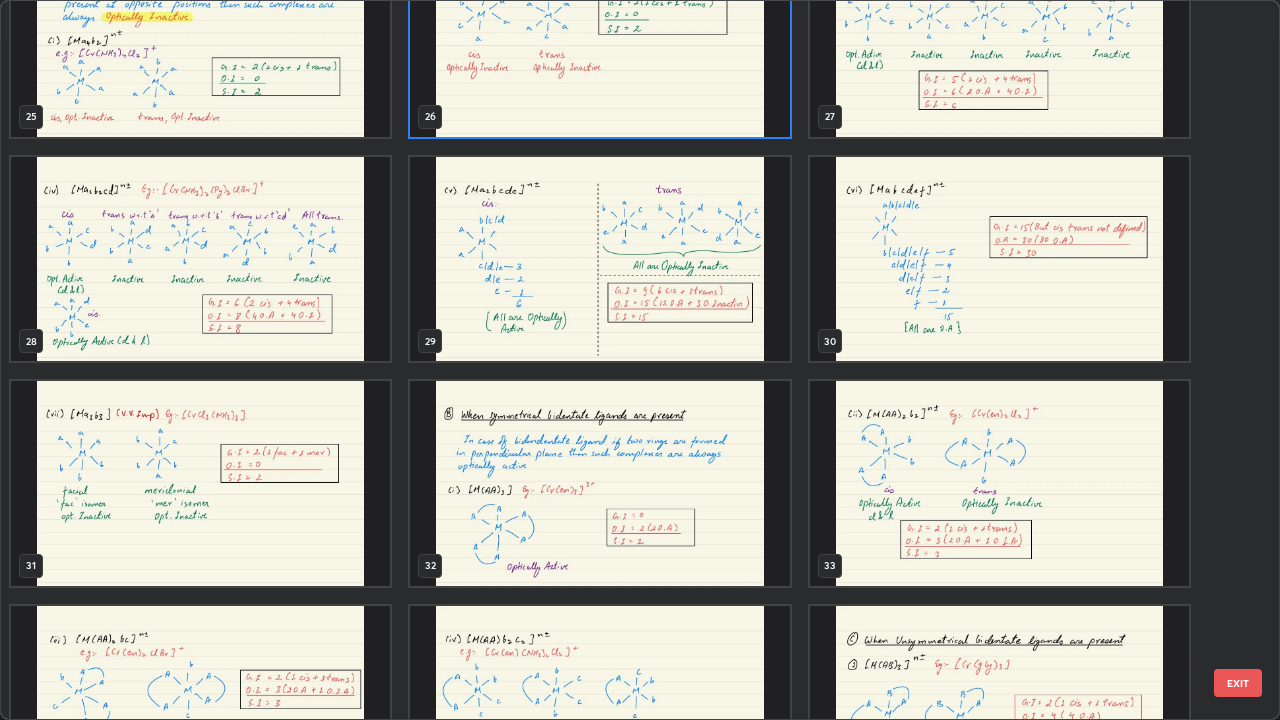 click at bounding box center [599, 34] 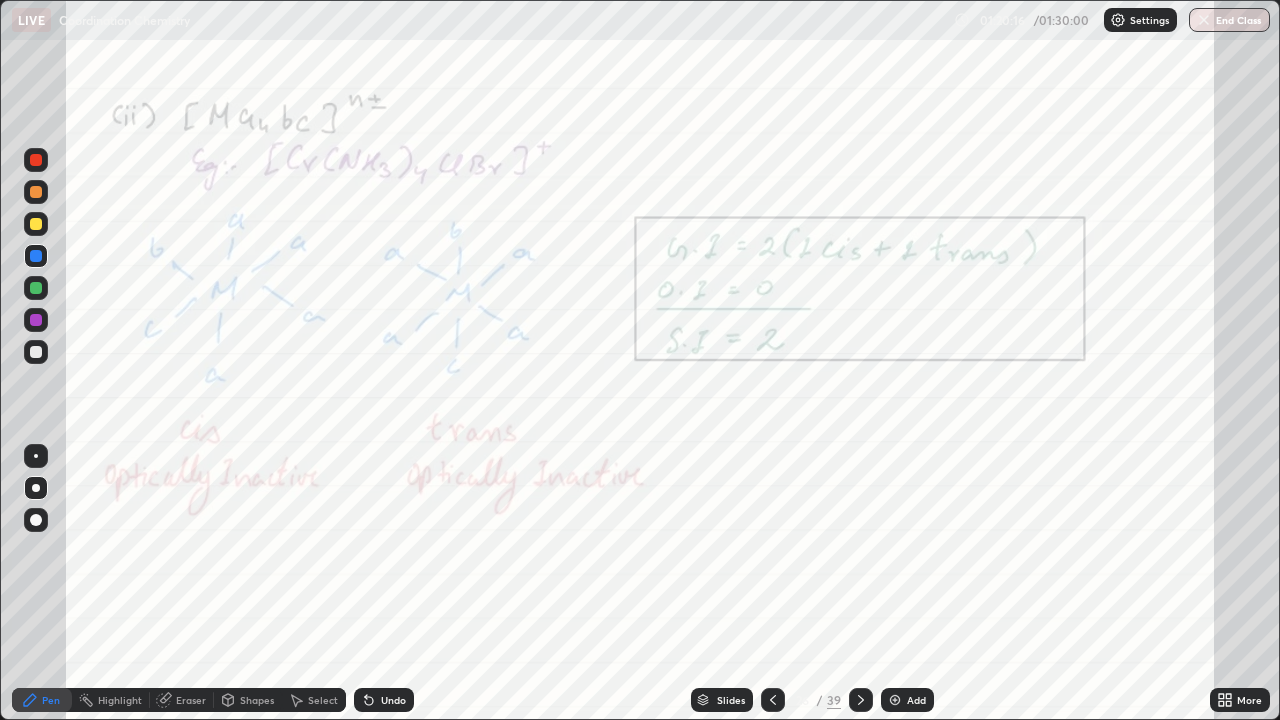 click at bounding box center [599, 34] 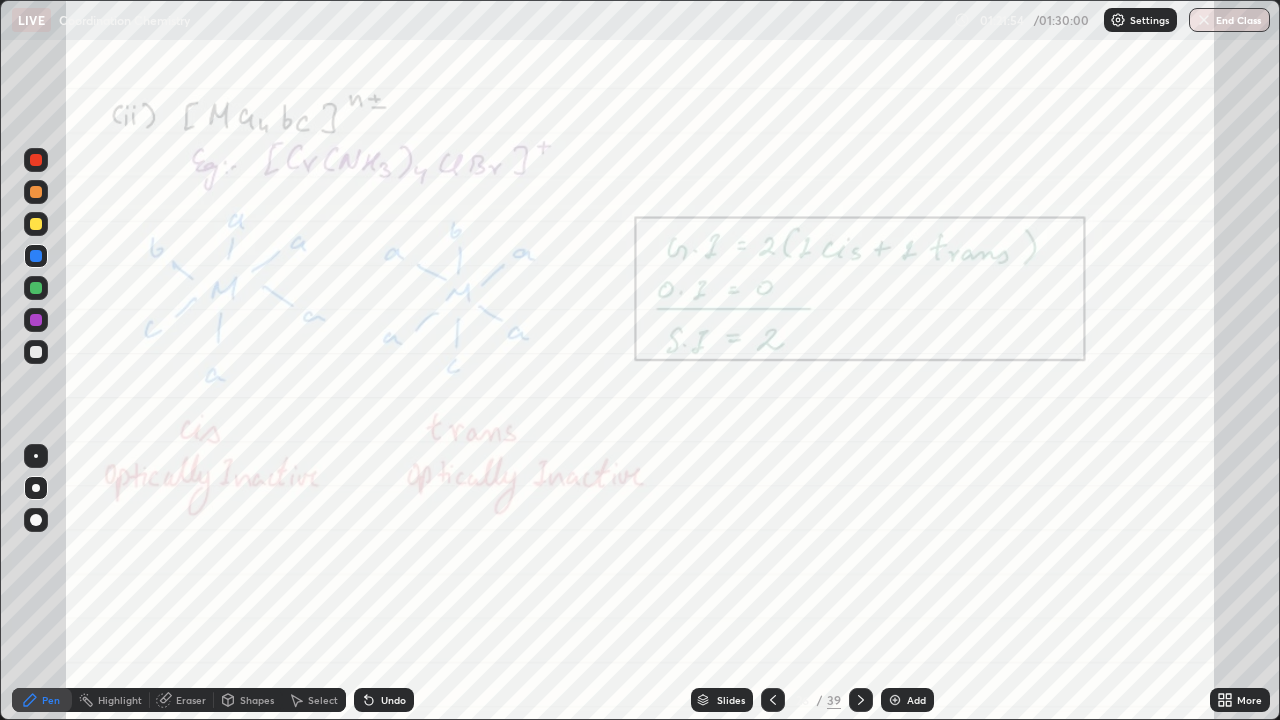 click on "Add" at bounding box center (907, 700) 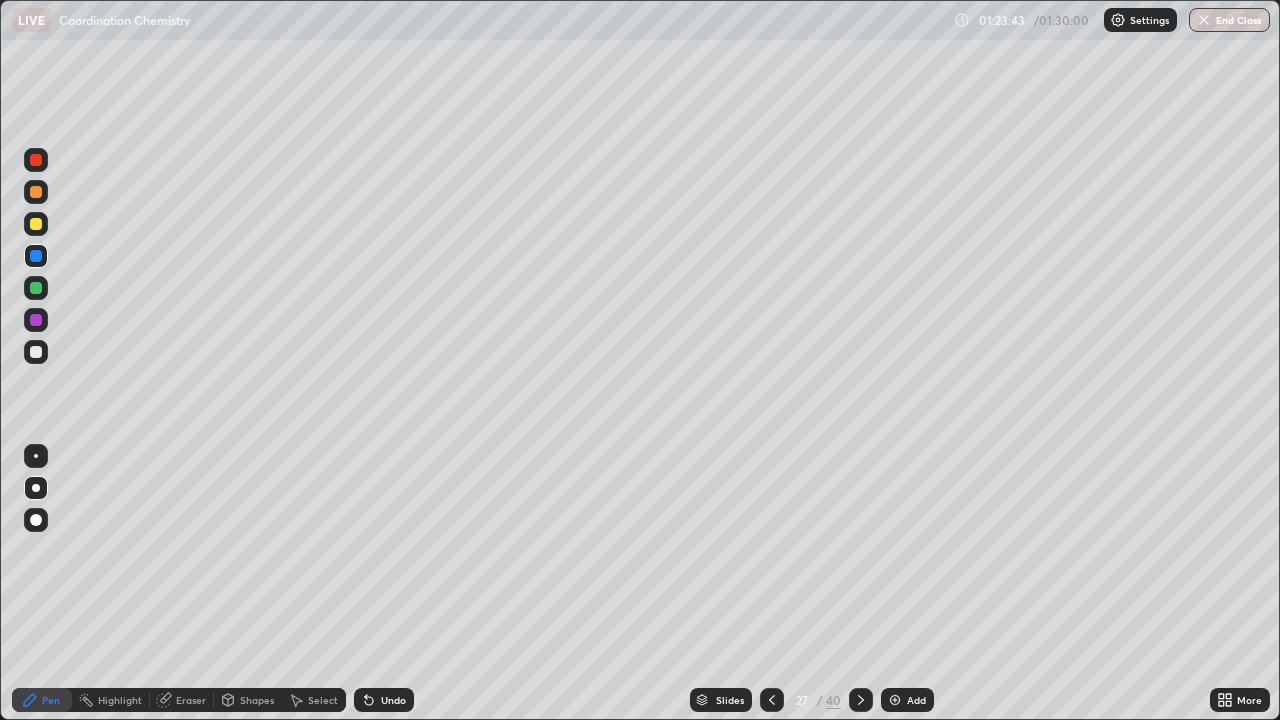 click at bounding box center [36, 224] 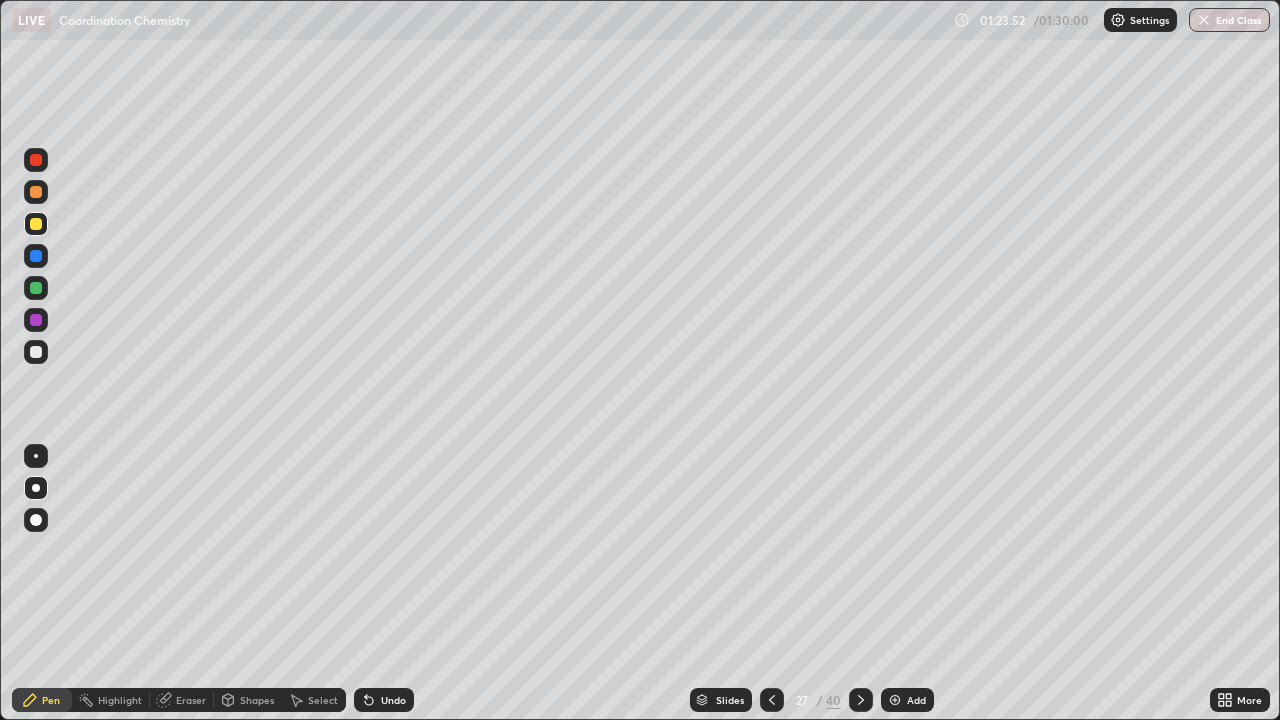 click at bounding box center (36, 192) 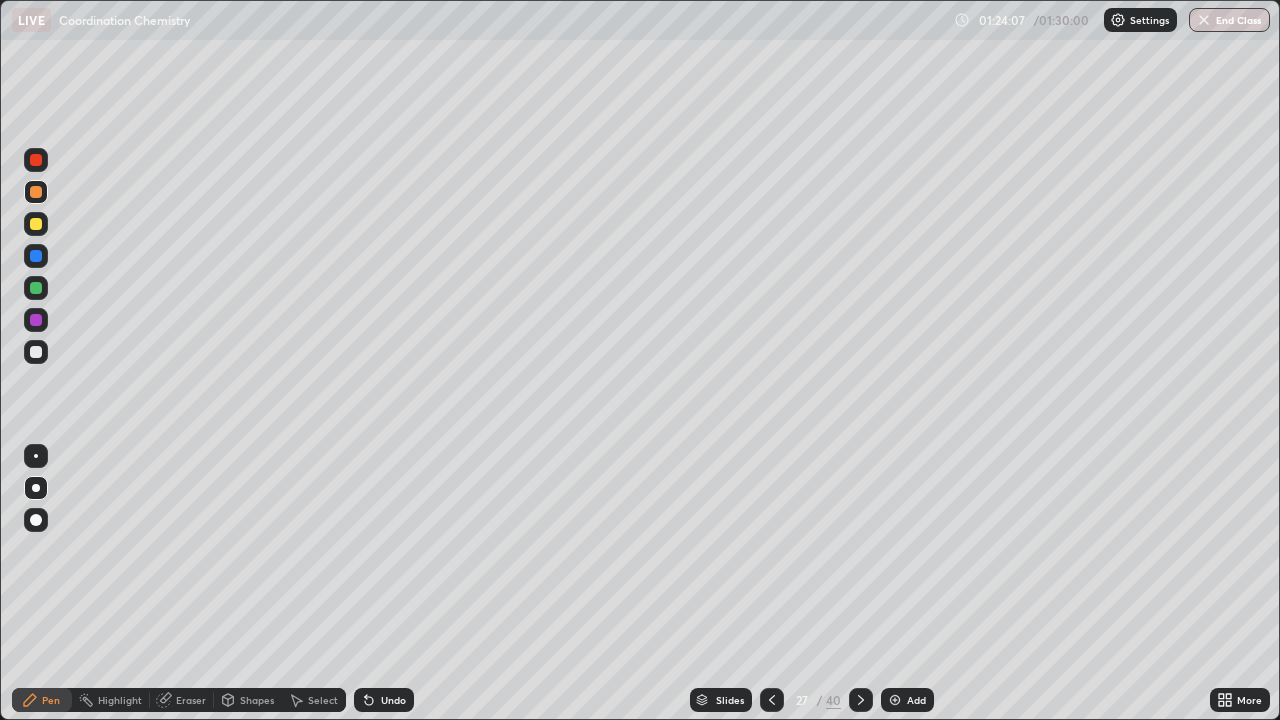 click at bounding box center [36, 352] 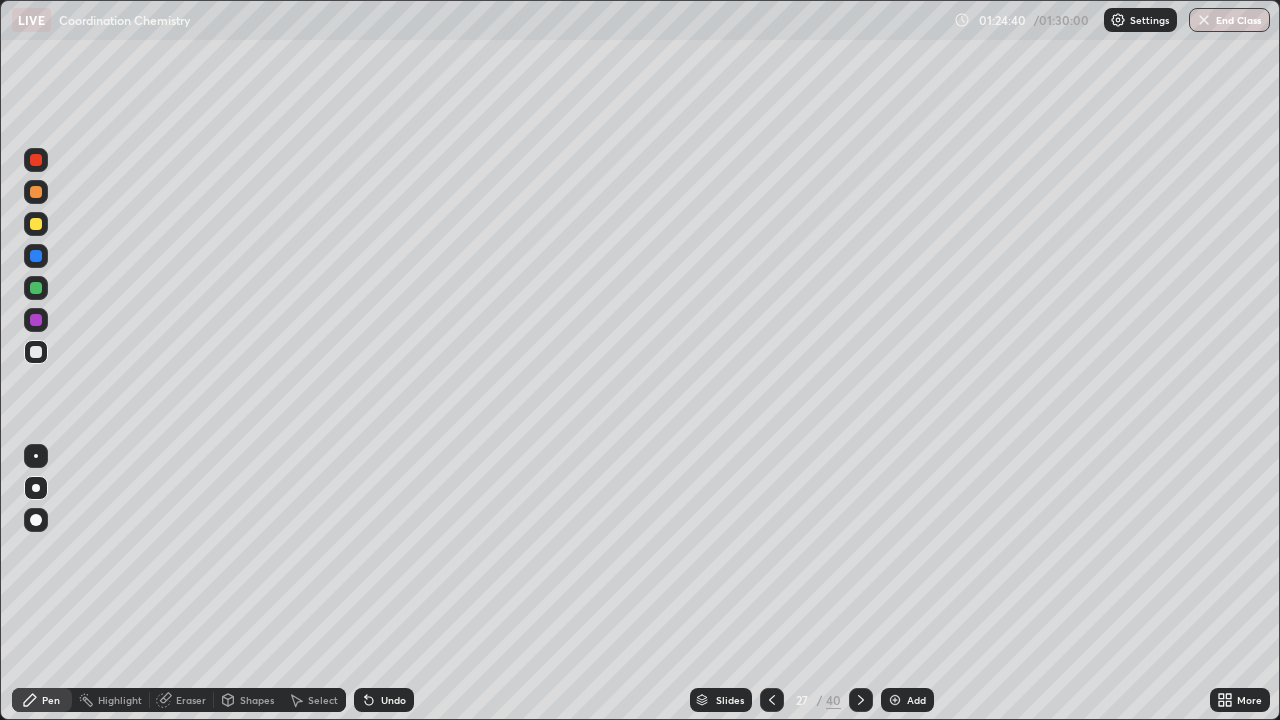 click on "Undo" at bounding box center [393, 700] 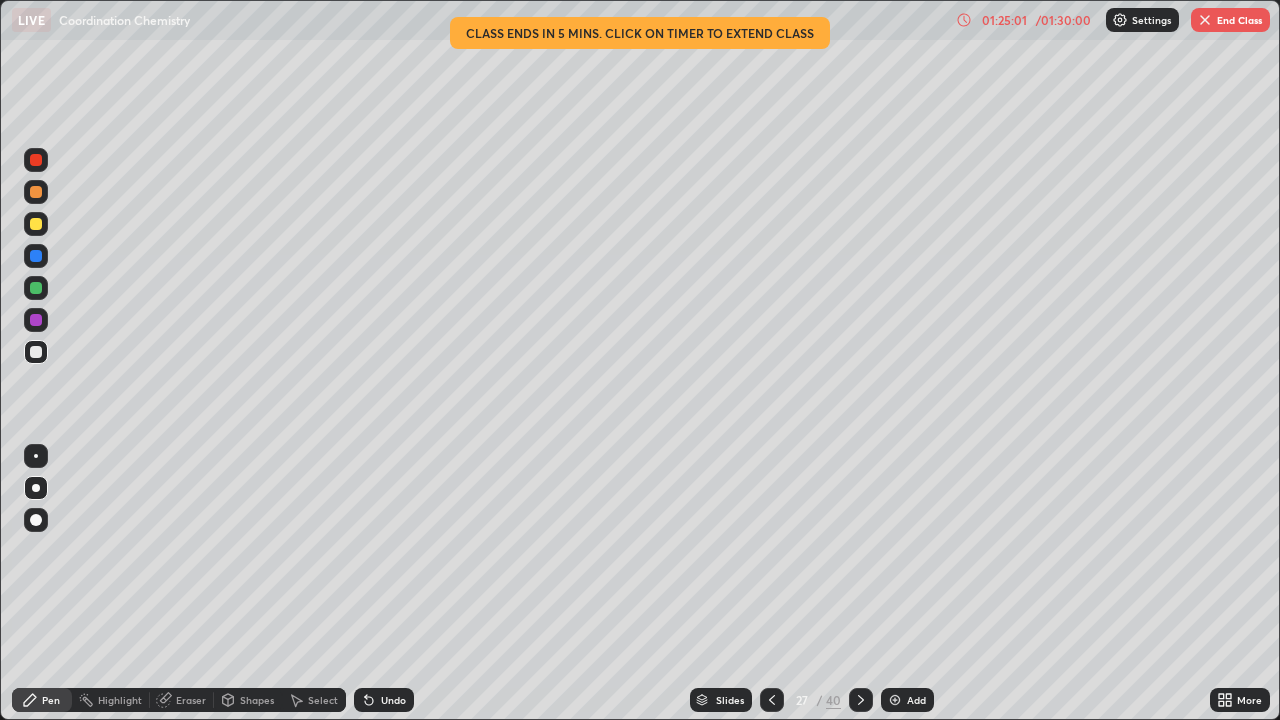 click at bounding box center (36, 352) 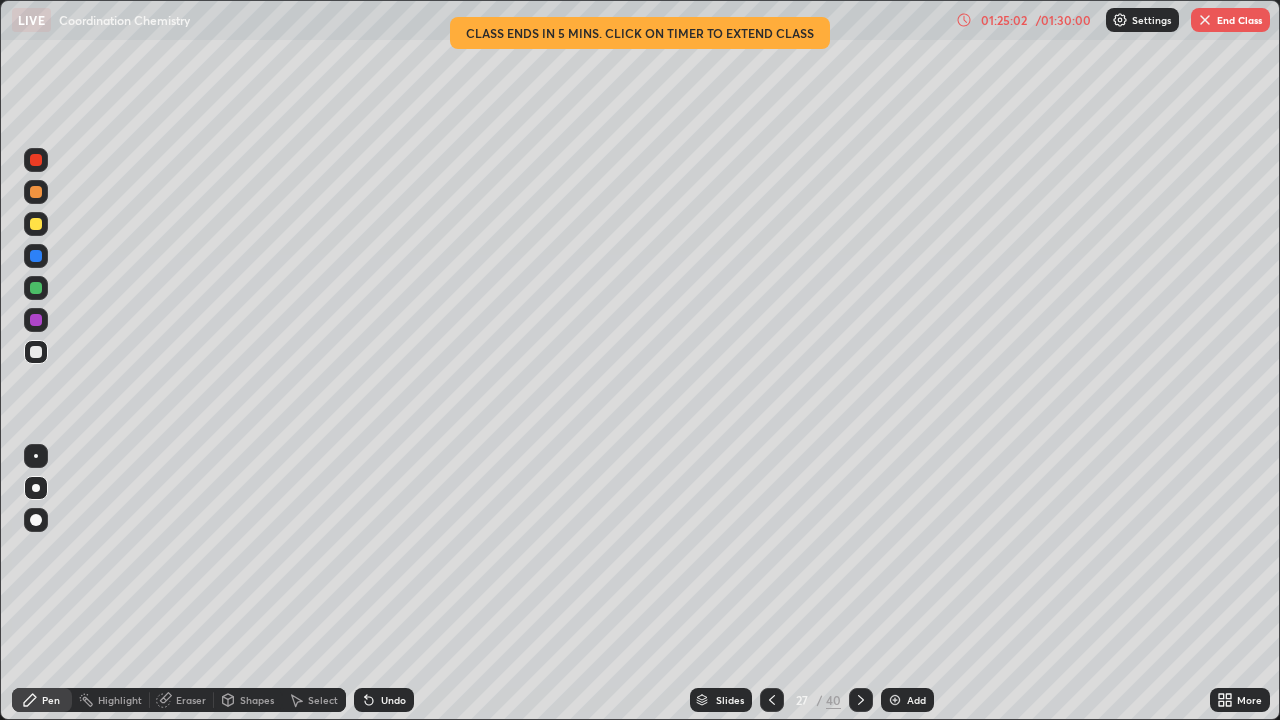 click at bounding box center (36, 224) 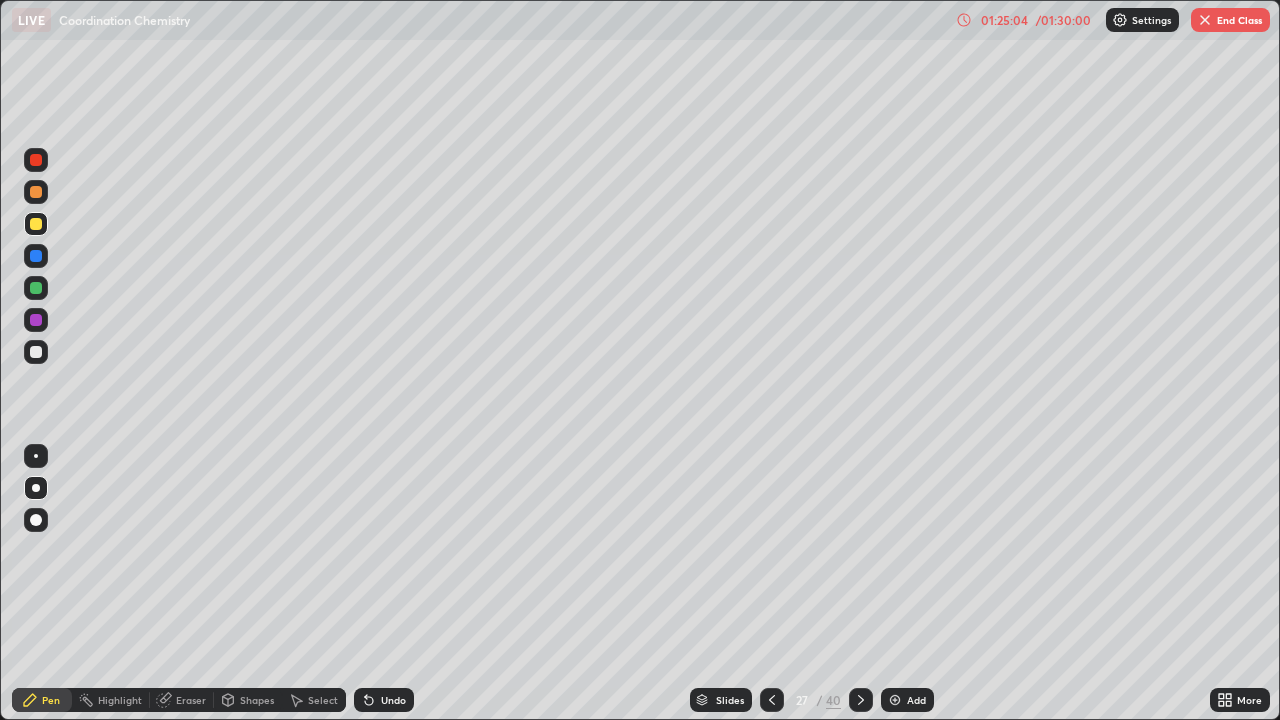 click at bounding box center (36, 192) 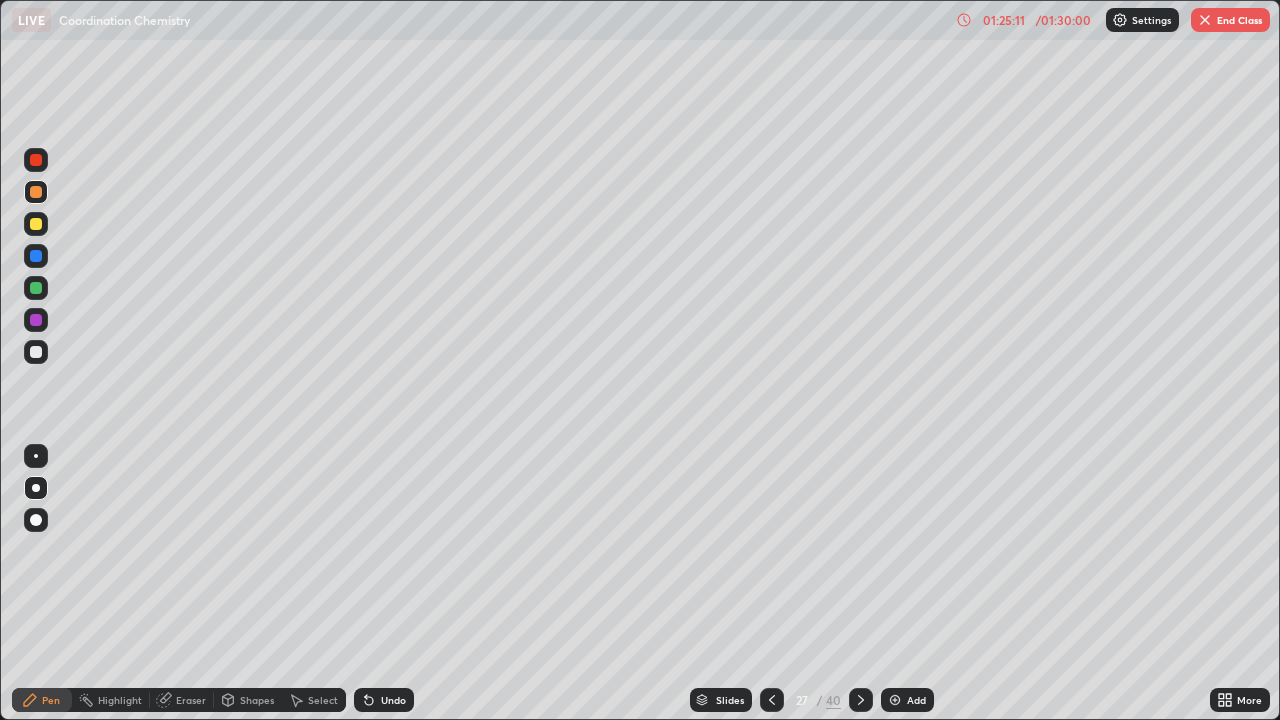 click at bounding box center (36, 352) 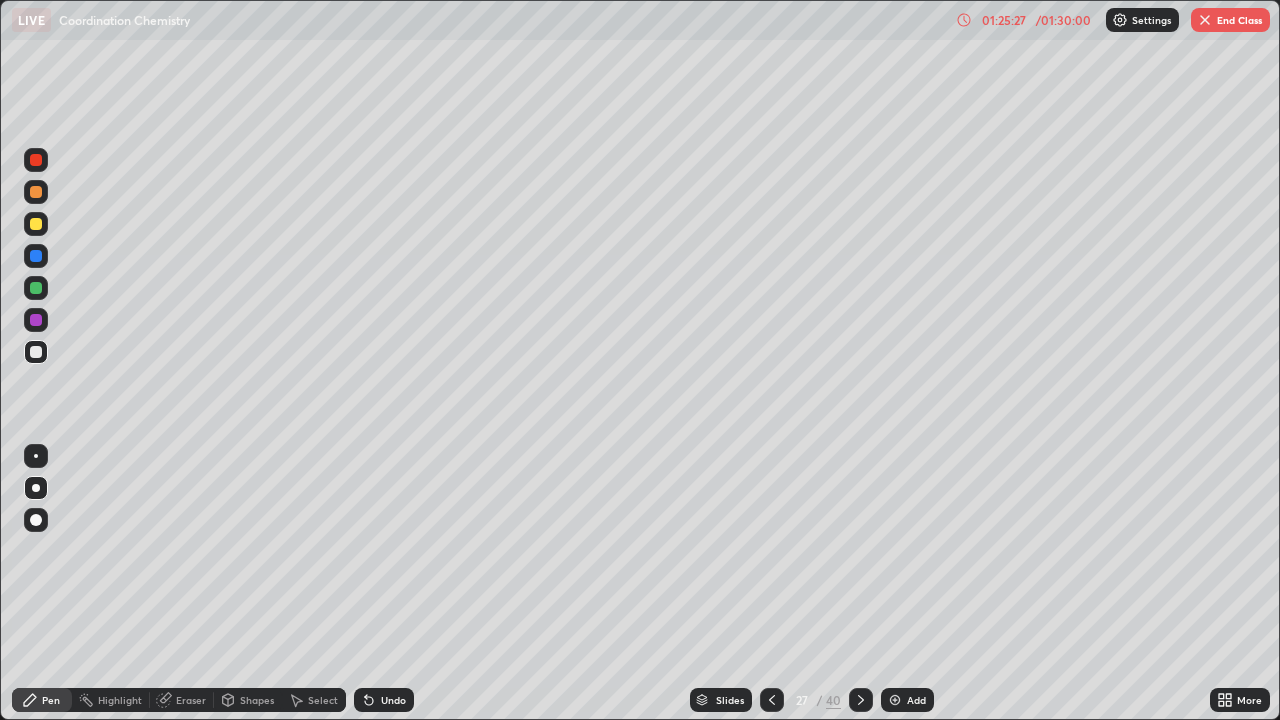 click at bounding box center (36, 192) 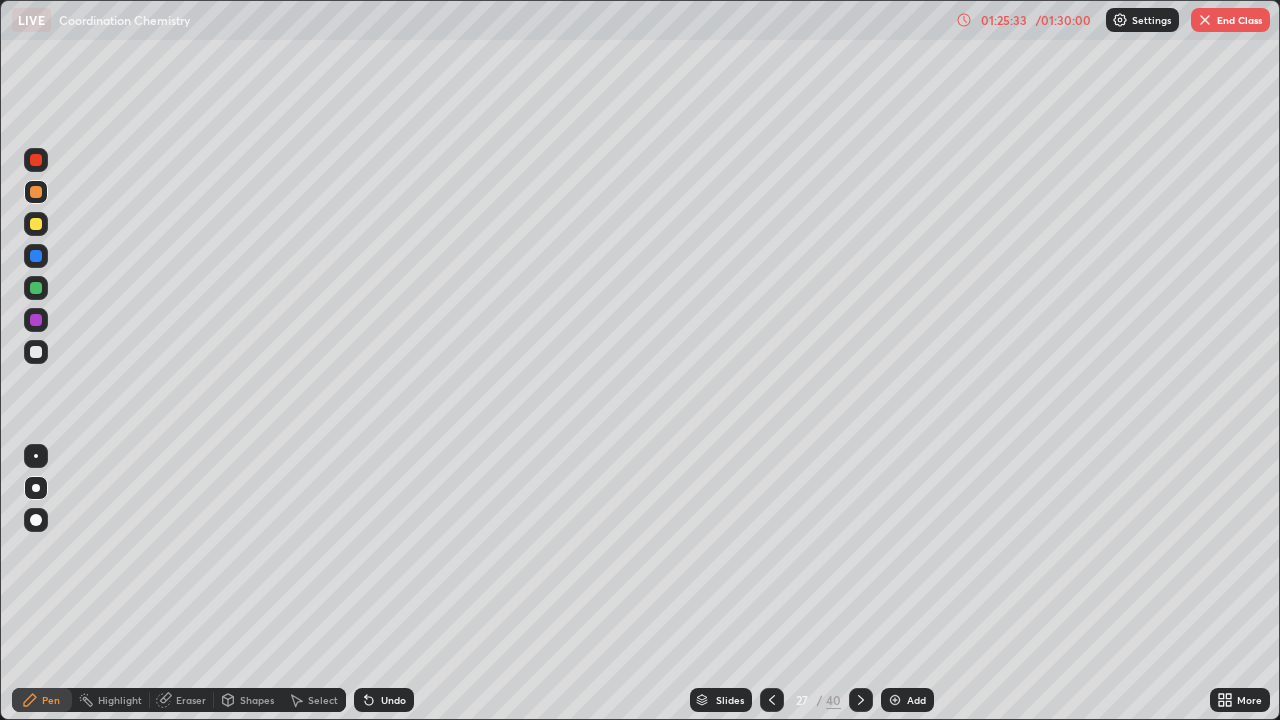 click at bounding box center [36, 352] 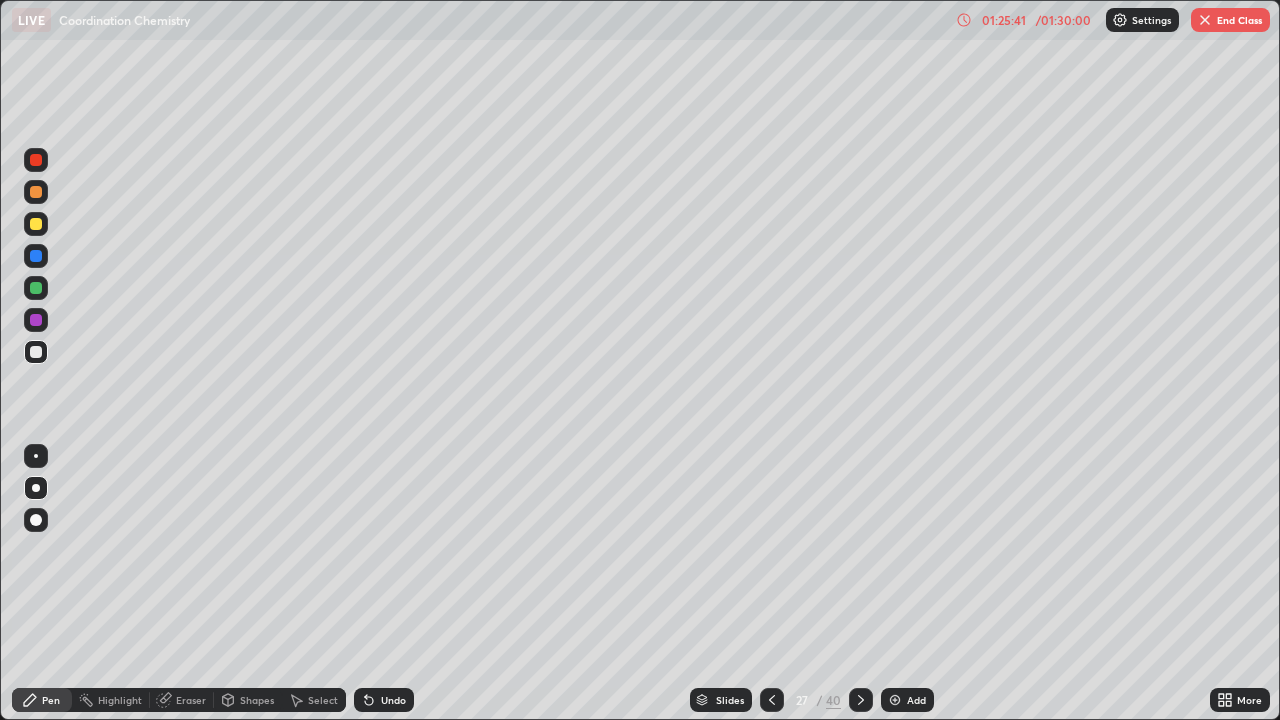 click at bounding box center [36, 192] 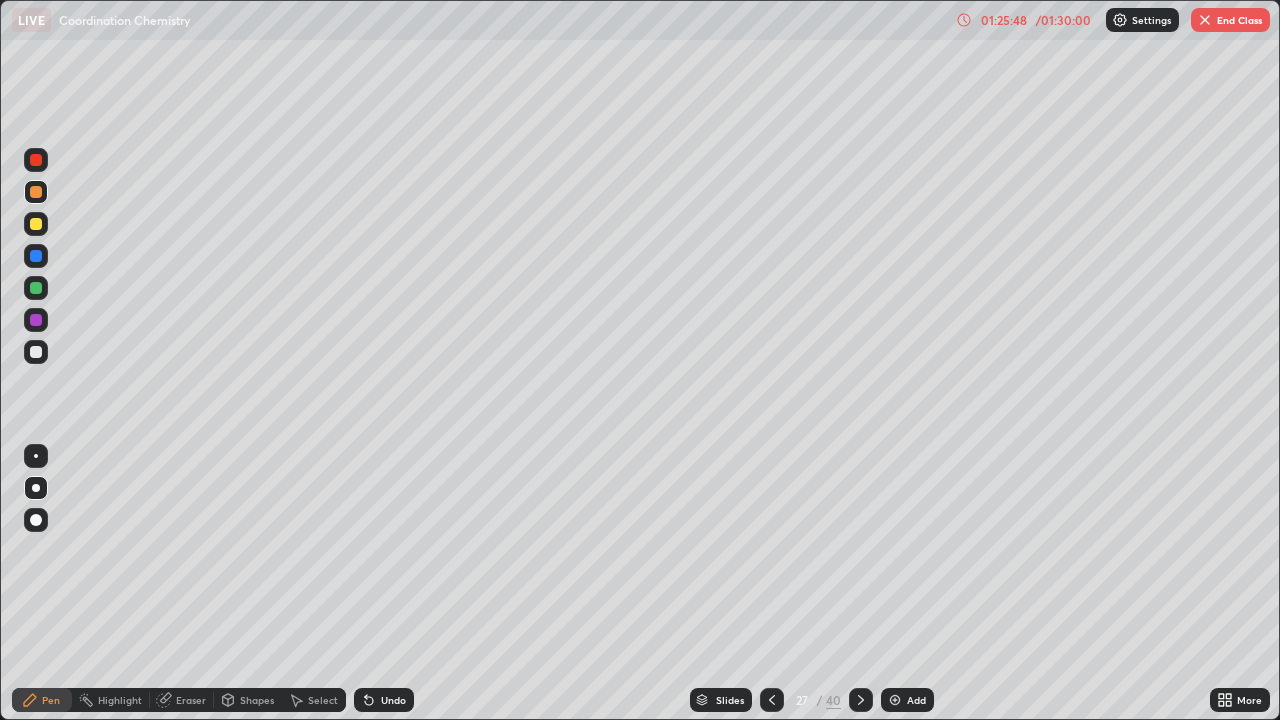 click at bounding box center [36, 352] 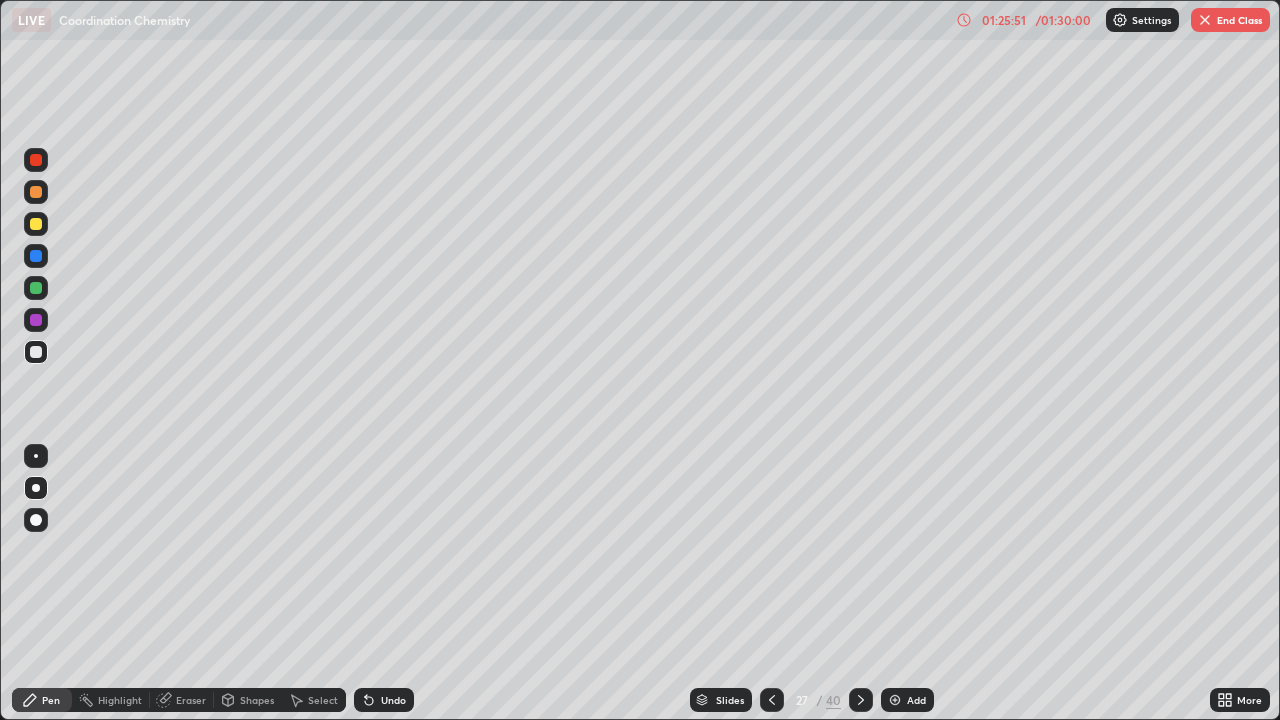 click on "Undo" at bounding box center [384, 700] 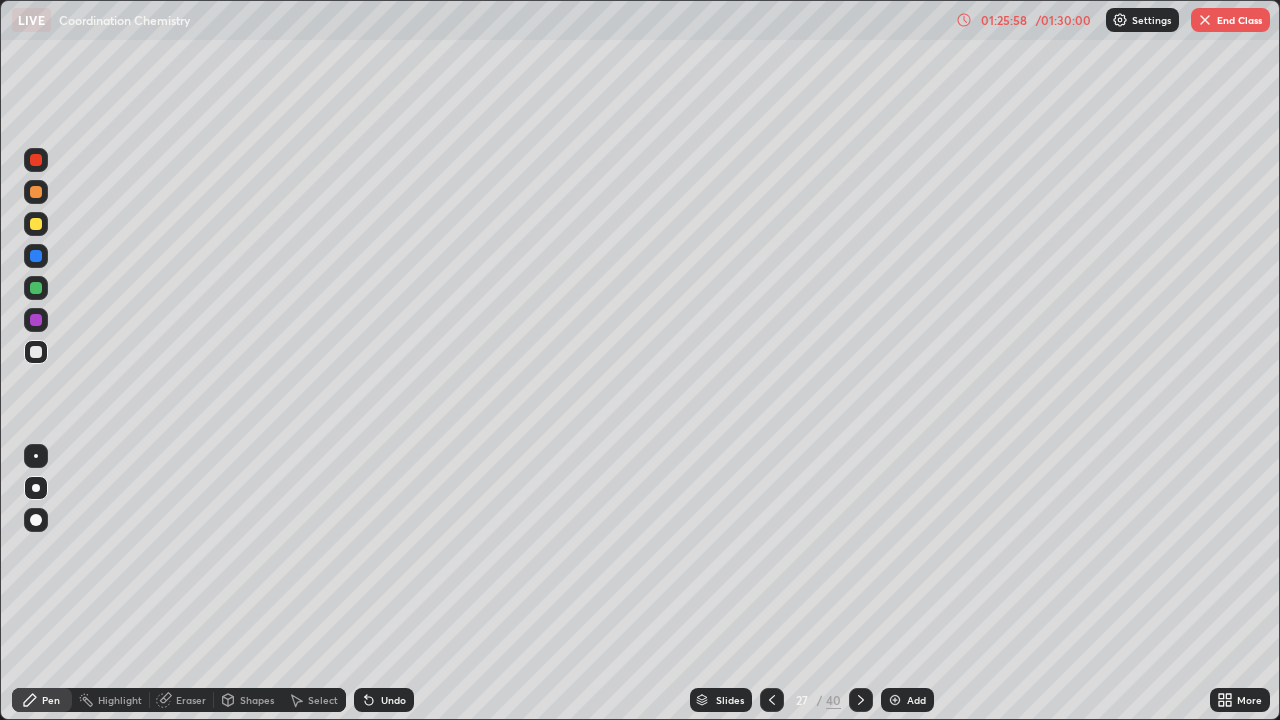 click at bounding box center [36, 192] 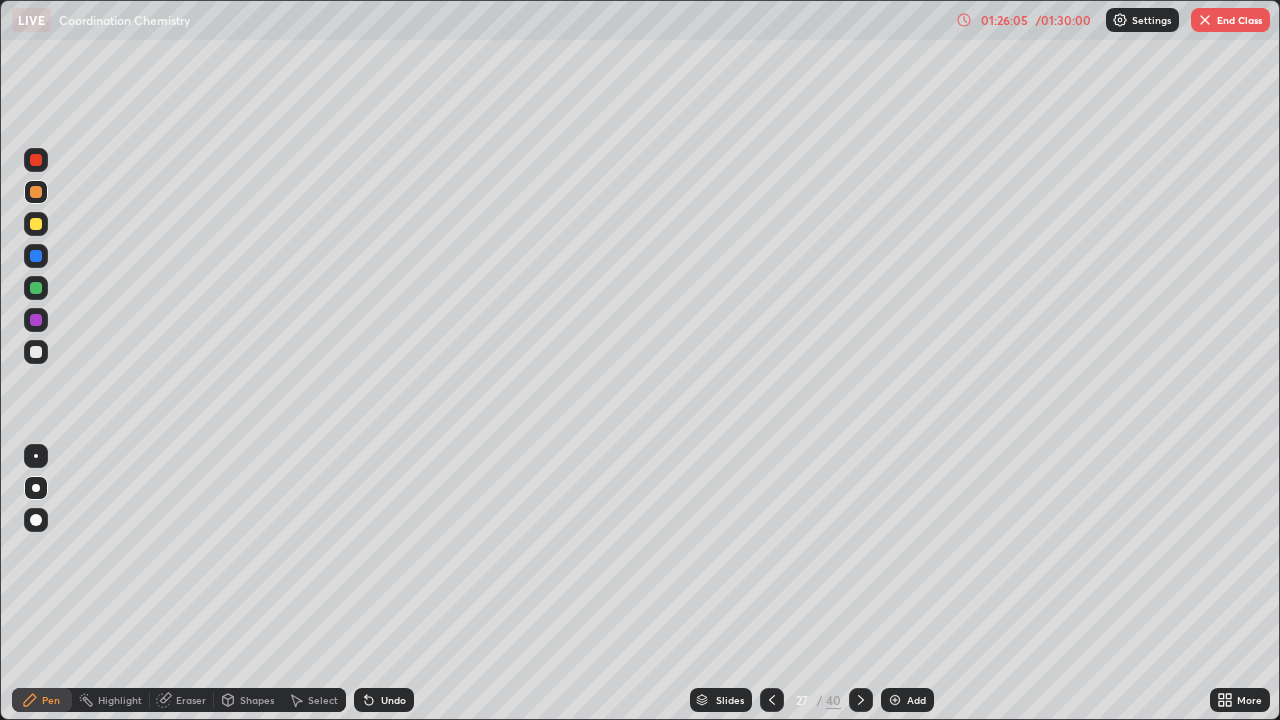 click at bounding box center [36, 352] 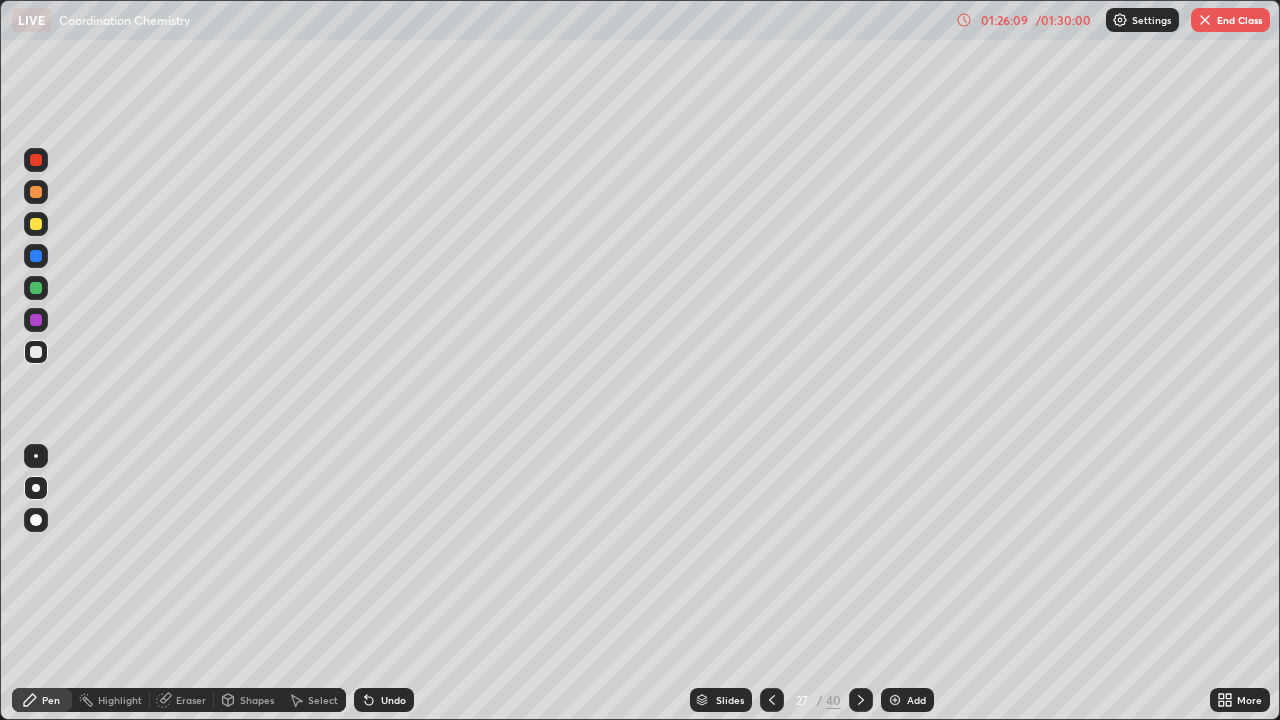 click at bounding box center (36, 256) 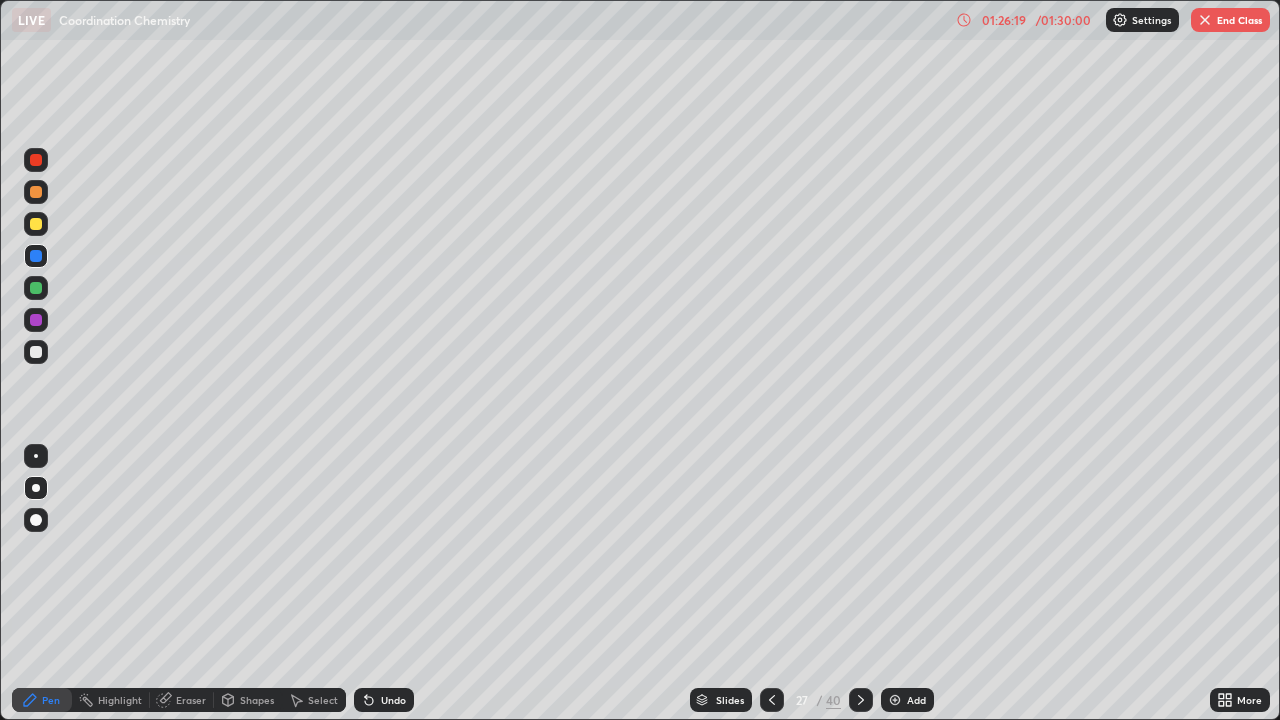click at bounding box center (36, 224) 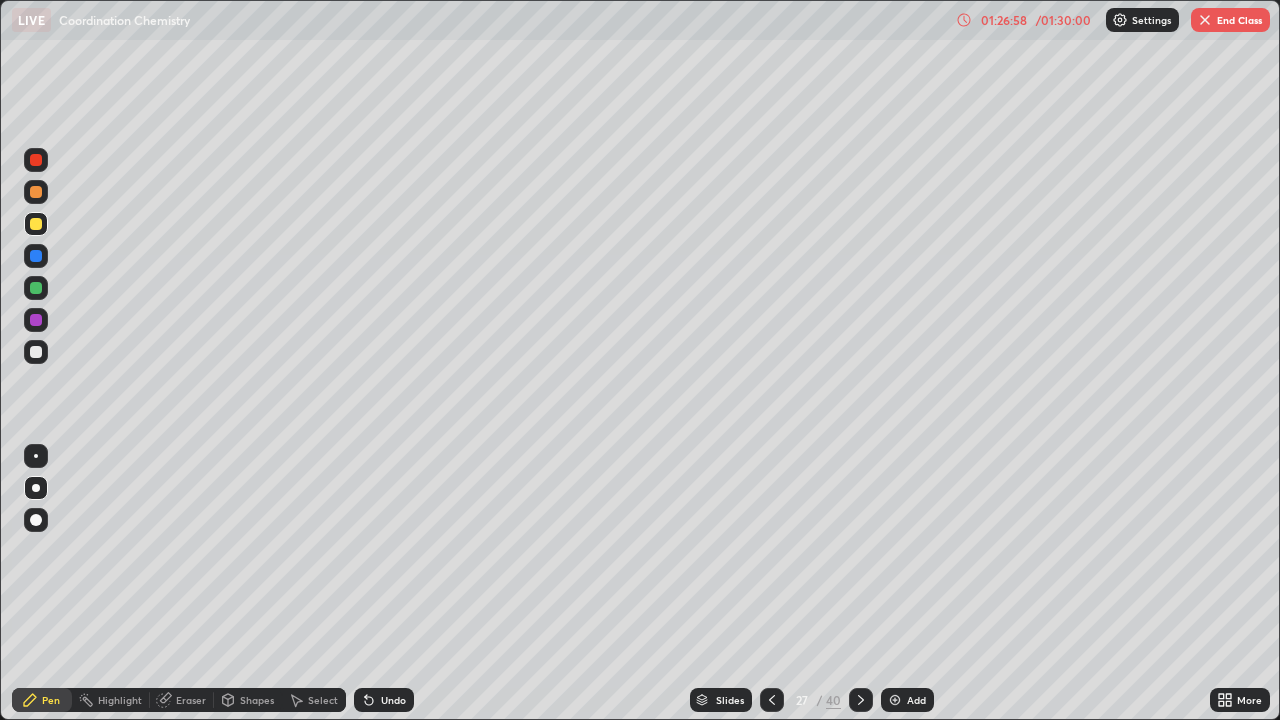 click at bounding box center (36, 192) 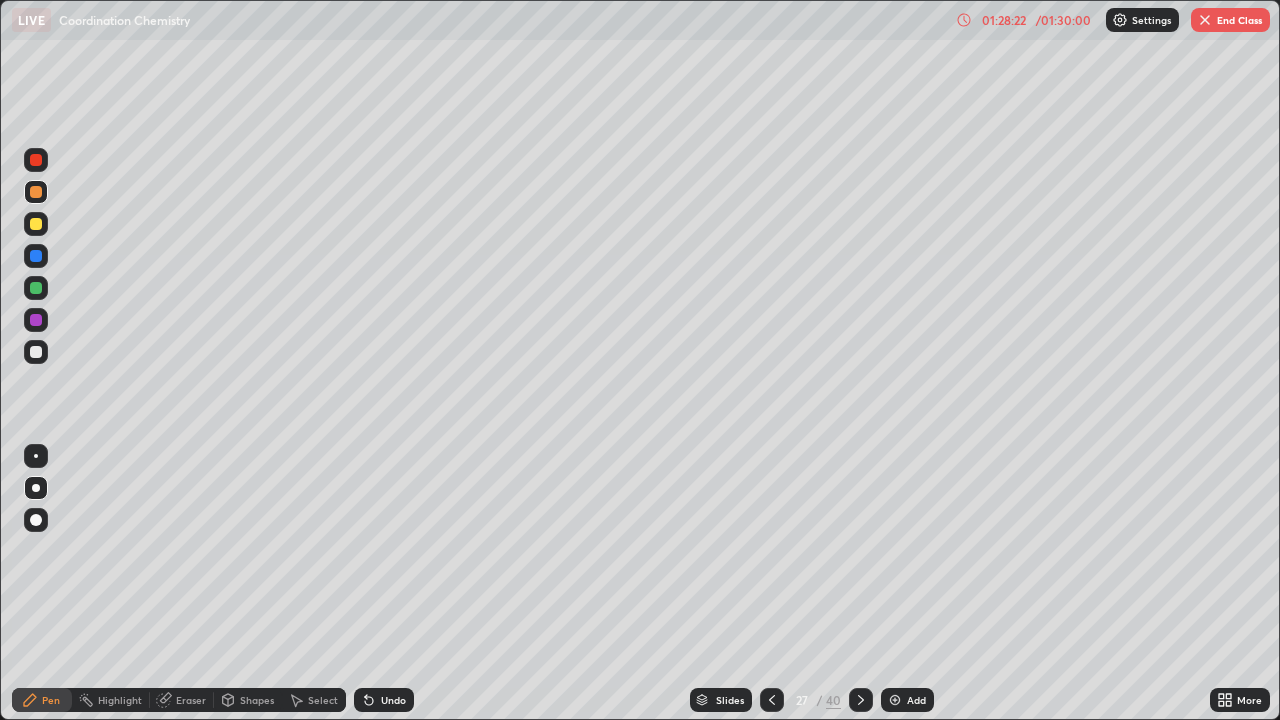 click on "End Class" at bounding box center [1230, 20] 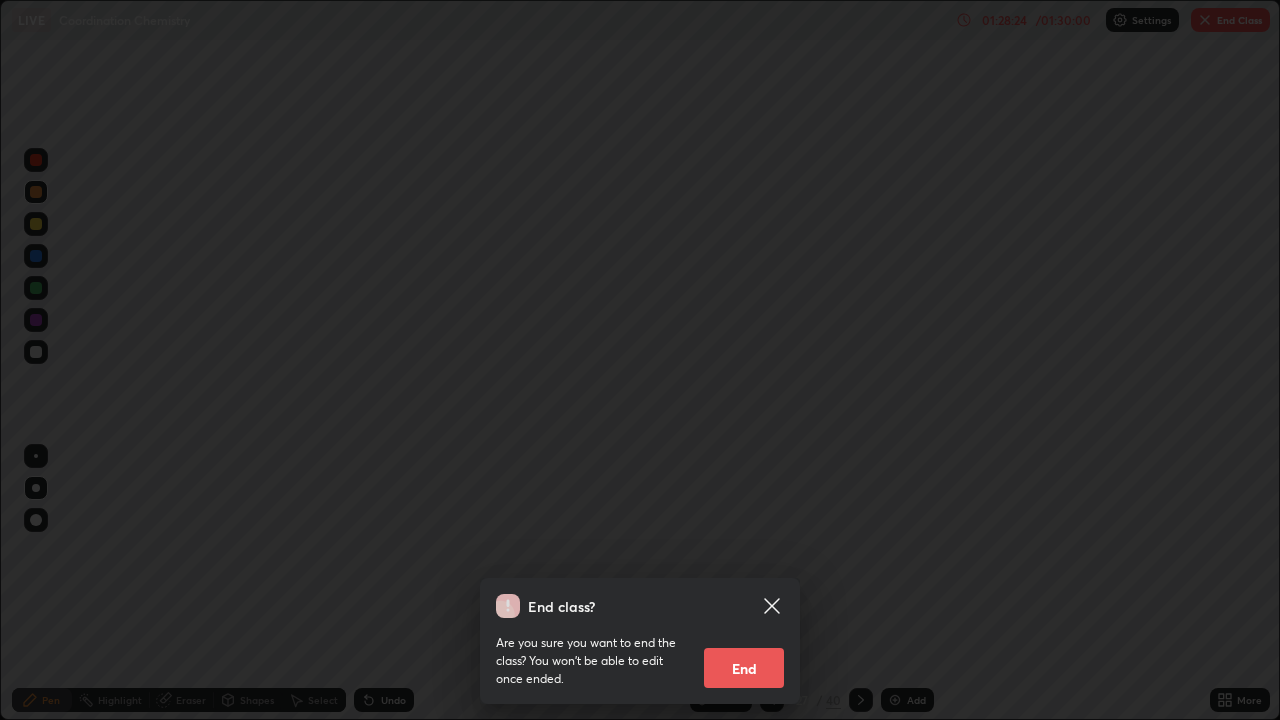 click on "End" at bounding box center [744, 668] 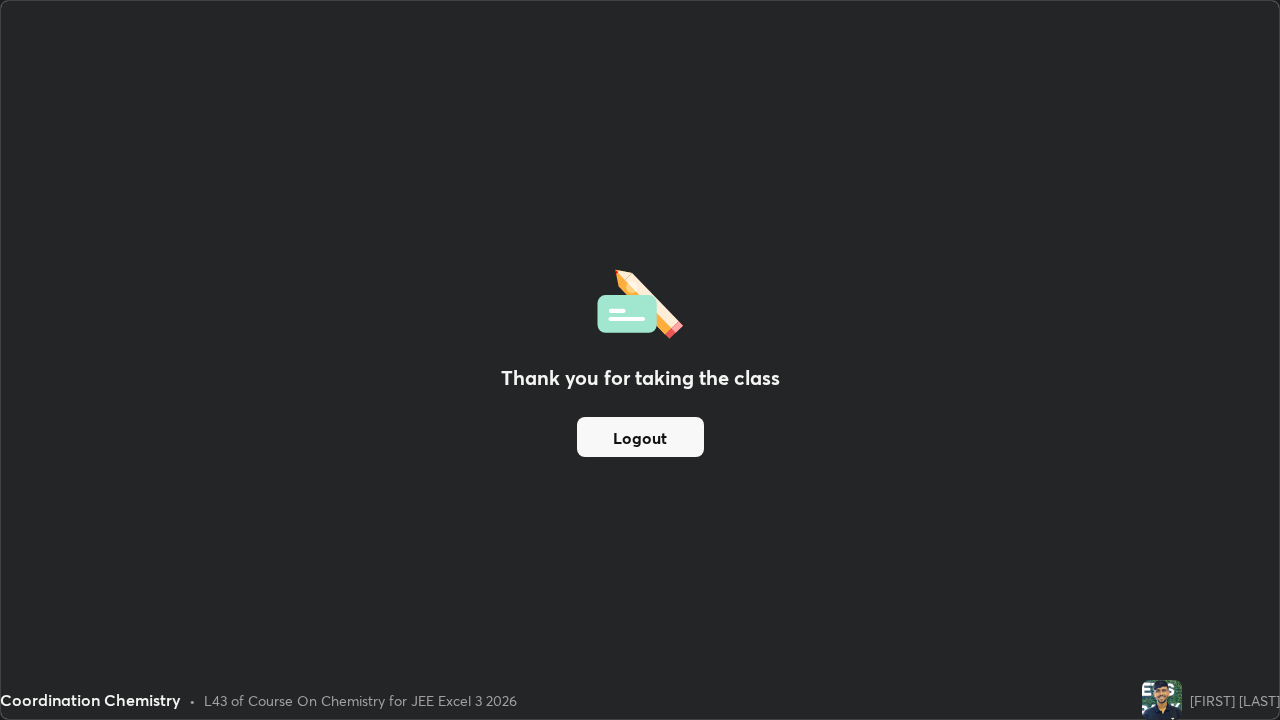 click on "Logout" at bounding box center [640, 437] 